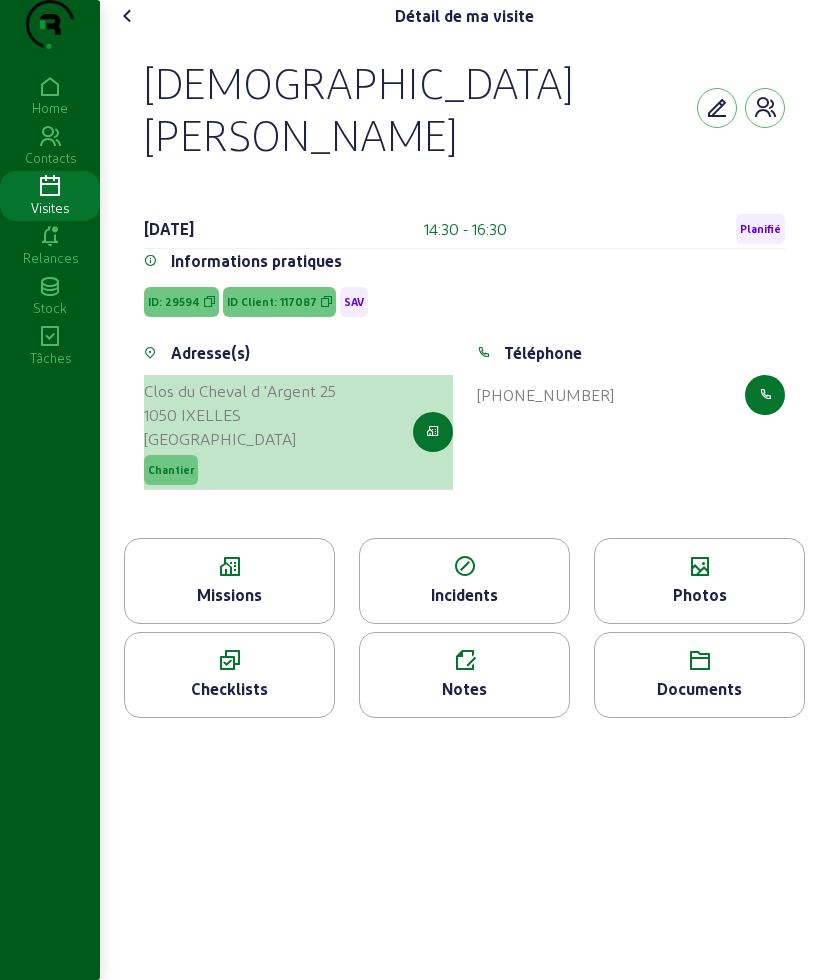 scroll, scrollTop: 0, scrollLeft: 0, axis: both 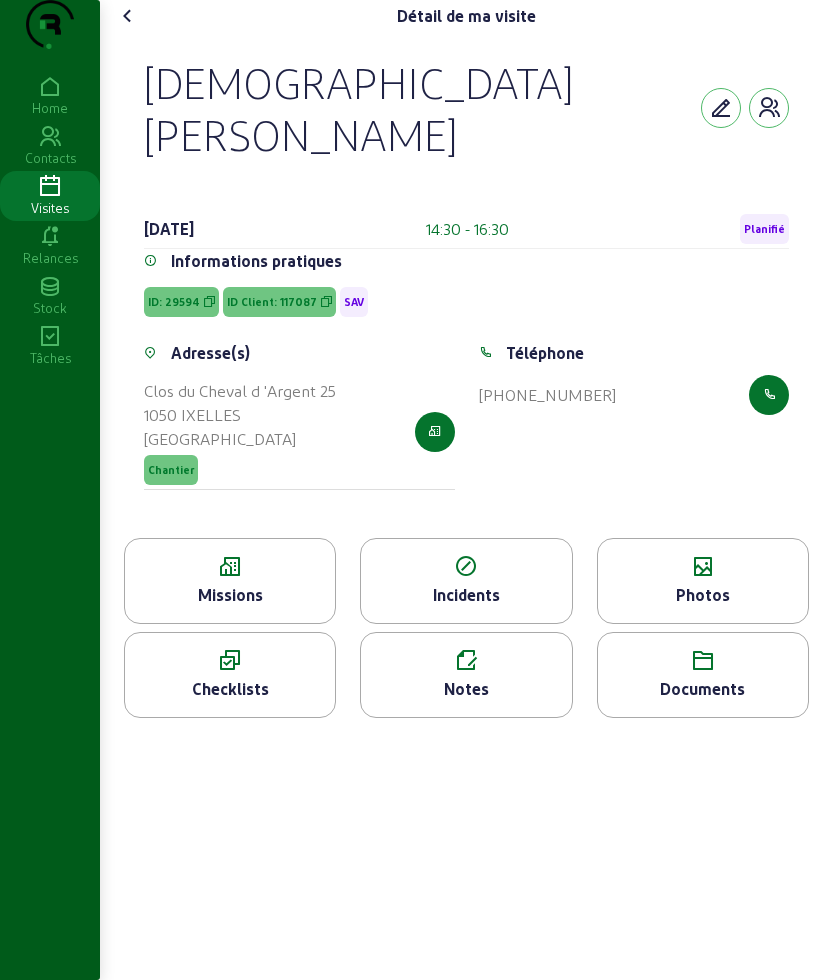 click on "Missions" 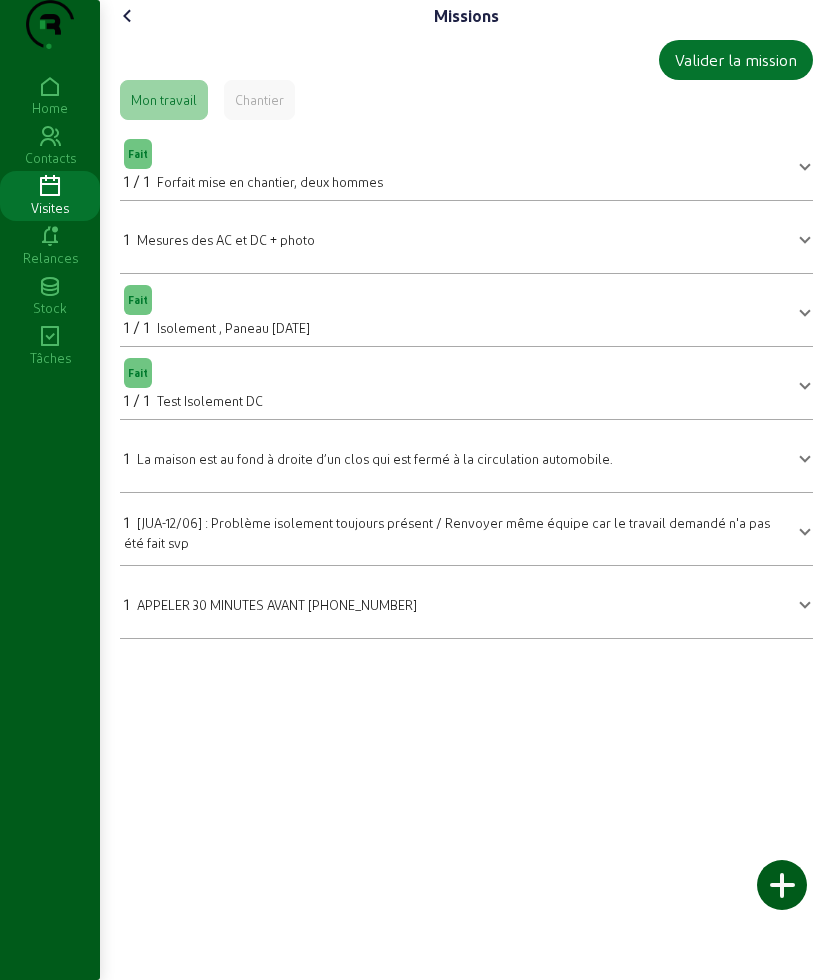 click 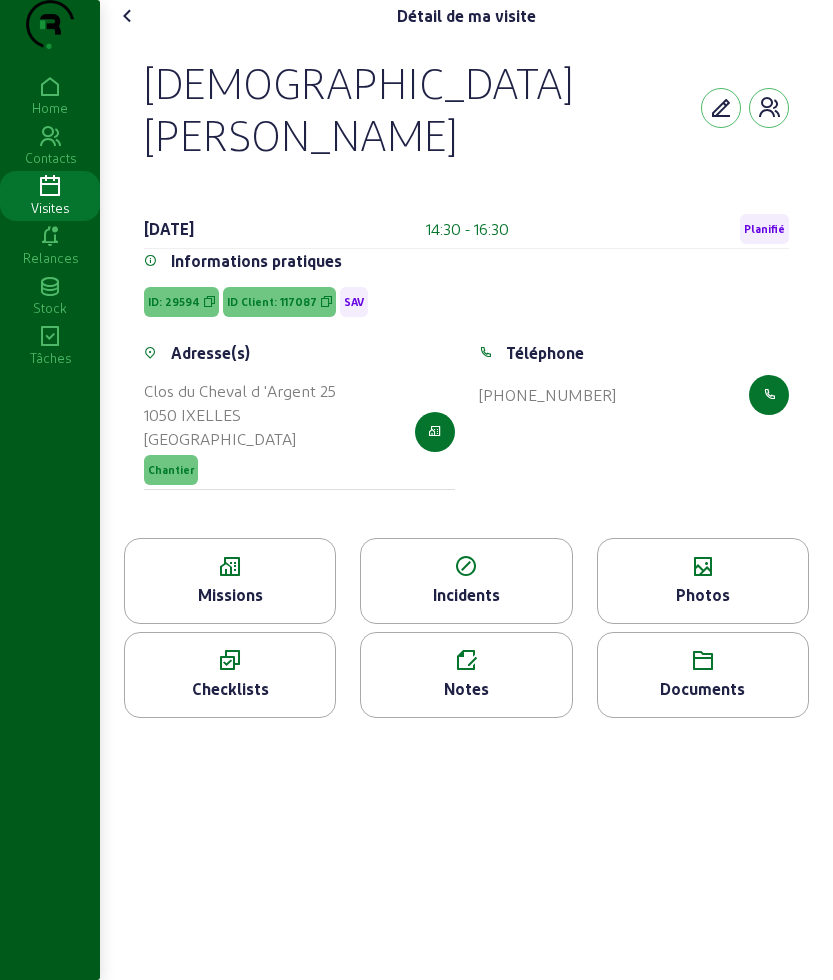 click on "Photos" 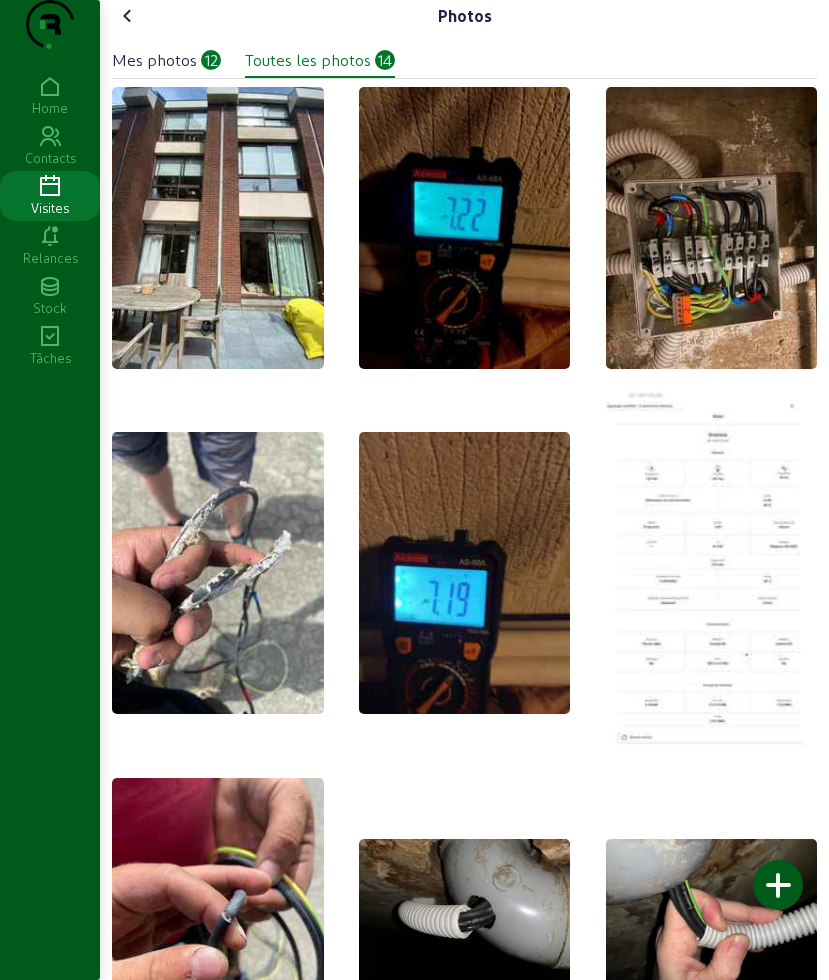 click on "Mes photos" 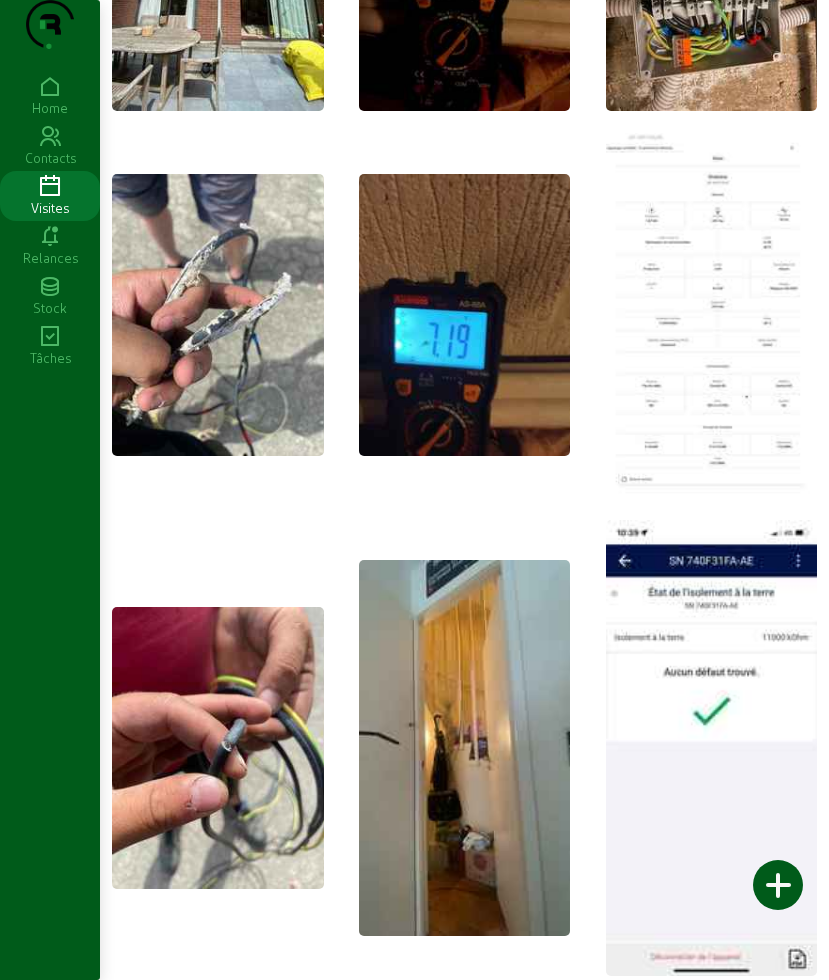 scroll, scrollTop: 0, scrollLeft: 0, axis: both 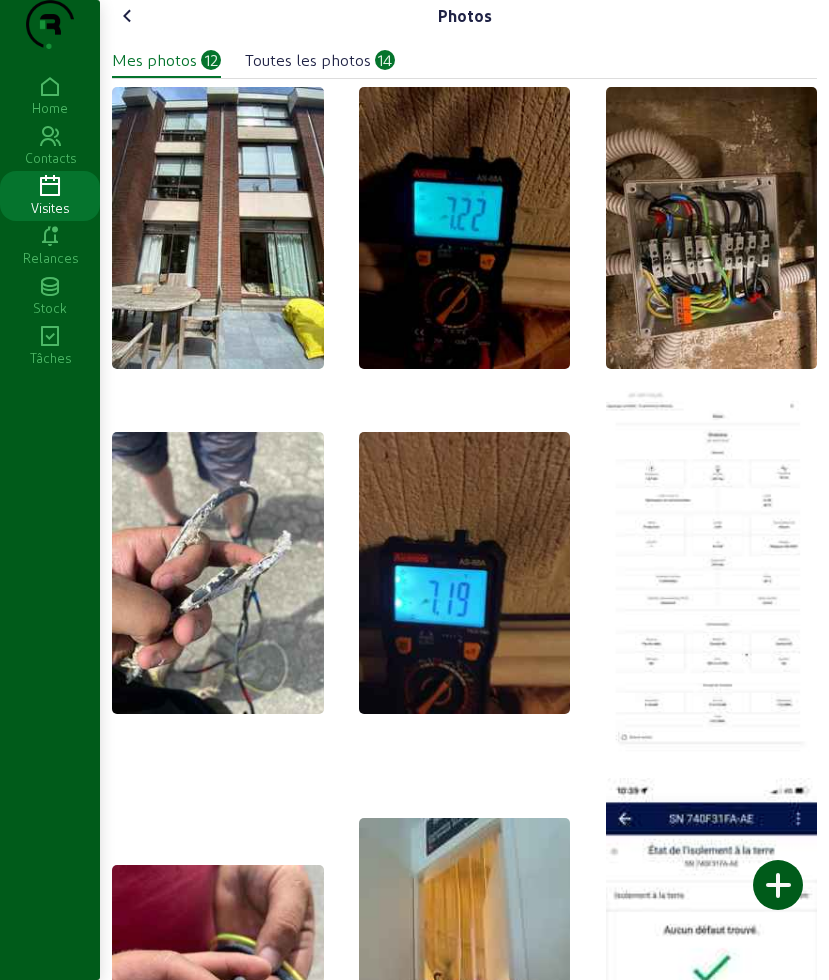 click 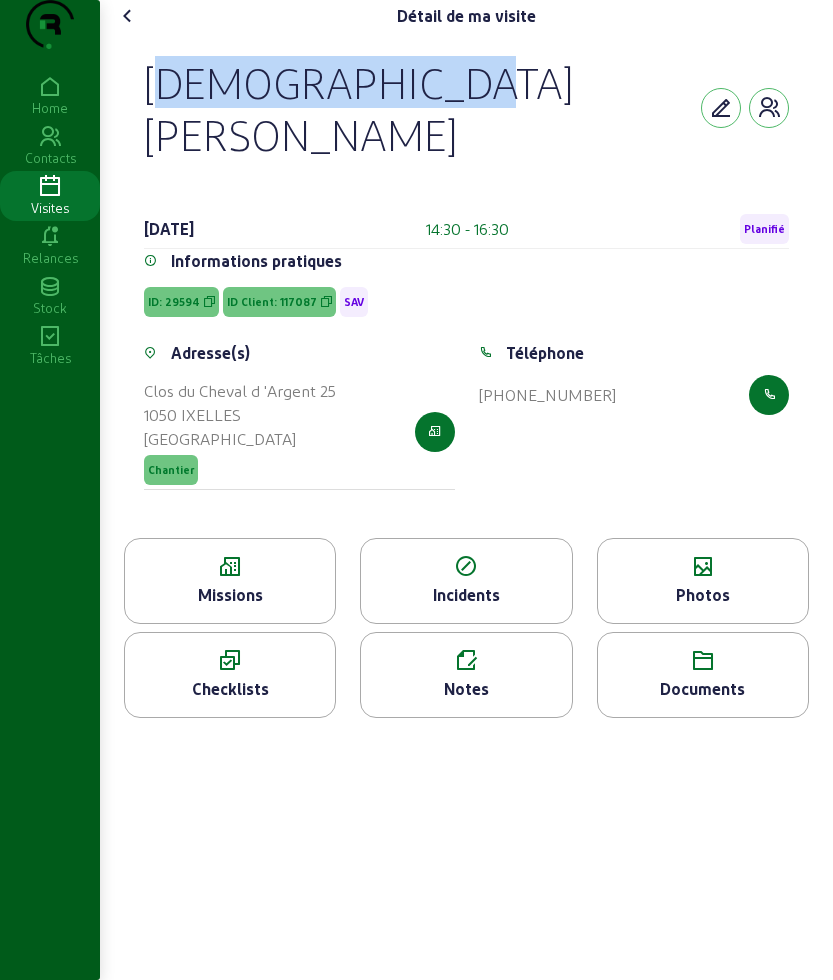 drag, startPoint x: 140, startPoint y: 127, endPoint x: 423, endPoint y: 117, distance: 283.17664 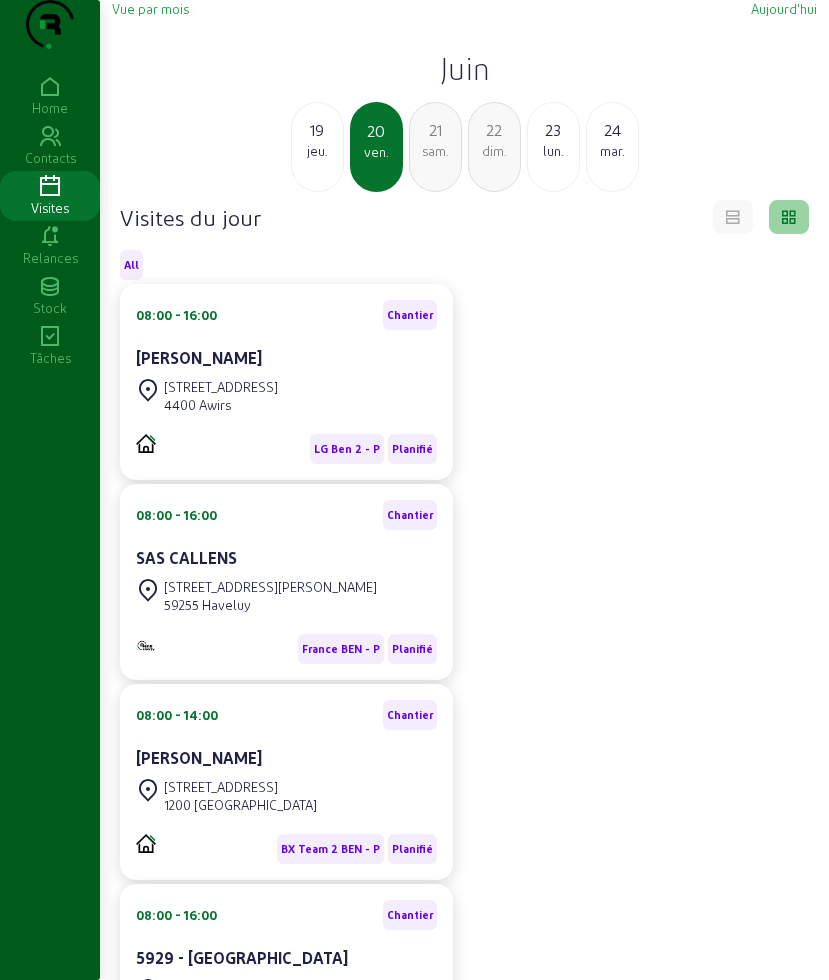 click on "Juin" 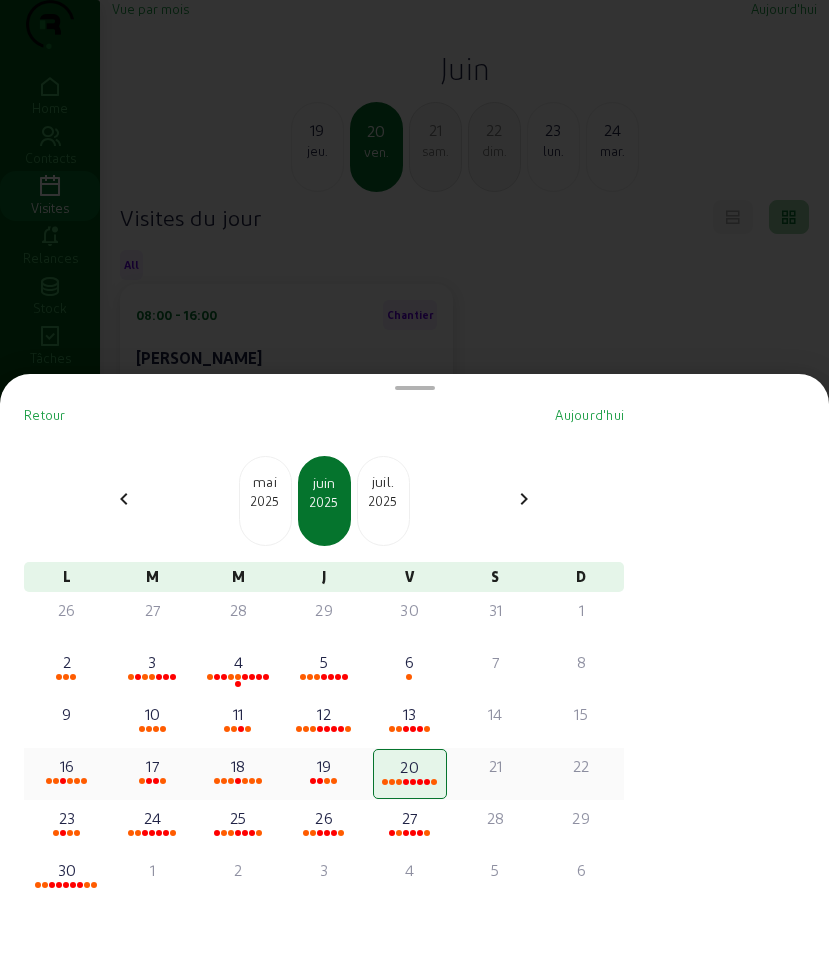 click on "16" at bounding box center [67, 766] 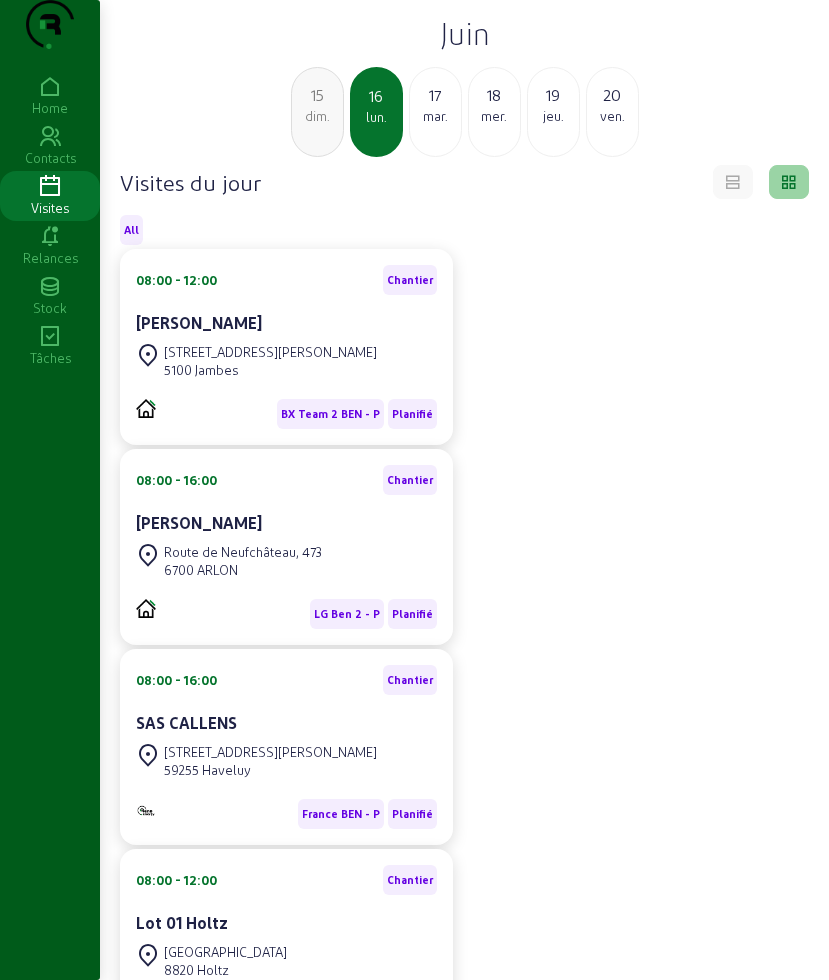 scroll, scrollTop: 0, scrollLeft: 0, axis: both 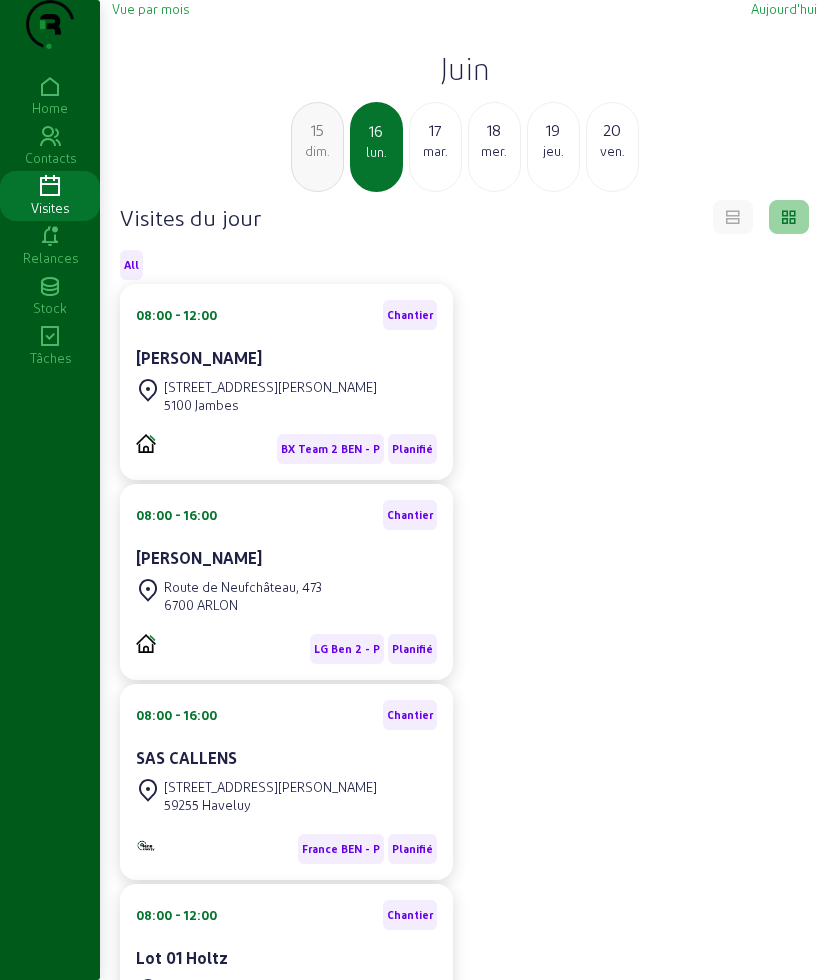 click on "Juin" 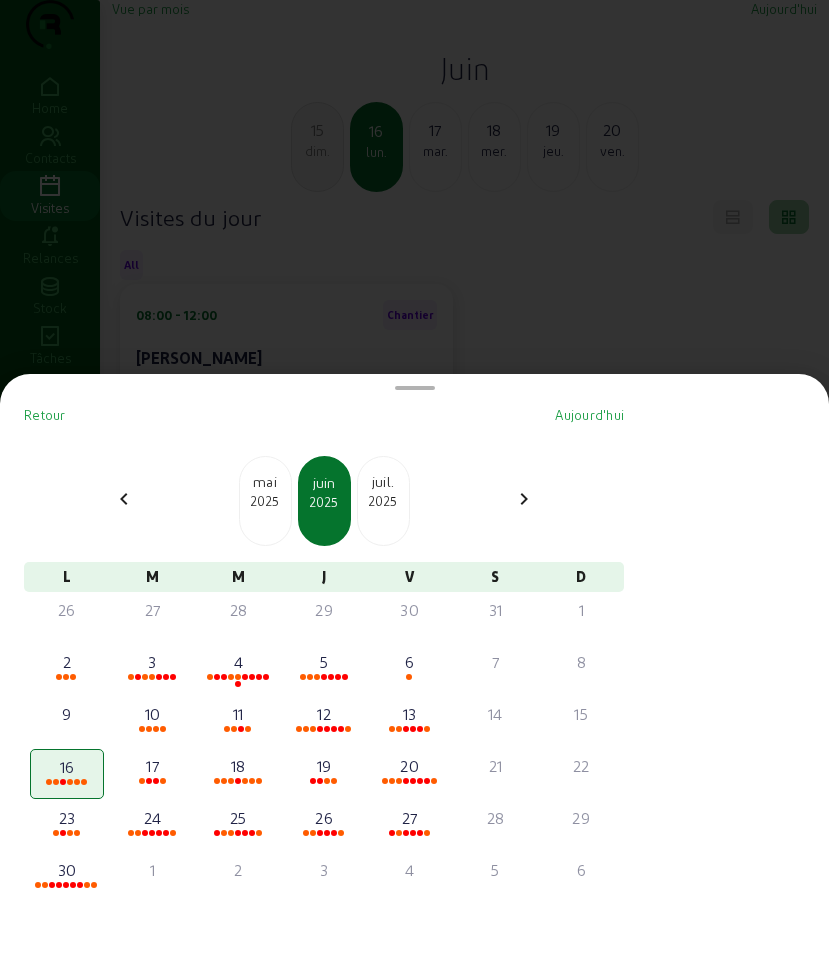 click on "2025" at bounding box center (383, 501) 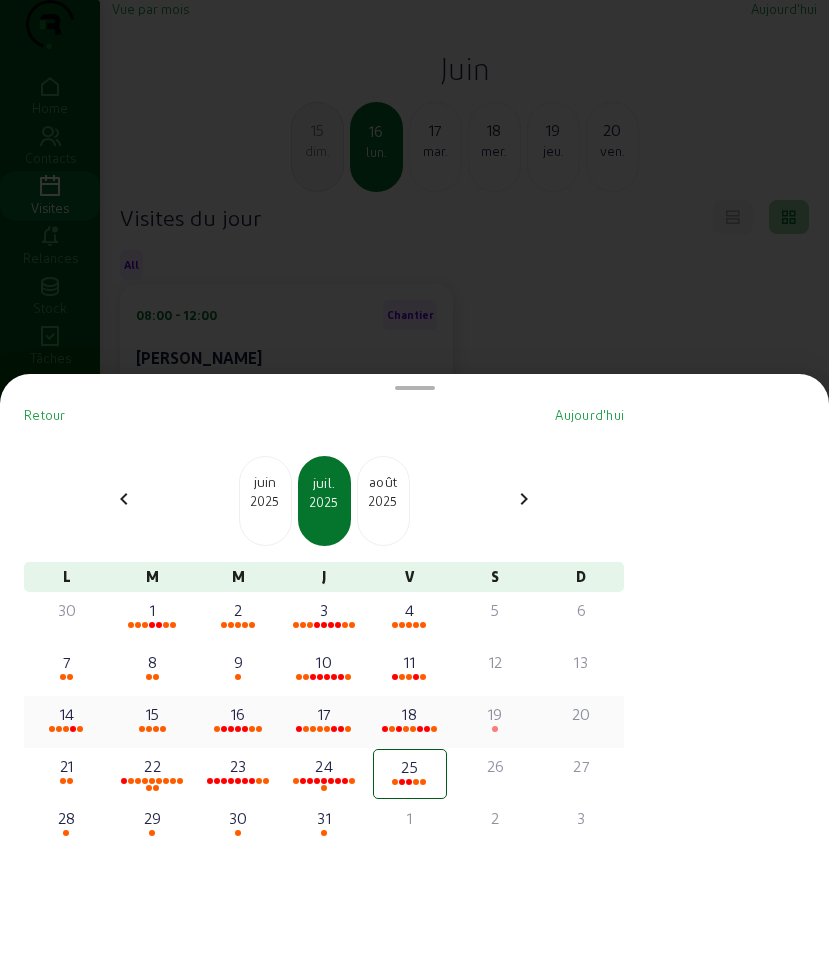 click on "16" at bounding box center [238, 714] 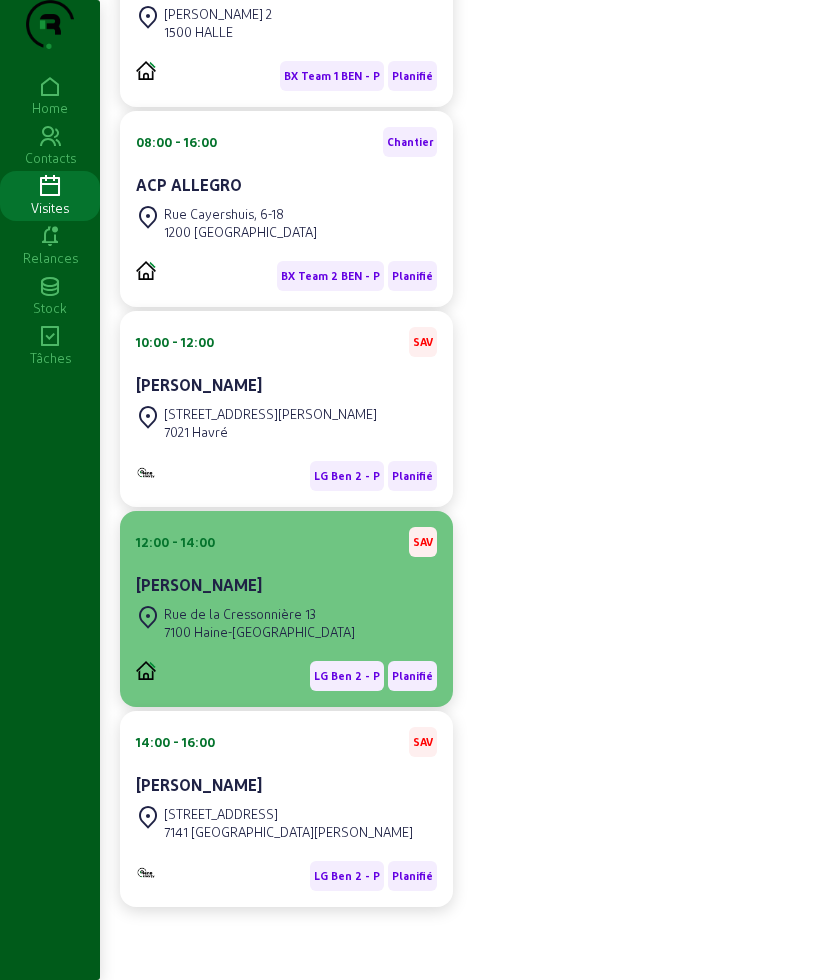 scroll, scrollTop: 813, scrollLeft: 0, axis: vertical 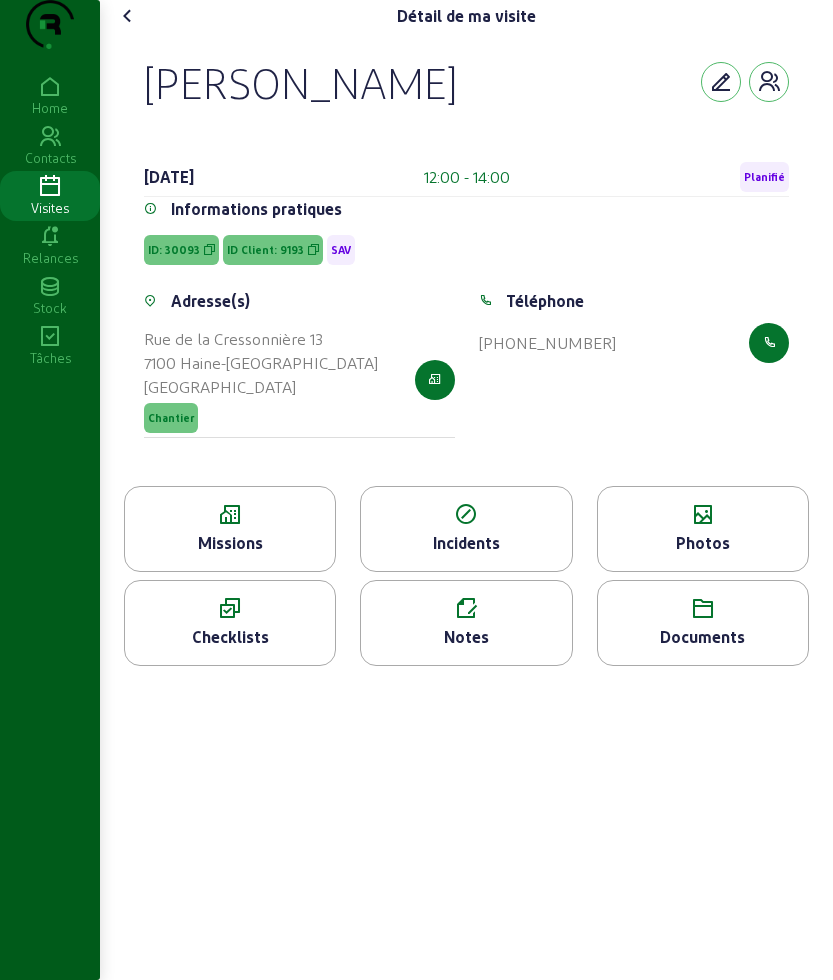 click 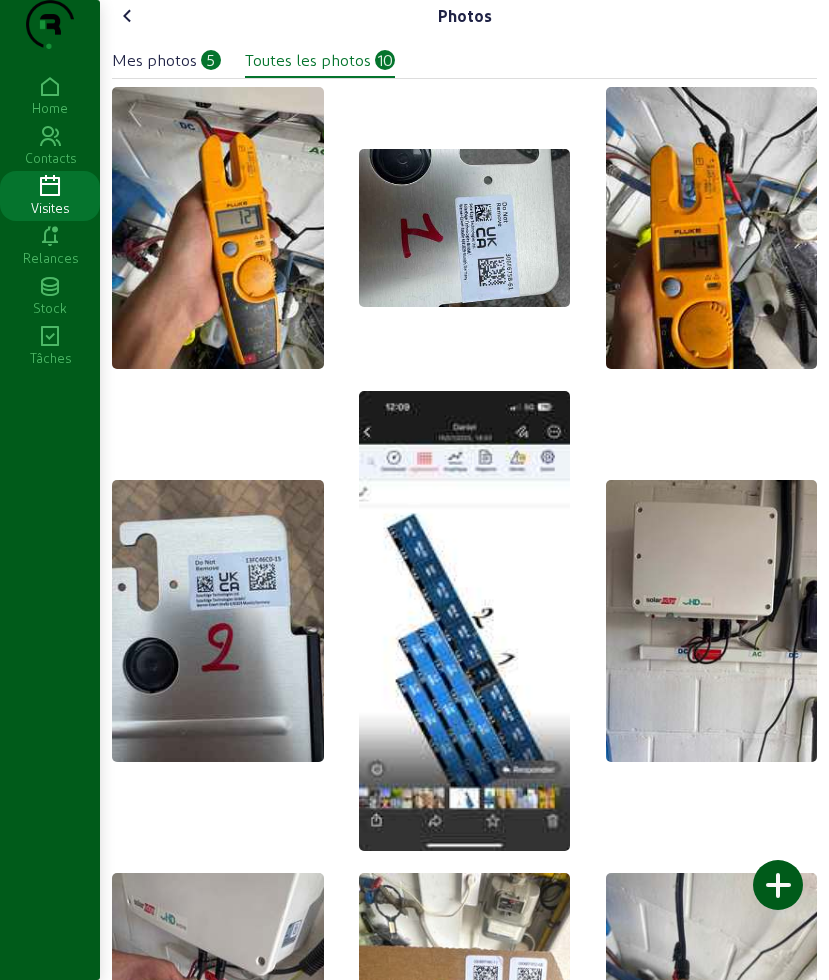 click on "Photos   Mes photos   5   Toutes les photos   10" 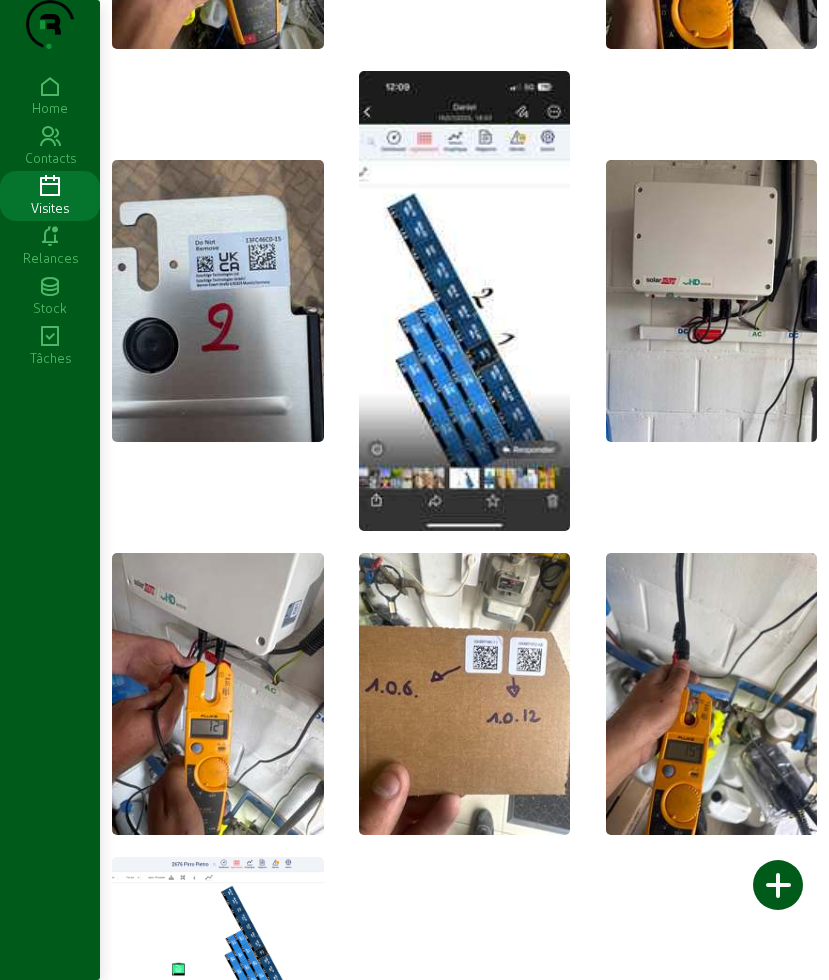 scroll, scrollTop: 384, scrollLeft: 0, axis: vertical 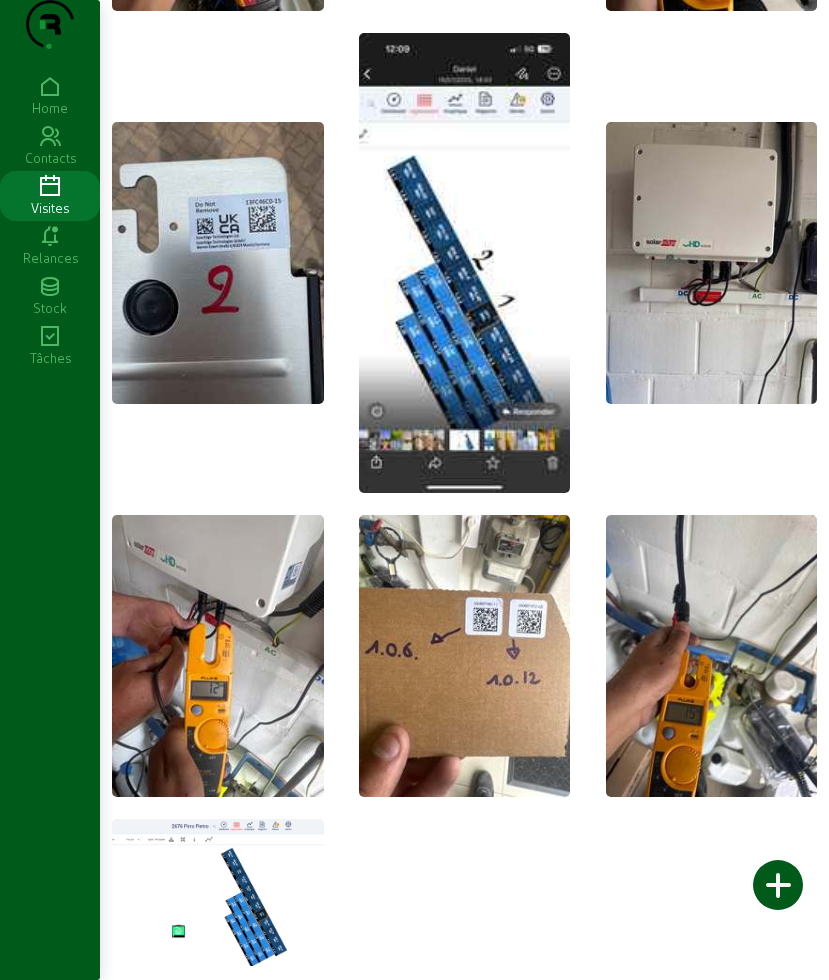 click 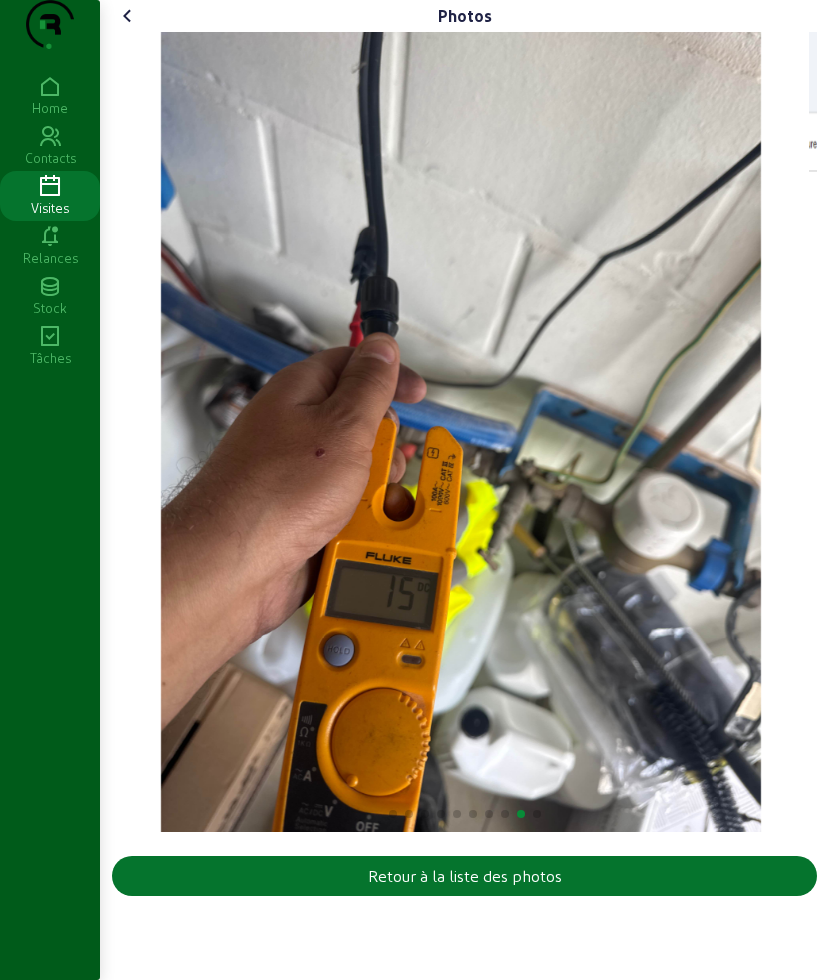 scroll, scrollTop: 0, scrollLeft: 0, axis: both 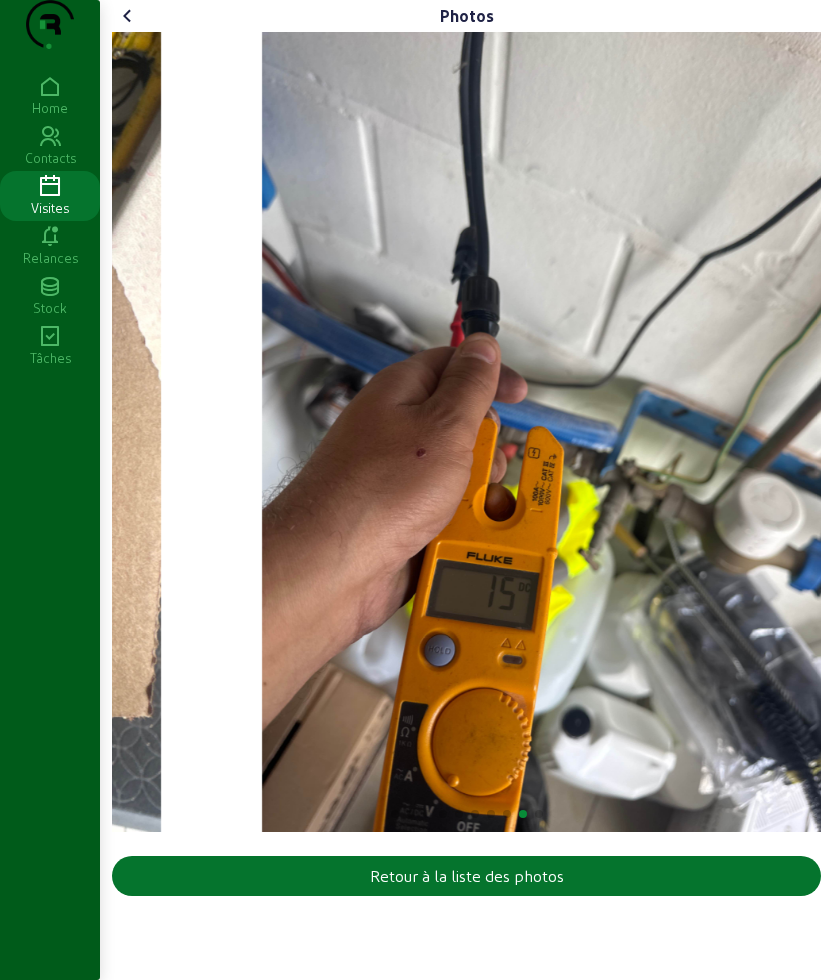 click 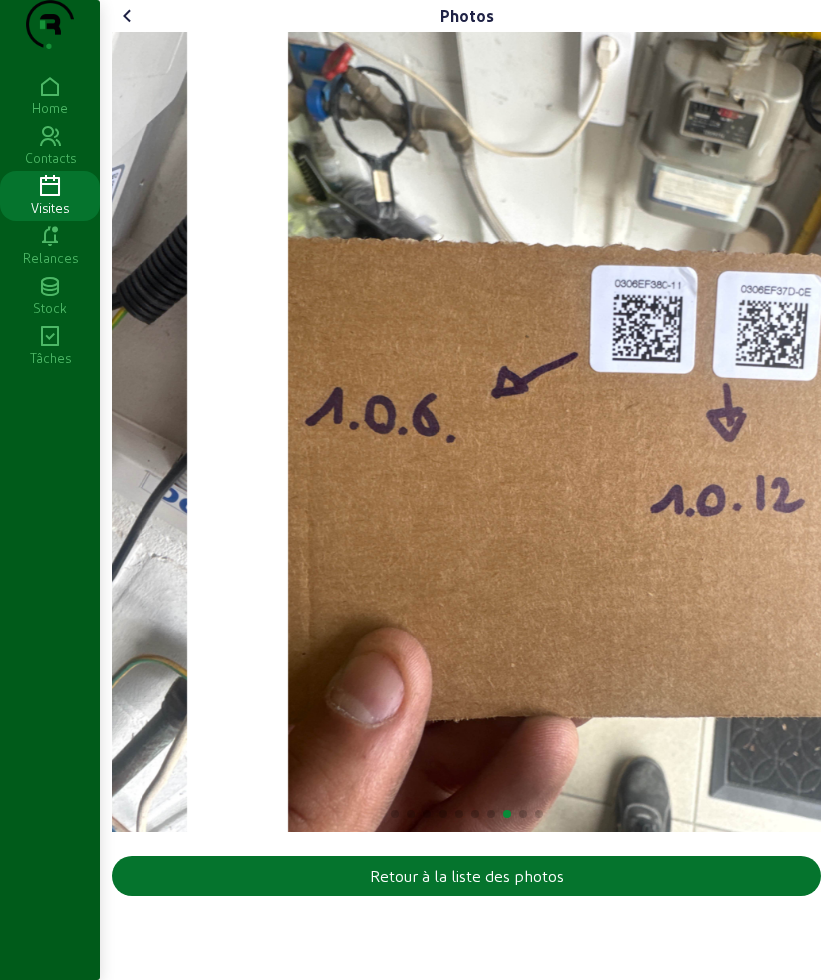 click 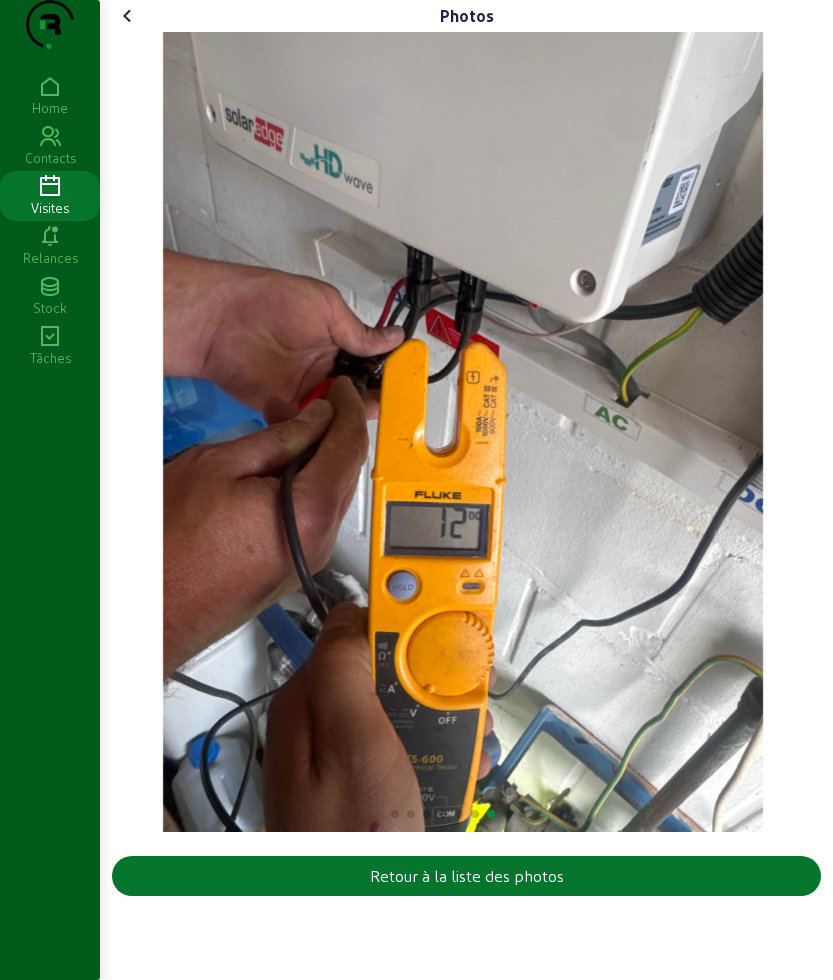click 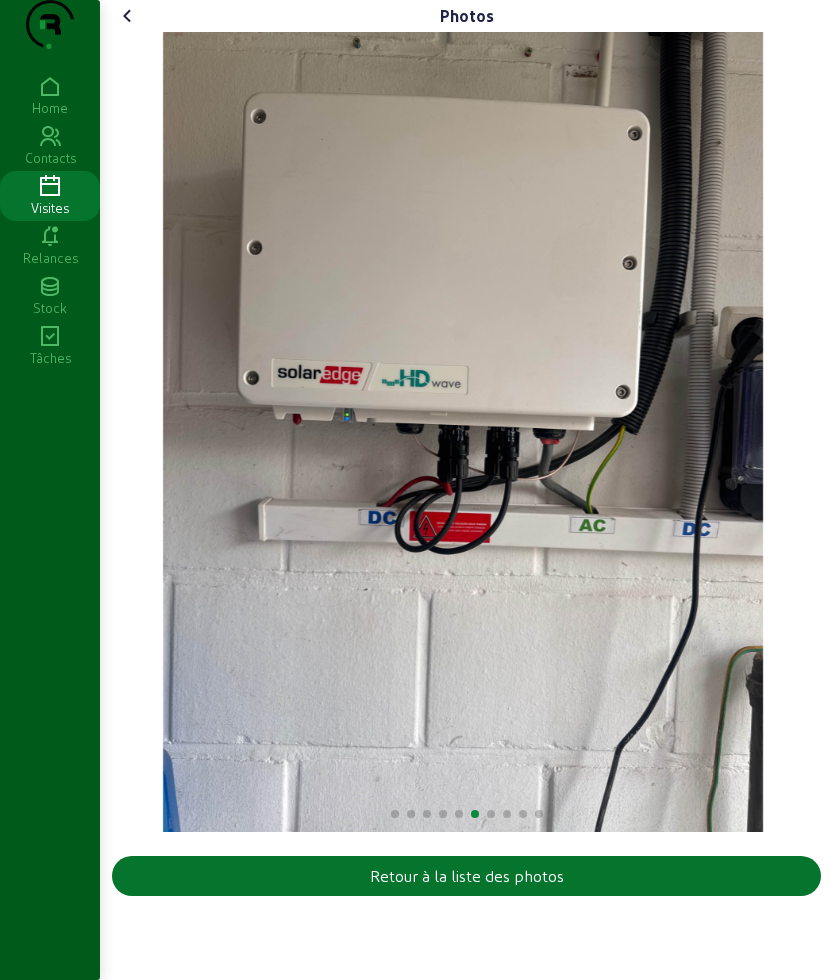 click on "Photos  Retour à la liste des photos" 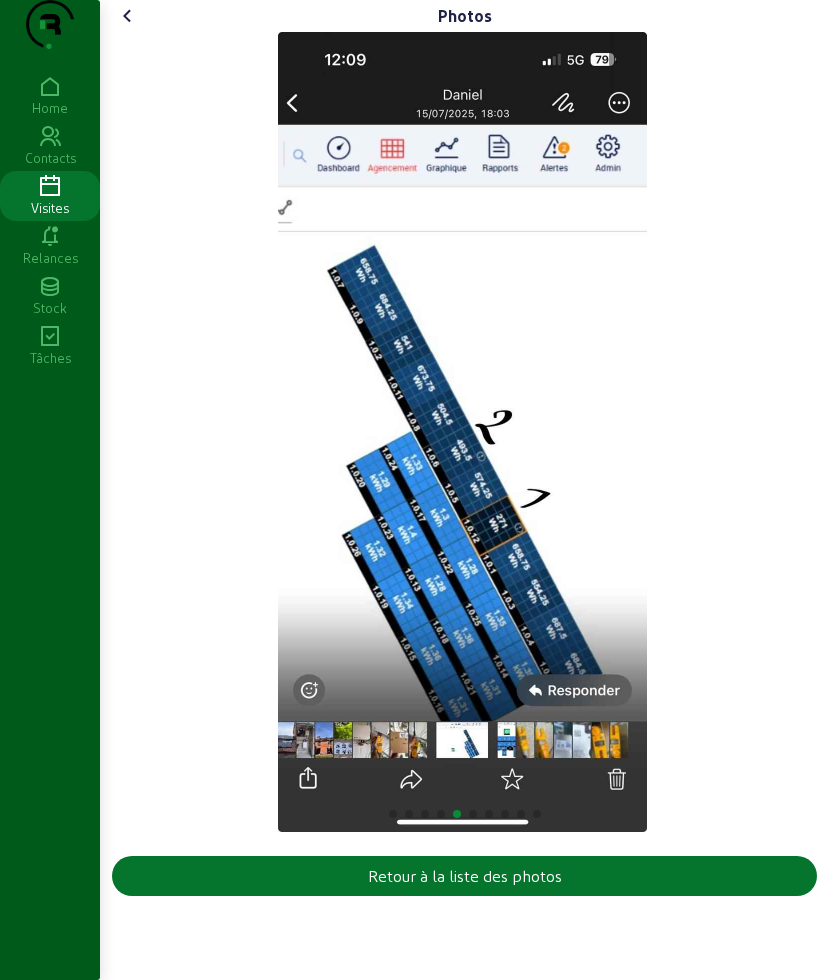 click on "Photos  Retour à la liste des photos Home Contacts Visites Relances Stock Tâches" at bounding box center [414, 490] 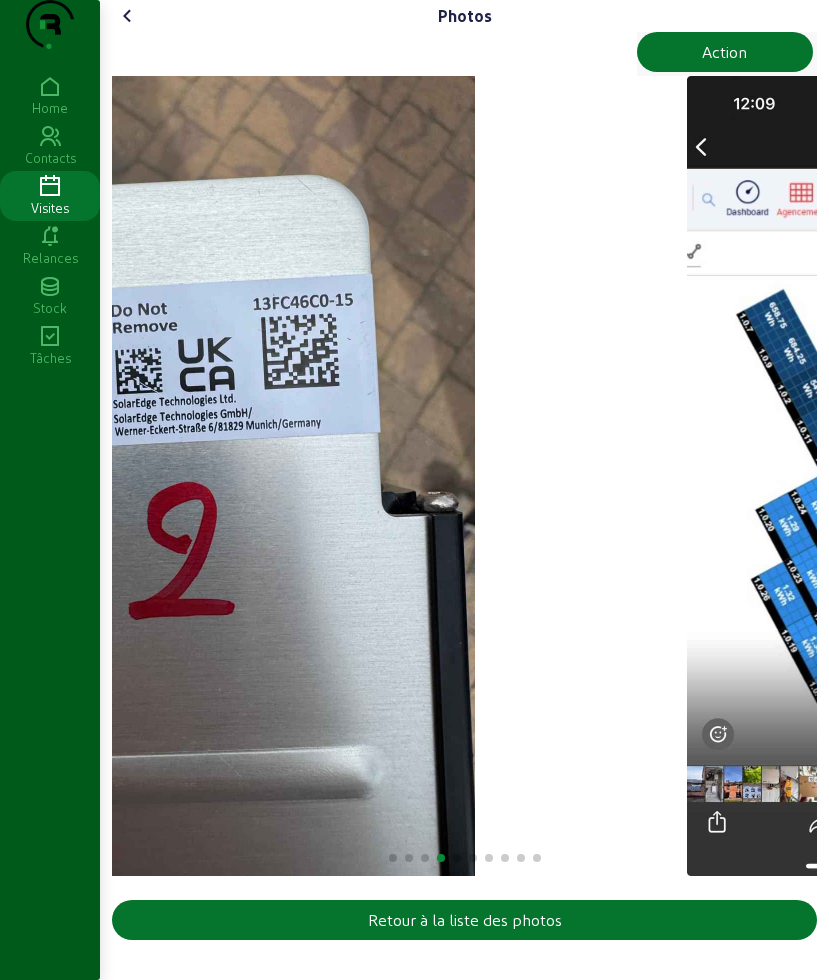click on "Photos  Action Retour à la liste des photos Home Contacts Visites Relances Stock Tâches" at bounding box center [414, 490] 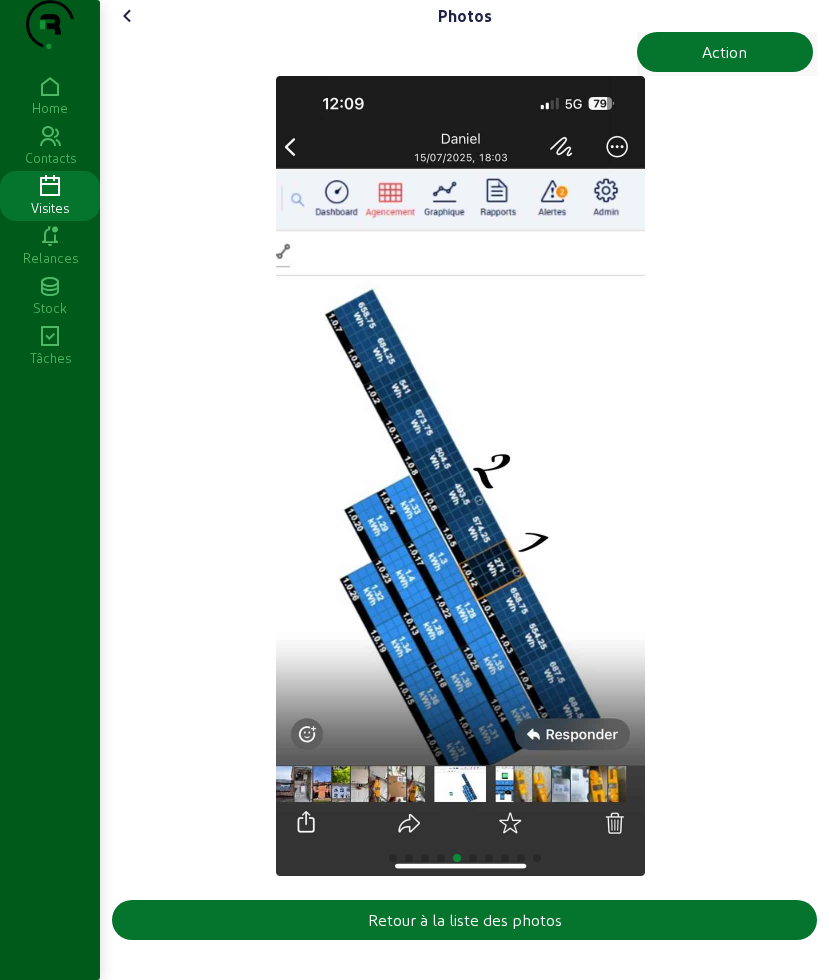 click on "Photos  Action Retour à la liste des photos Home Contacts Visites Relances Stock Tâches" at bounding box center [414, 490] 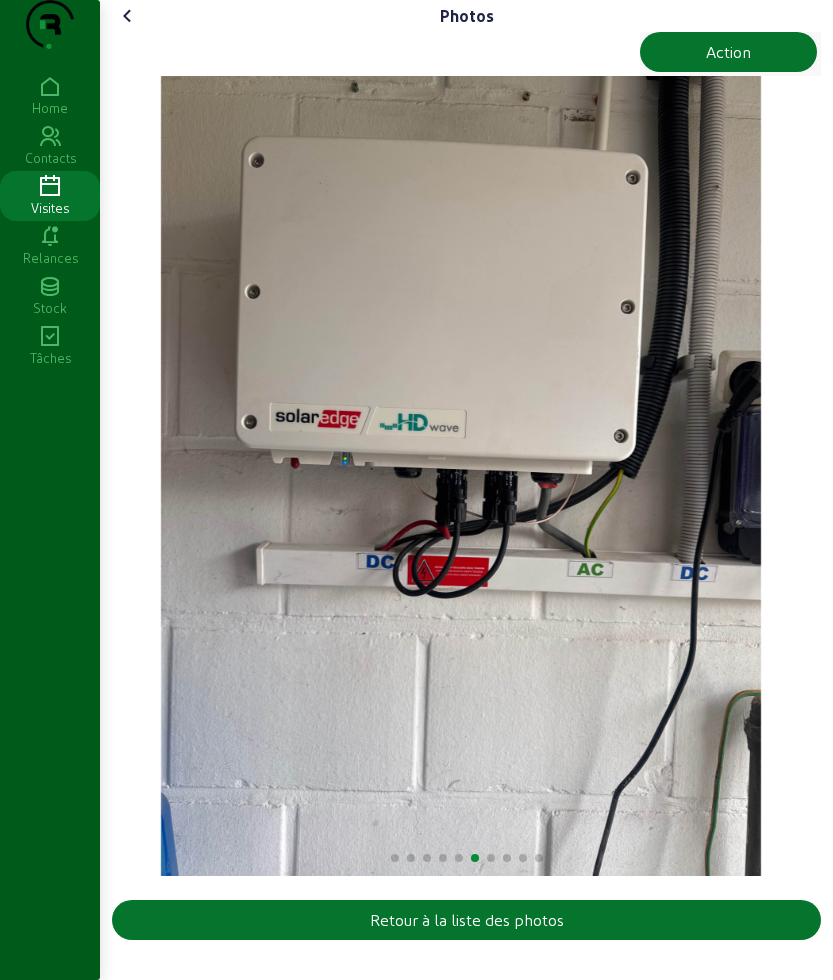 click on "Photos  Action Retour à la liste des photos Home Contacts Visites Relances Stock Tâches" 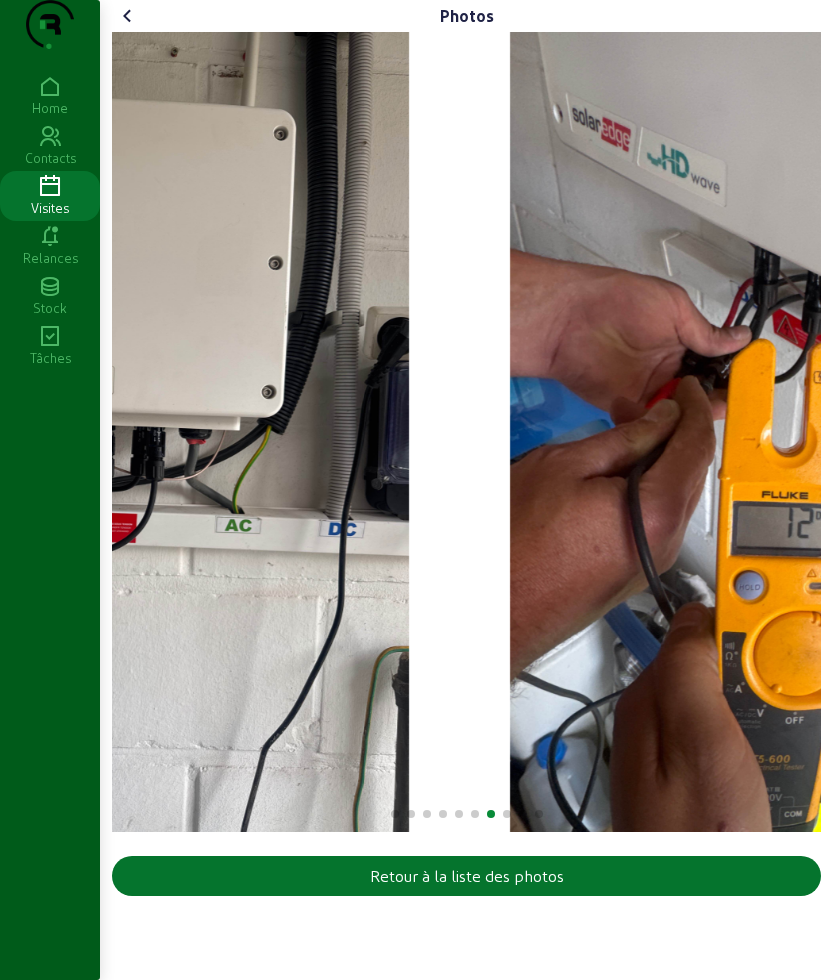 click 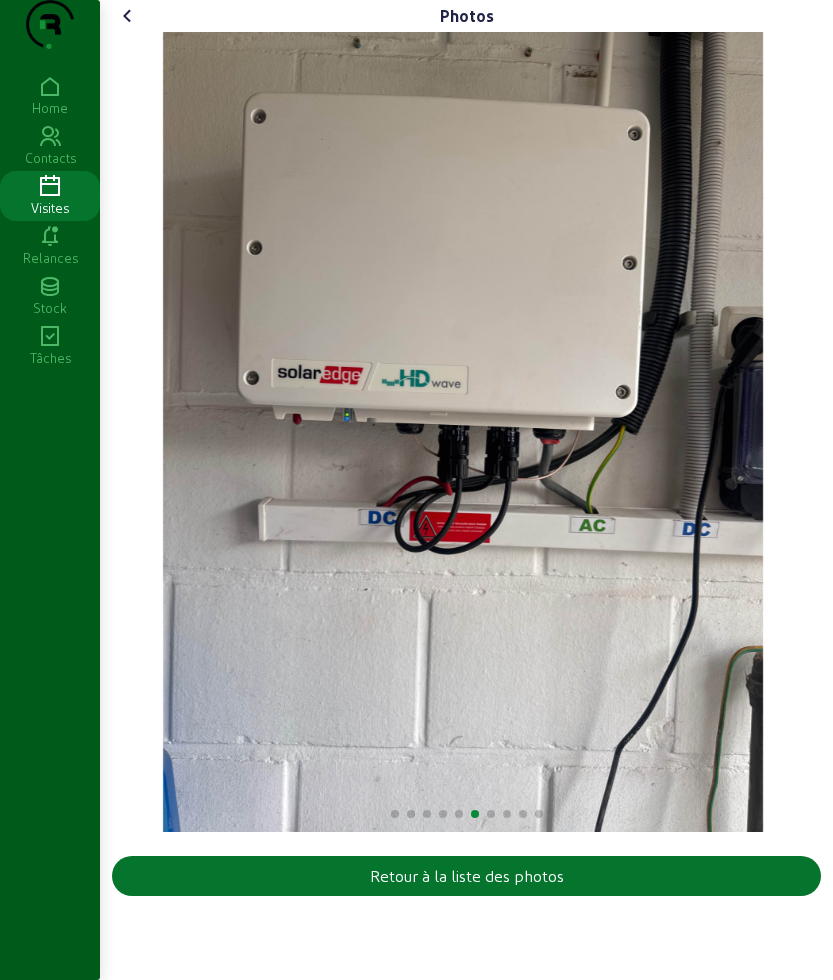 click 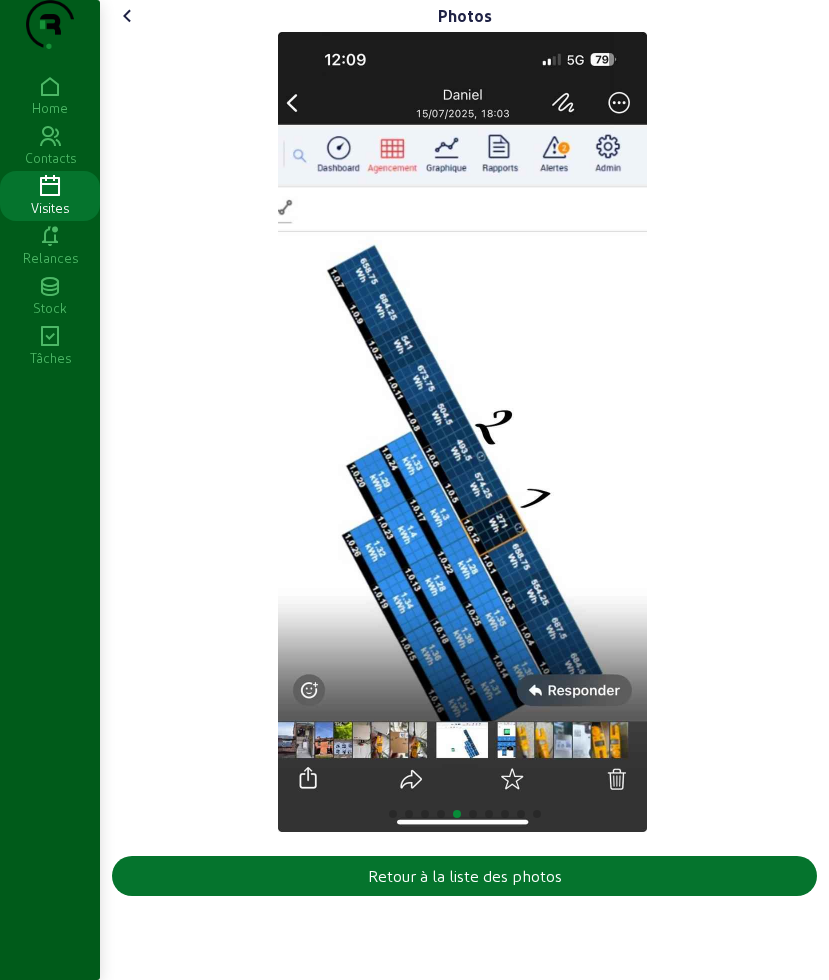 click 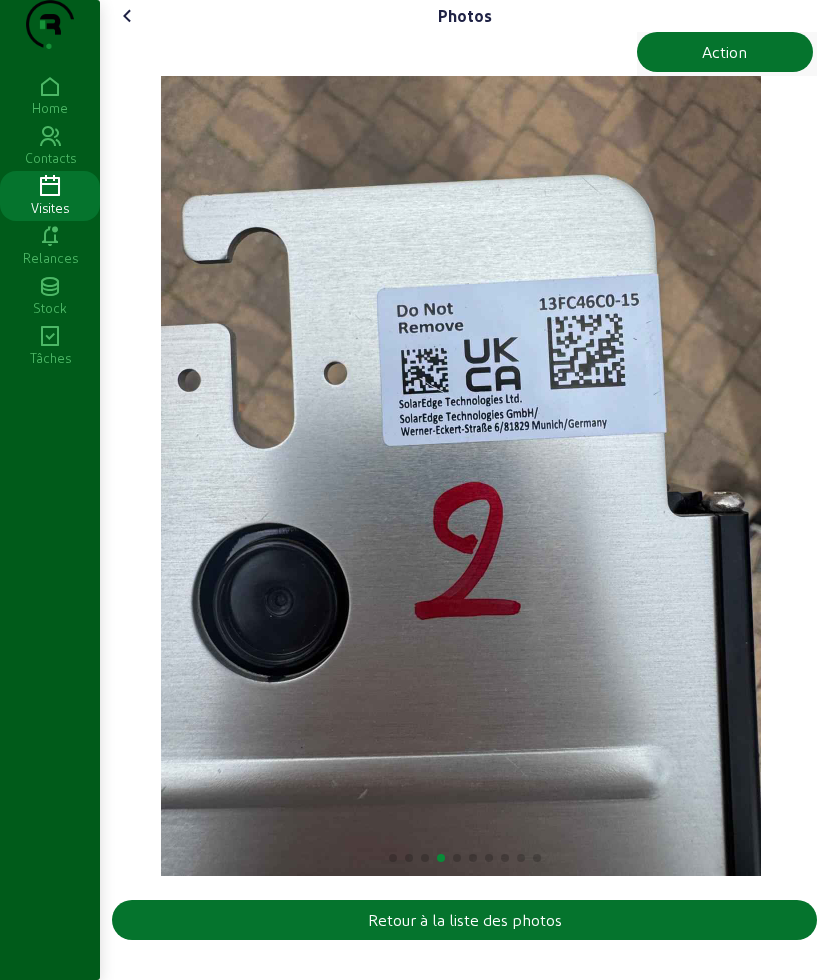 click on "Photos  Action Retour à la liste des photos Home Contacts Visites Relances Stock Tâches" at bounding box center (414, 490) 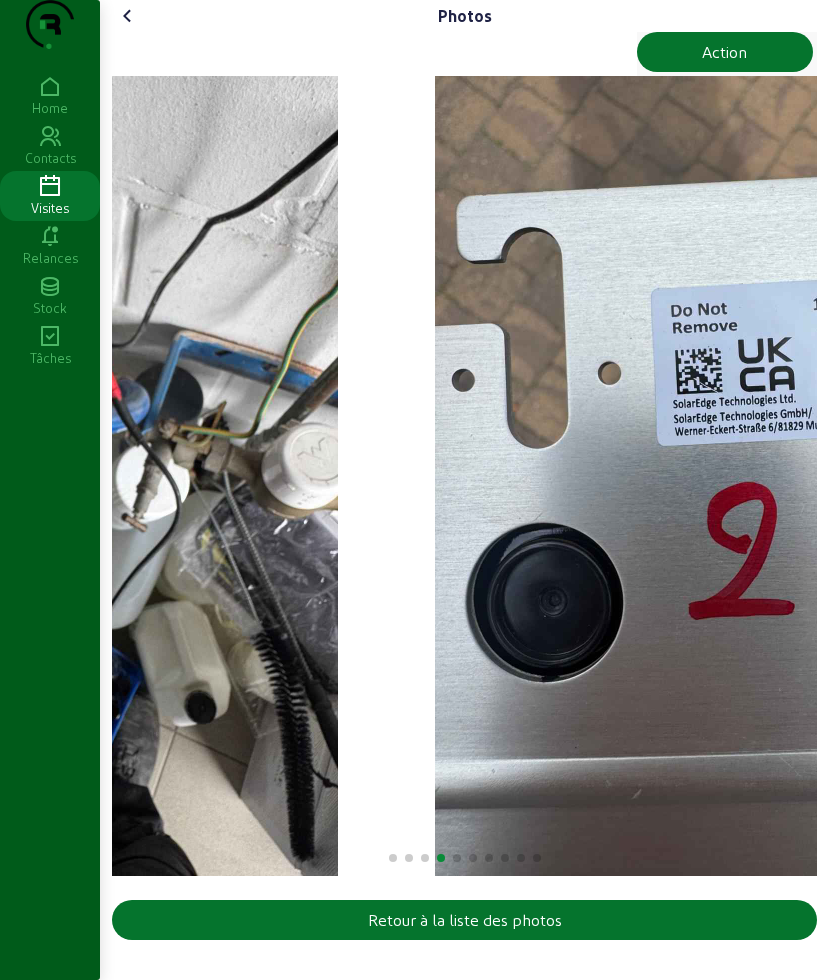 click 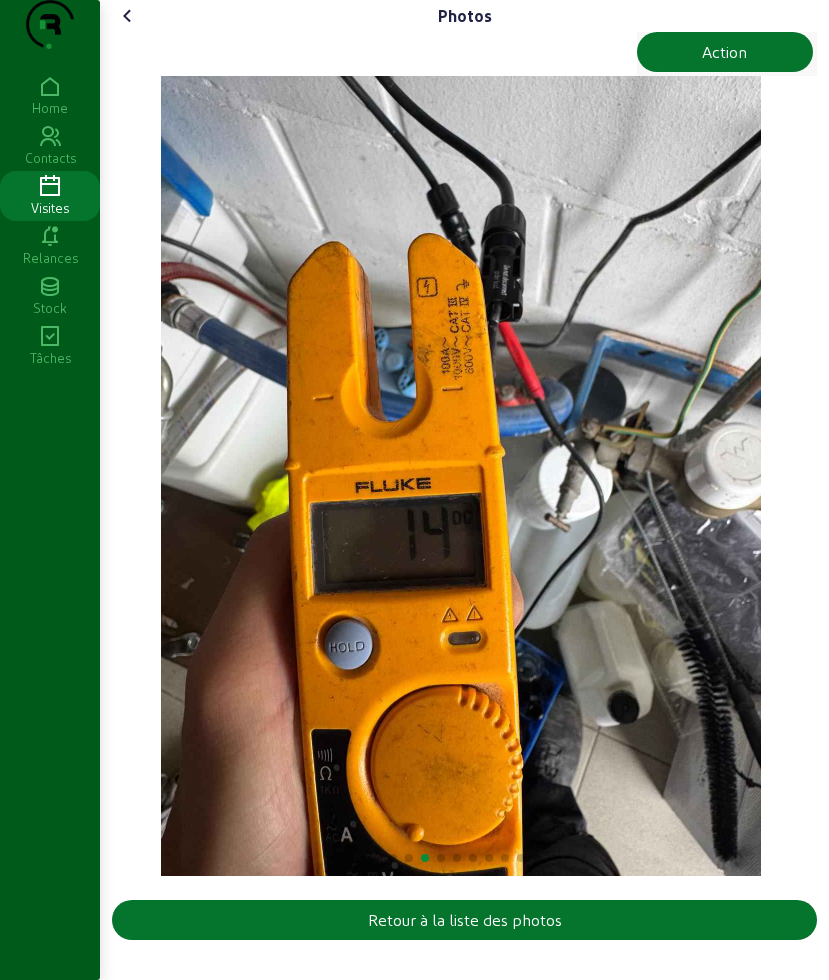 click 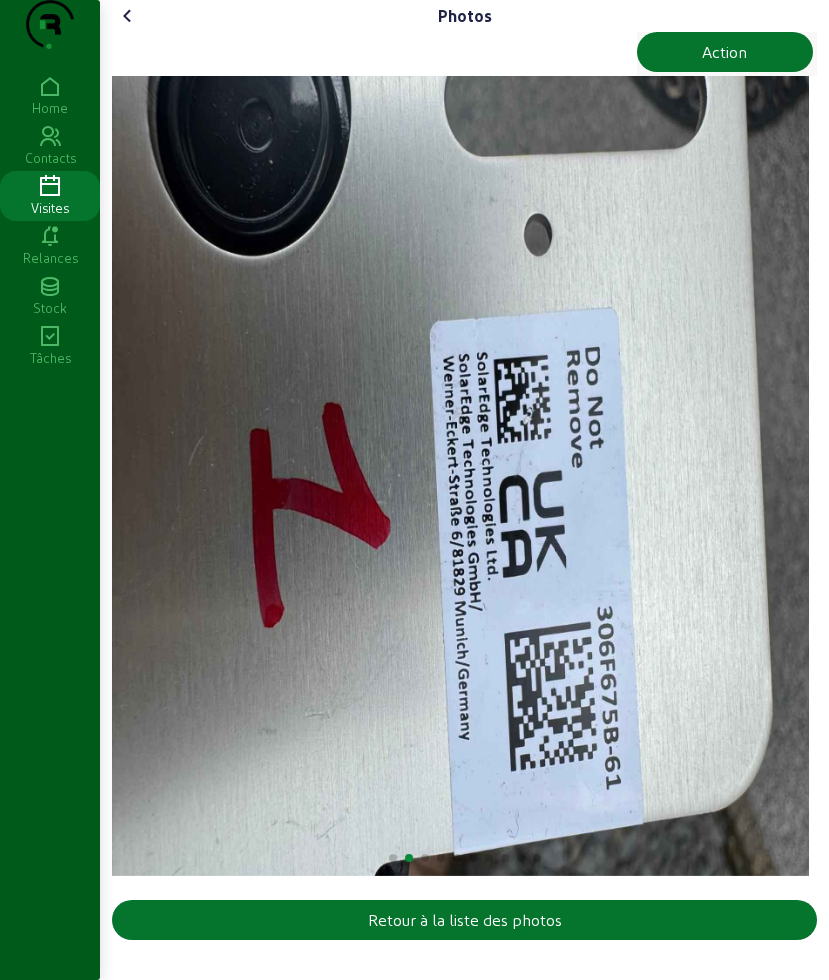 click 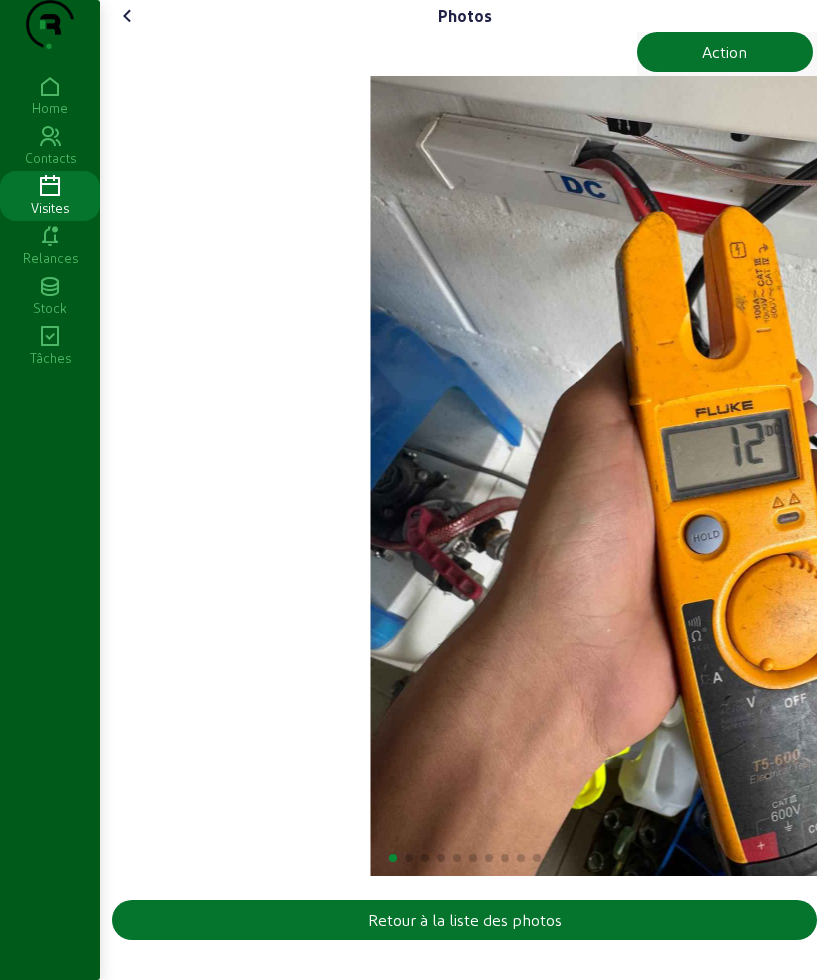 click 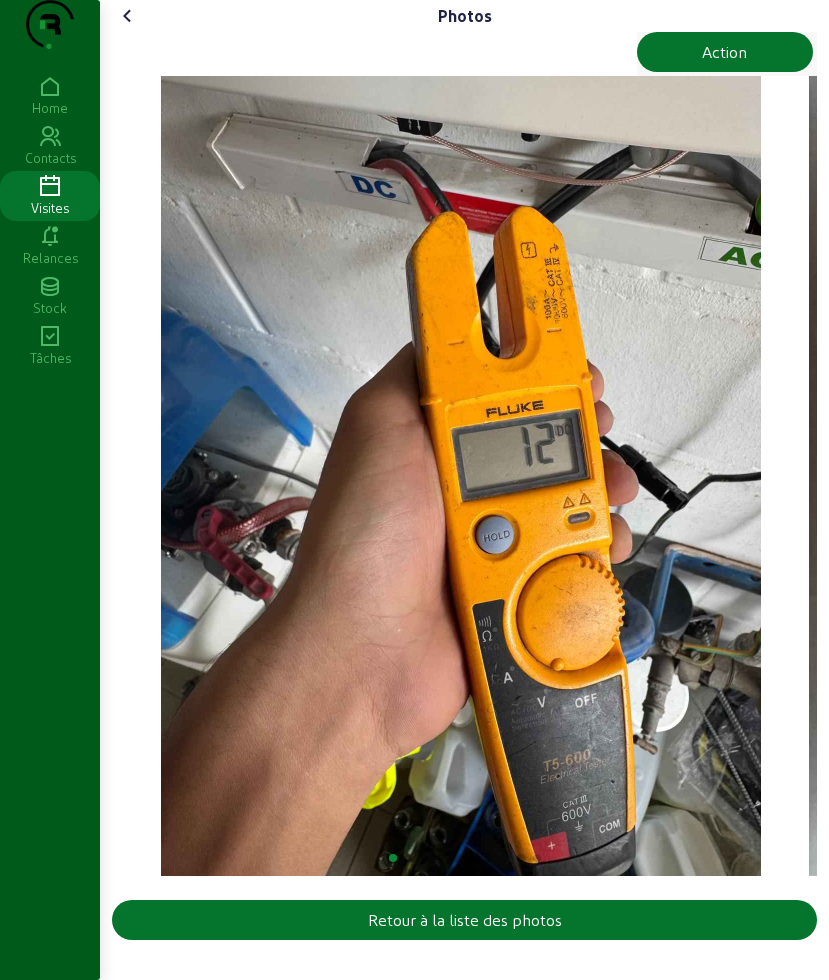 click 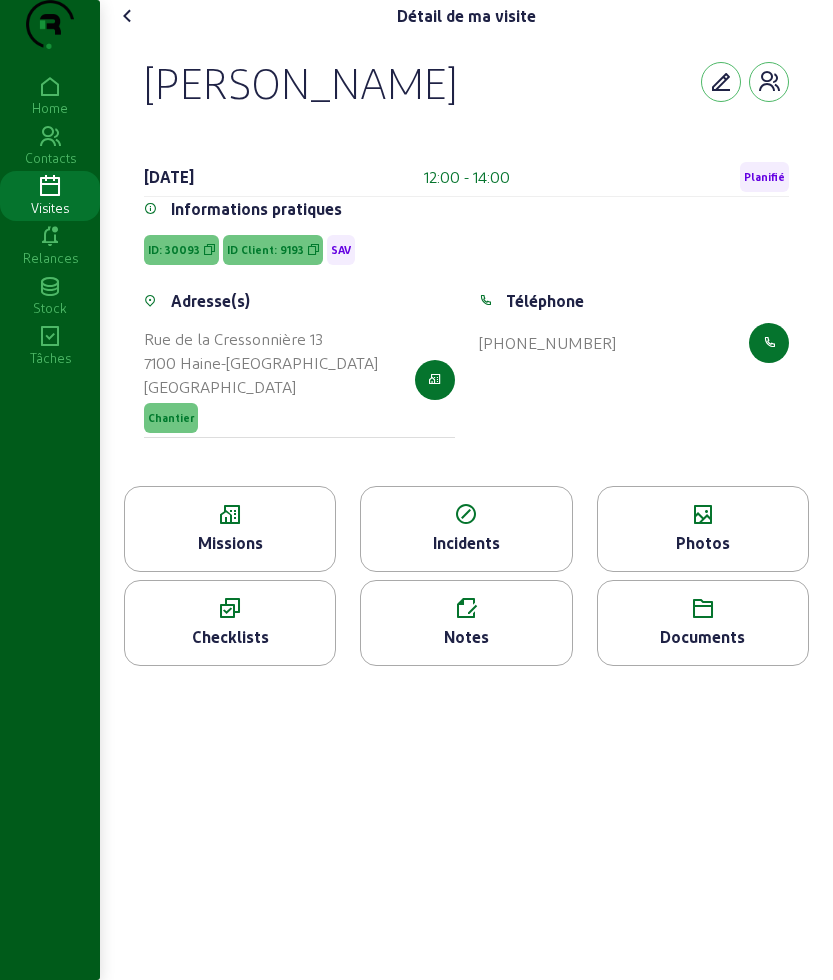click 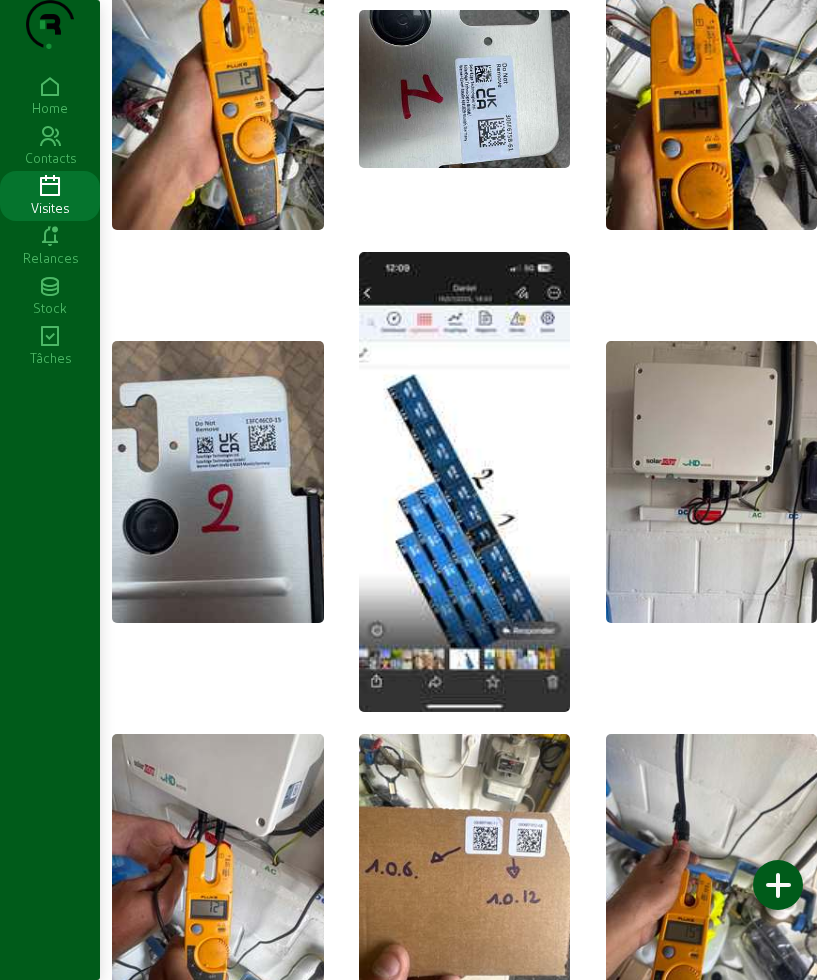 scroll, scrollTop: 0, scrollLeft: 0, axis: both 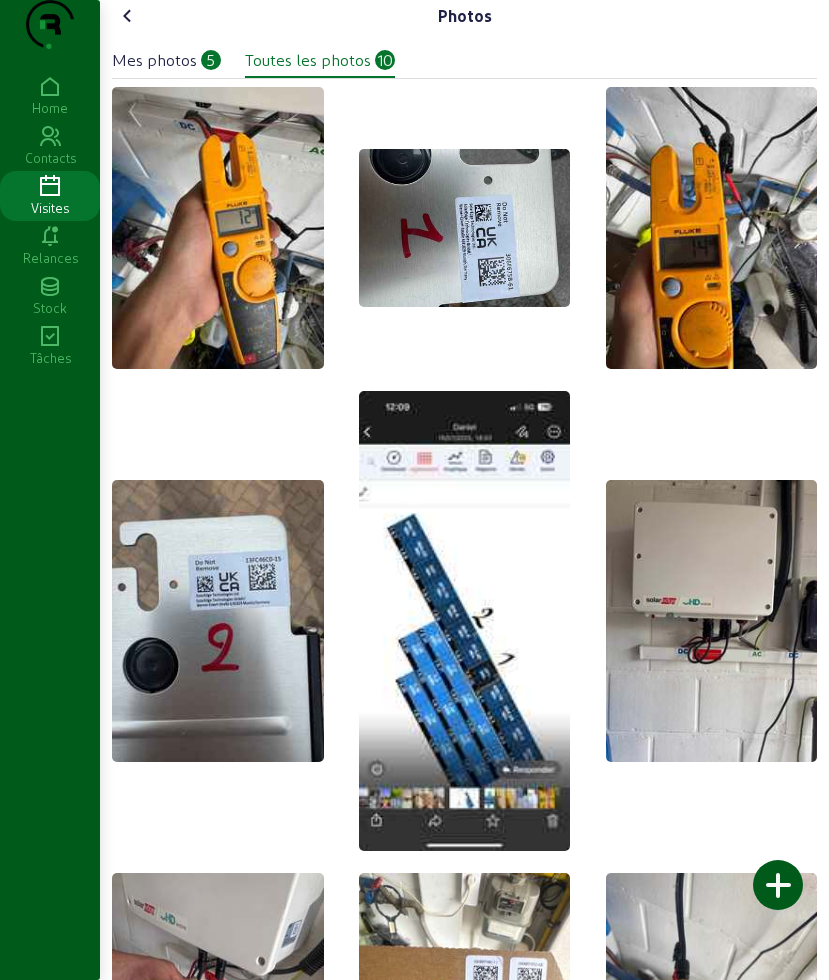 click 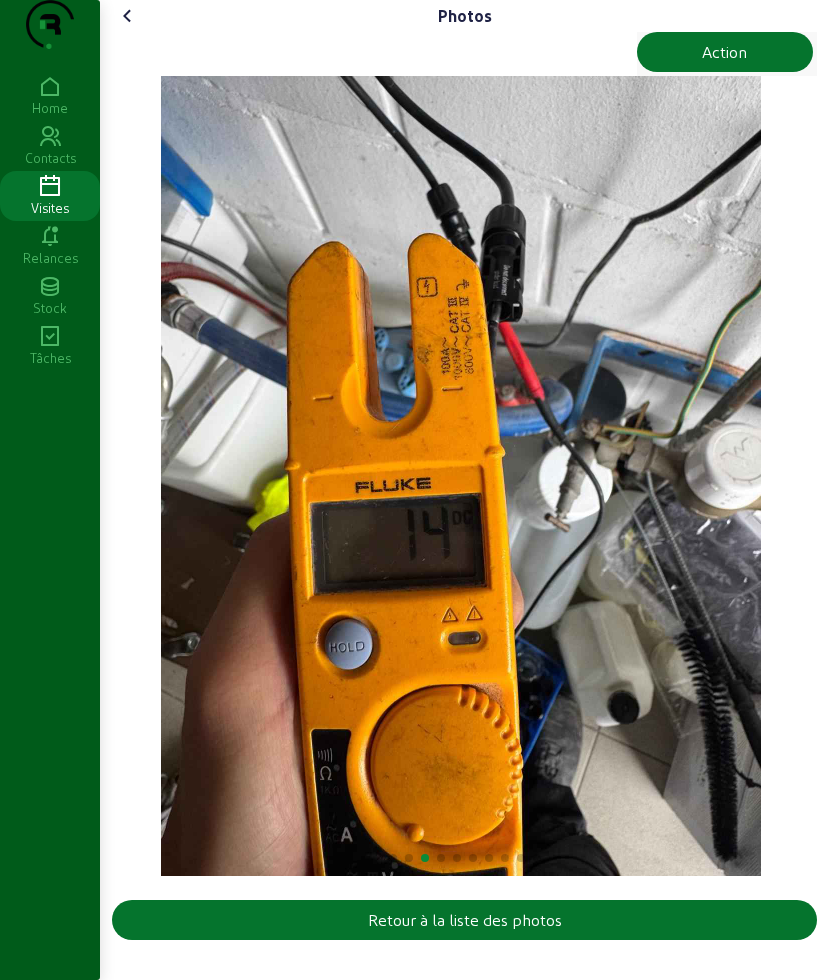 click 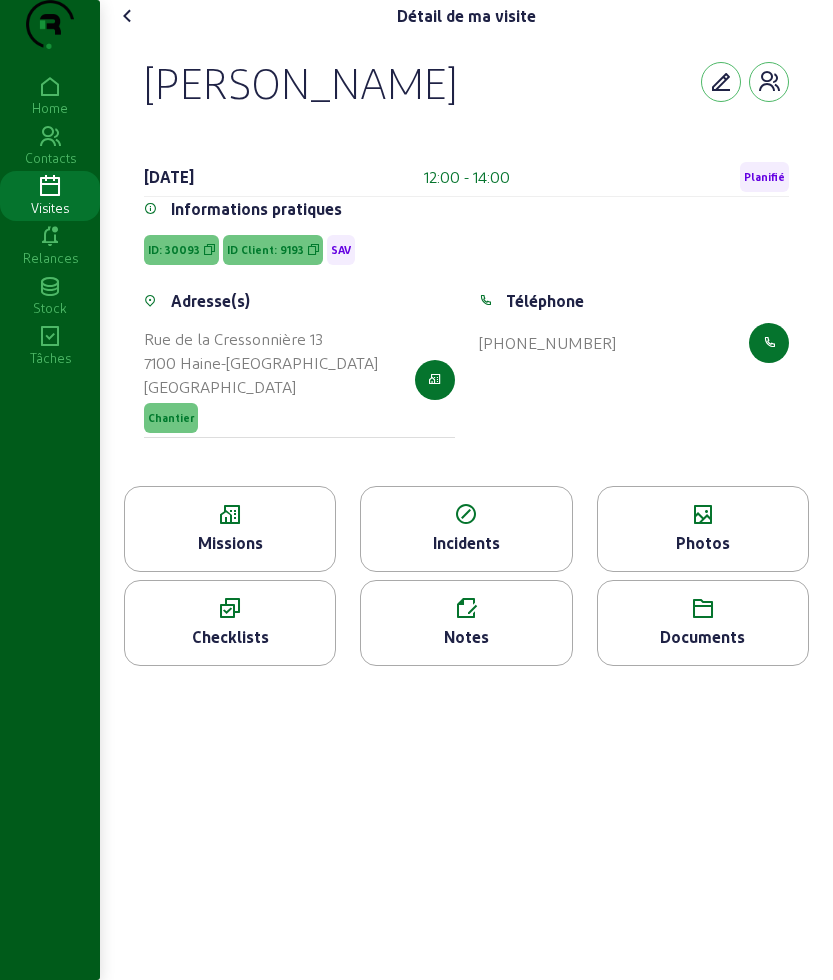 click 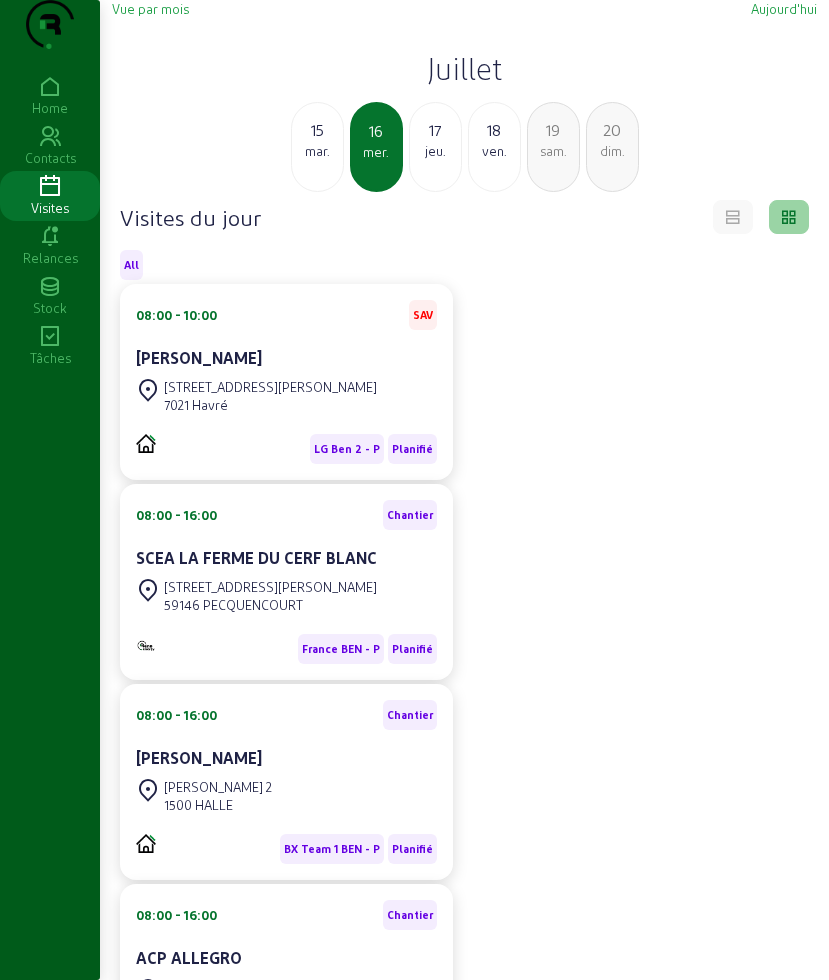 click on "Juillet" 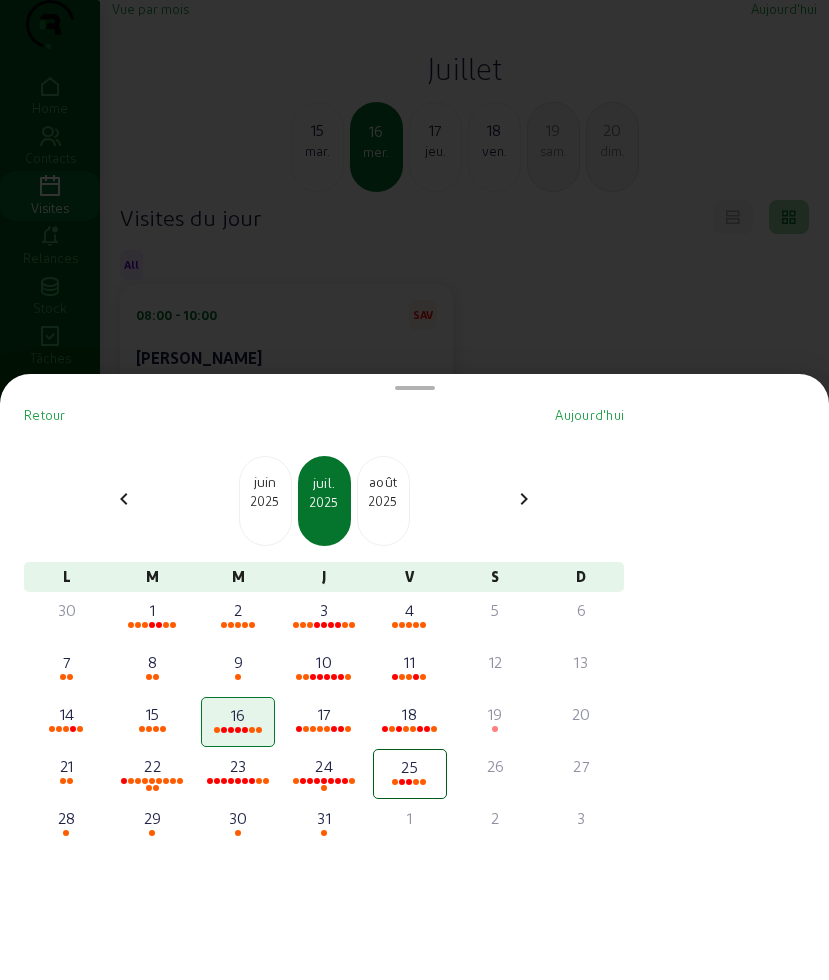 click at bounding box center [414, 490] 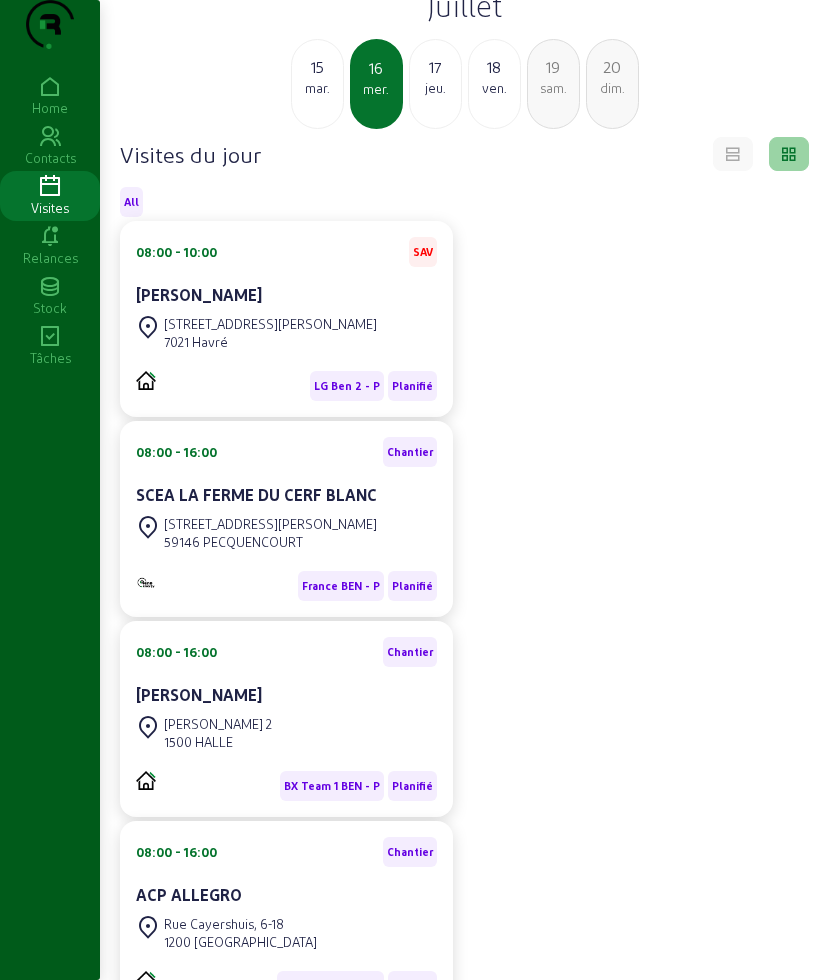 scroll, scrollTop: 688, scrollLeft: 0, axis: vertical 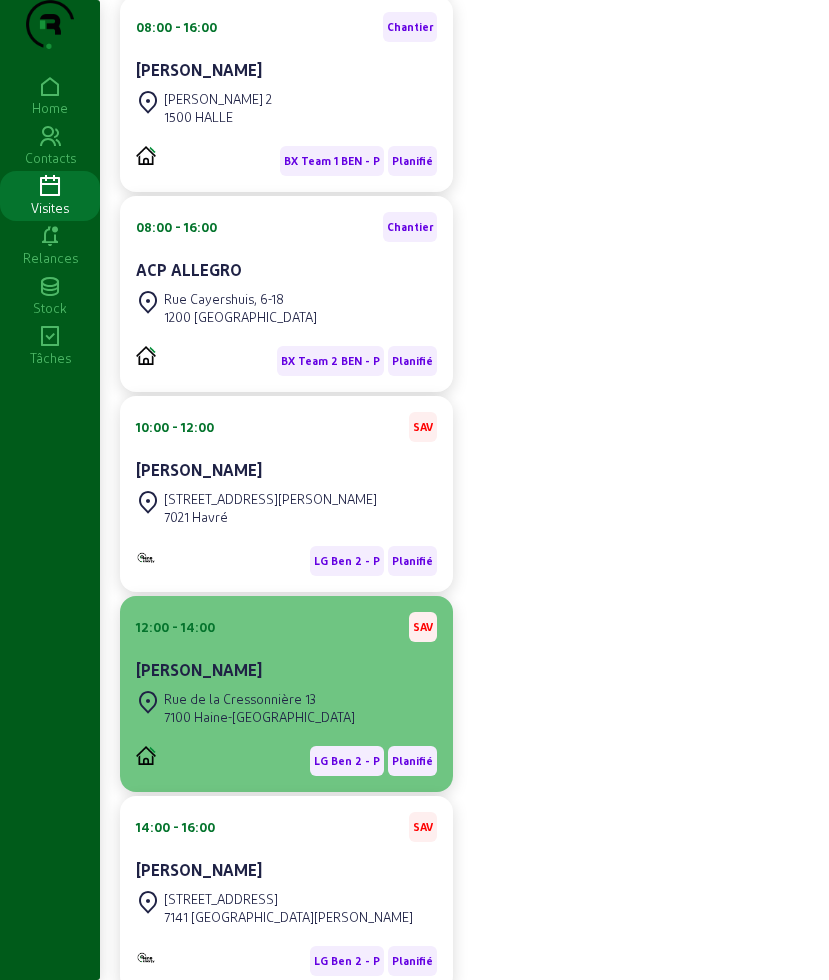 click on "Rue de la Cressonnière 13" 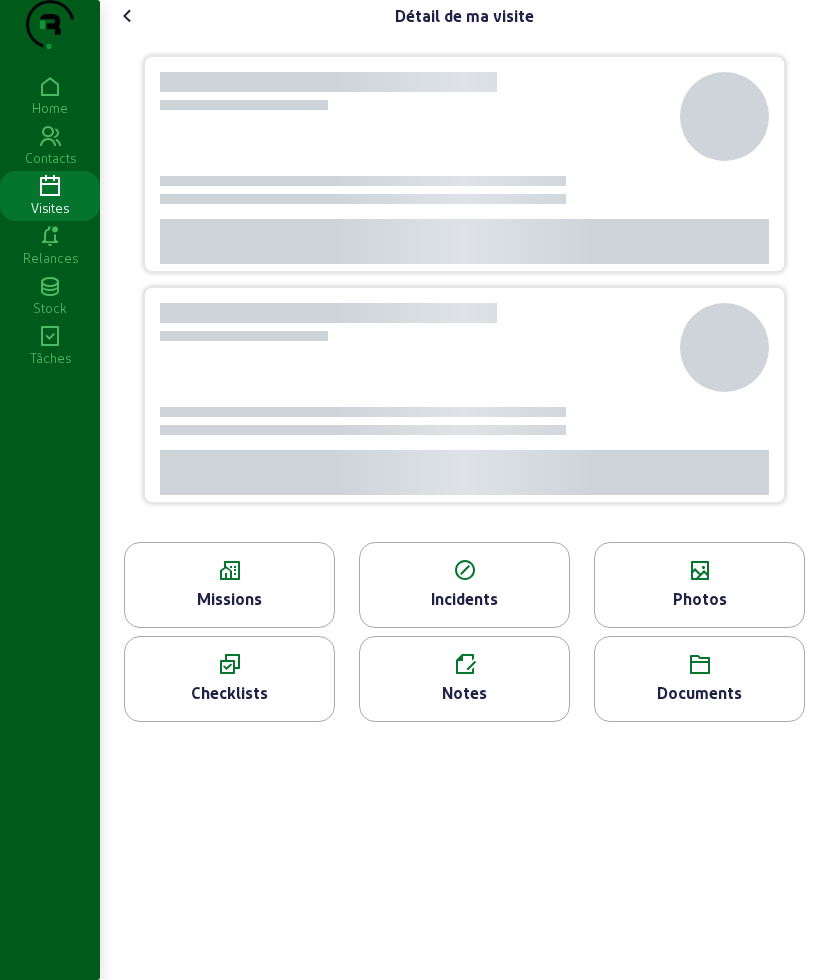 scroll, scrollTop: 0, scrollLeft: 0, axis: both 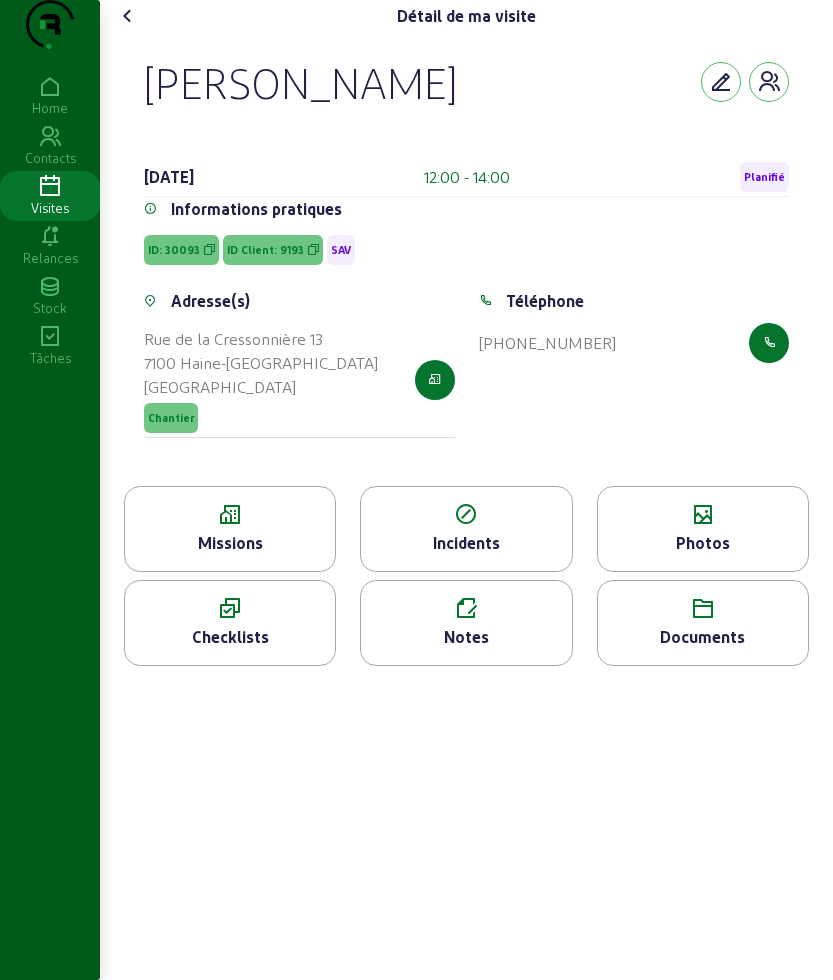 click on "Photos" 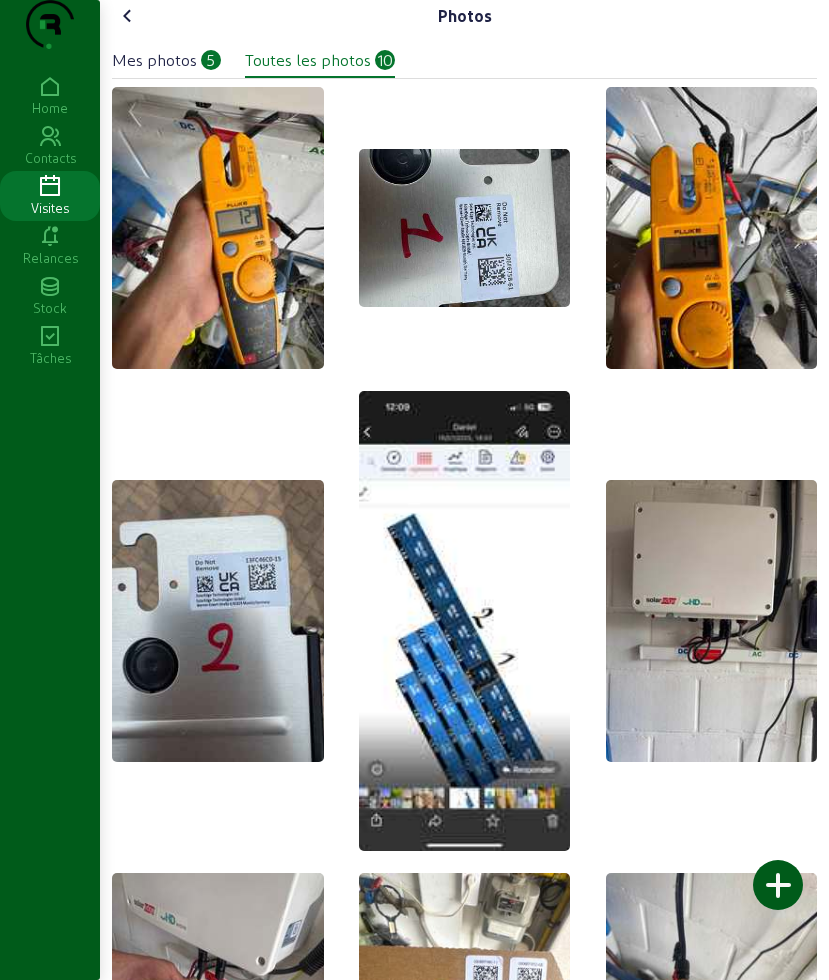 click on "Mes photos" 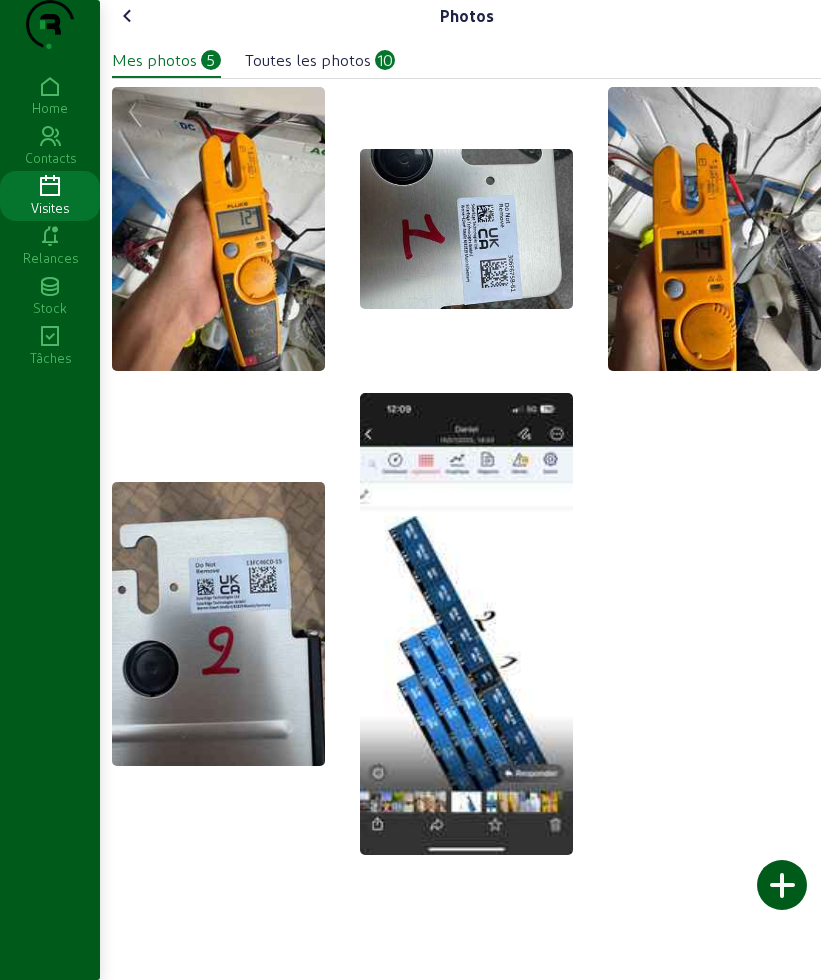 click 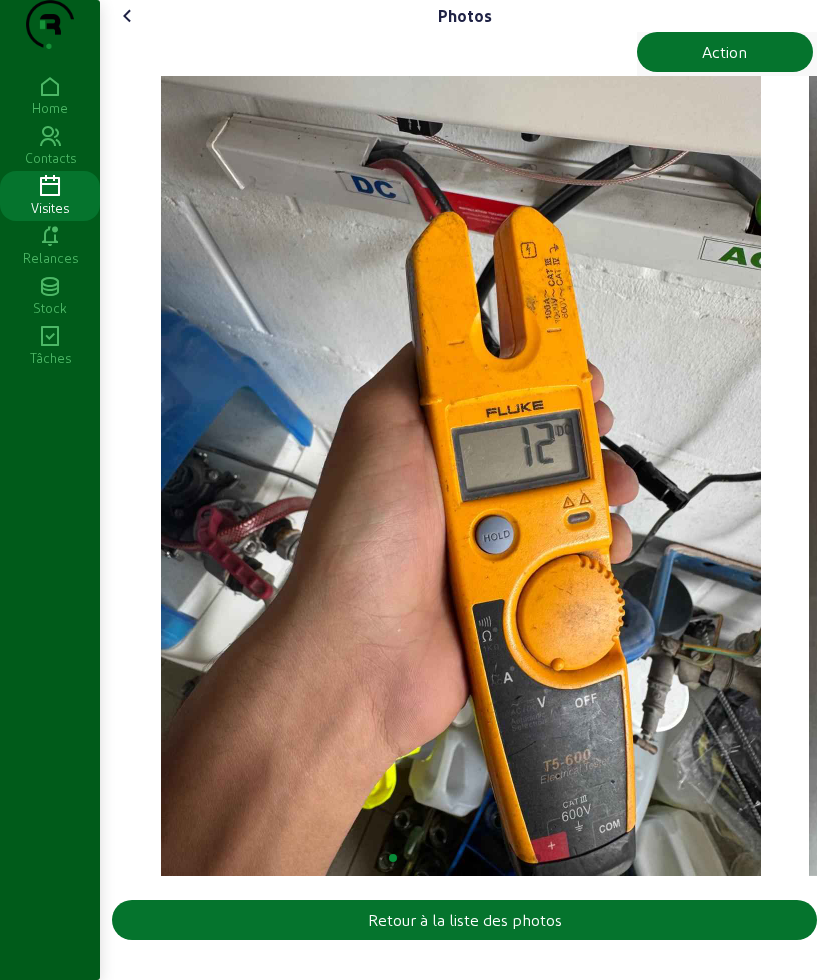 click on "Photos  Action Retour à la liste des photos Home Contacts Visites Relances Stock Tâches" 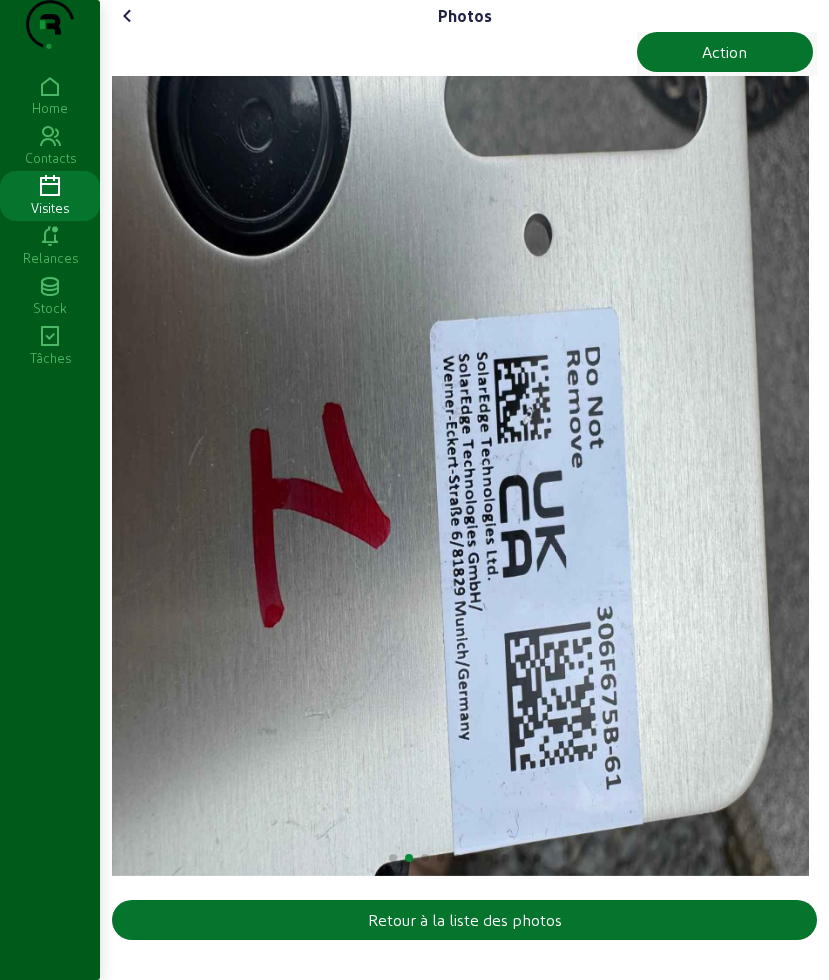 click on "Photos  Action Retour à la liste des photos Home Contacts Visites Relances Stock Tâches" 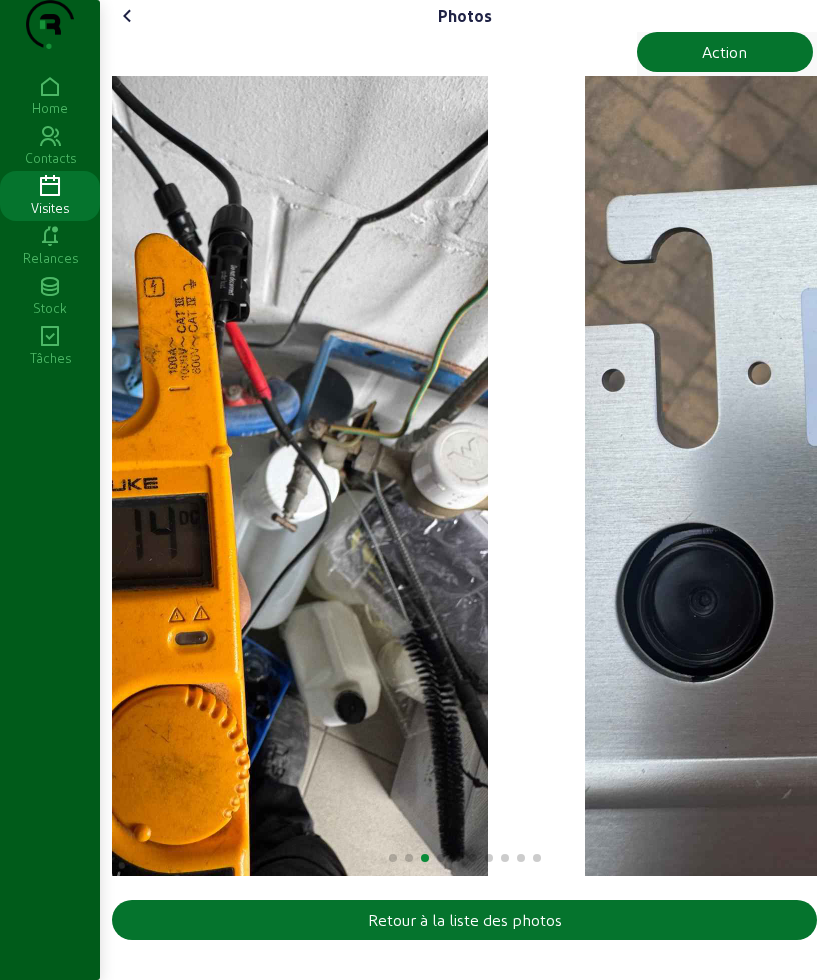 click on "Photos  Action Retour à la liste des photos Home Contacts Visites Relances Stock Tâches" 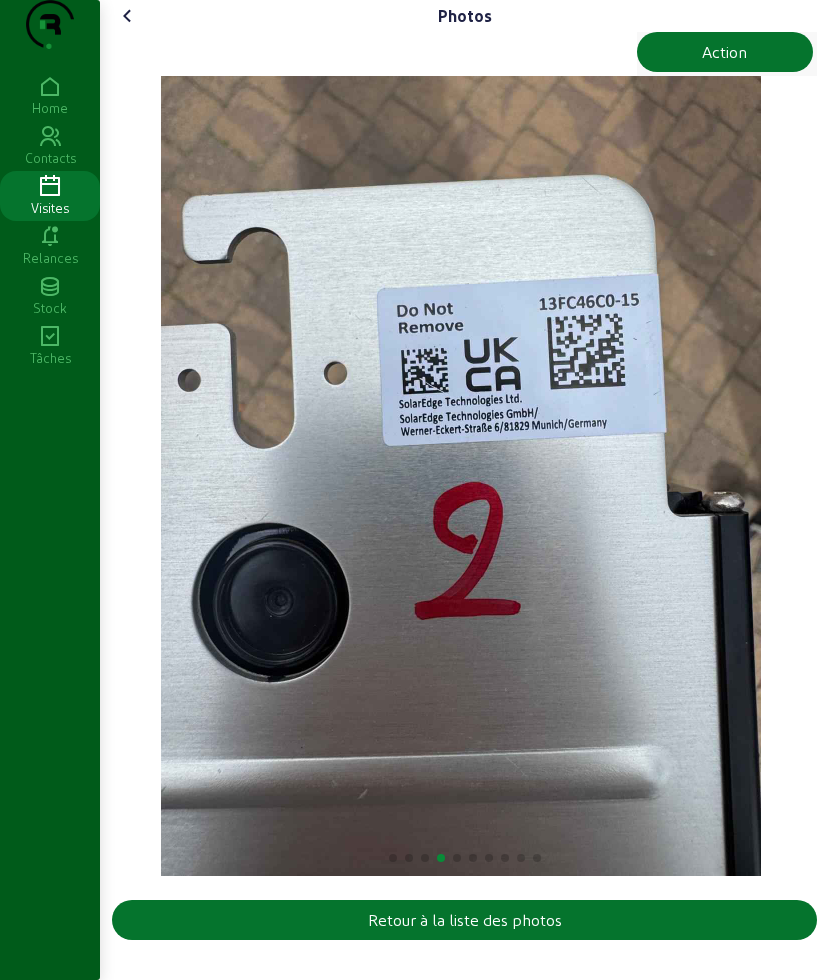click 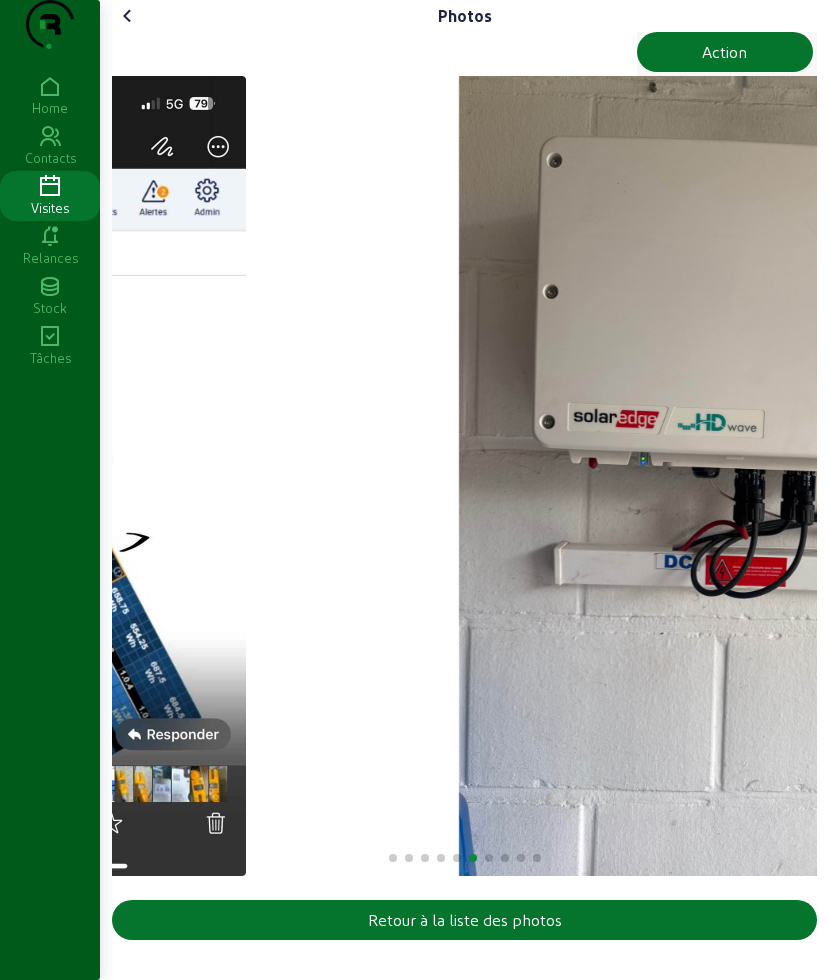 click on "Photos  Action Retour à la liste des photos Home Contacts Visites Relances Stock Tâches" 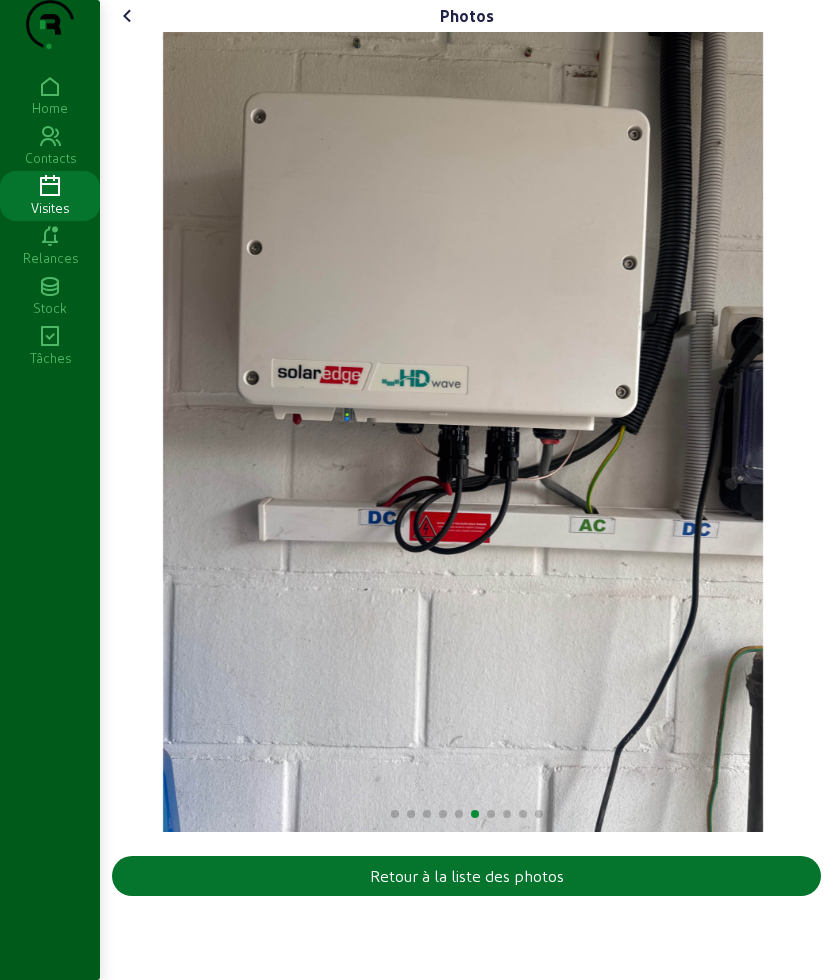 click 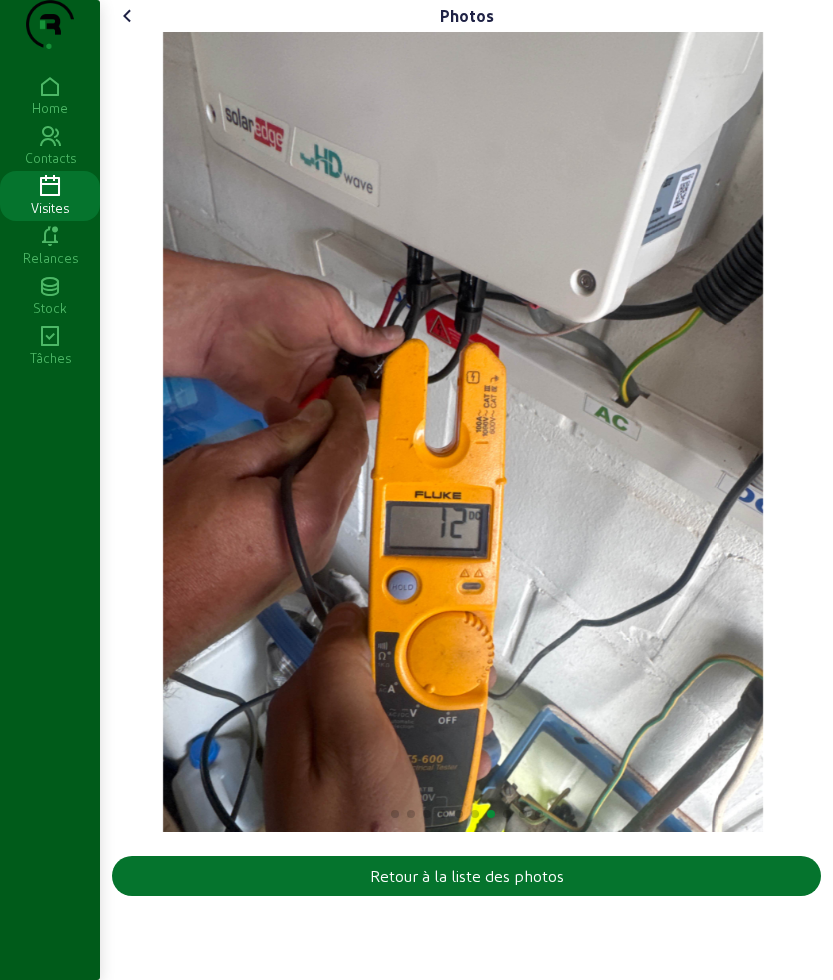click 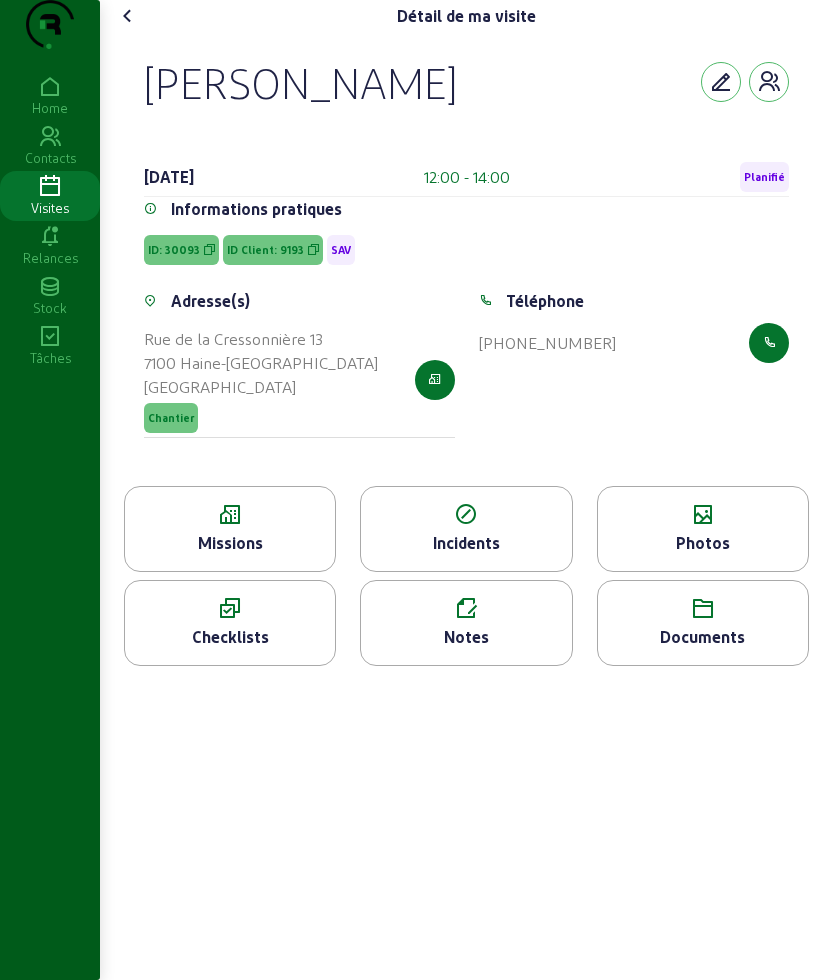 click on "Photos" 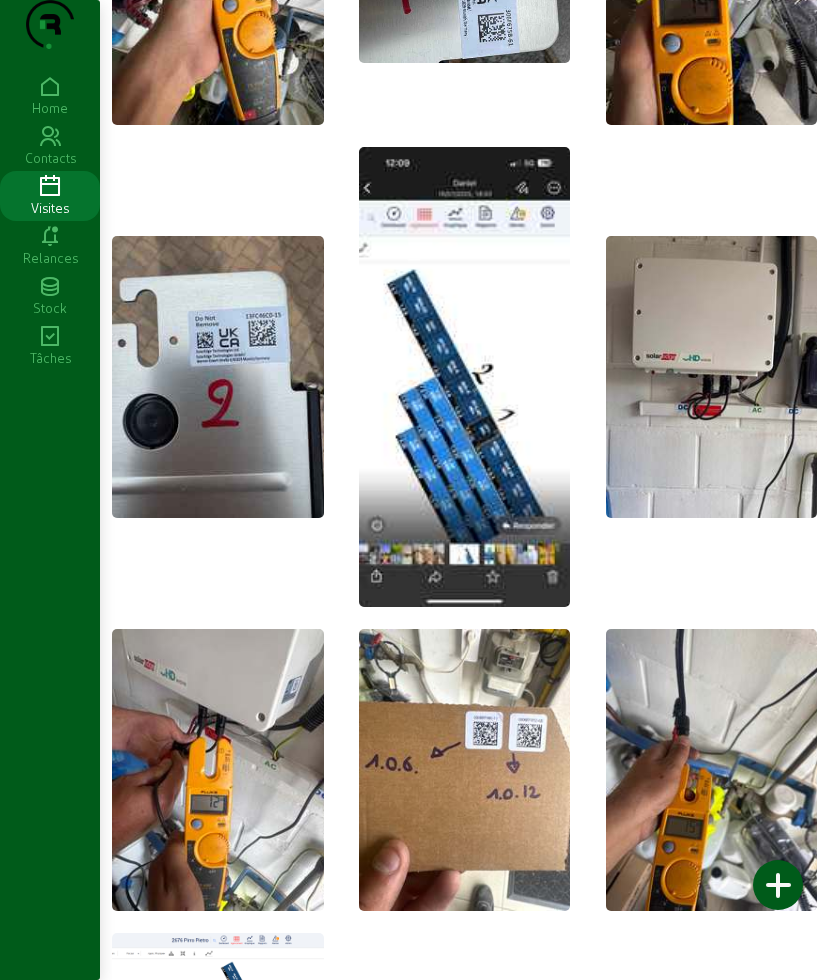 scroll, scrollTop: 384, scrollLeft: 0, axis: vertical 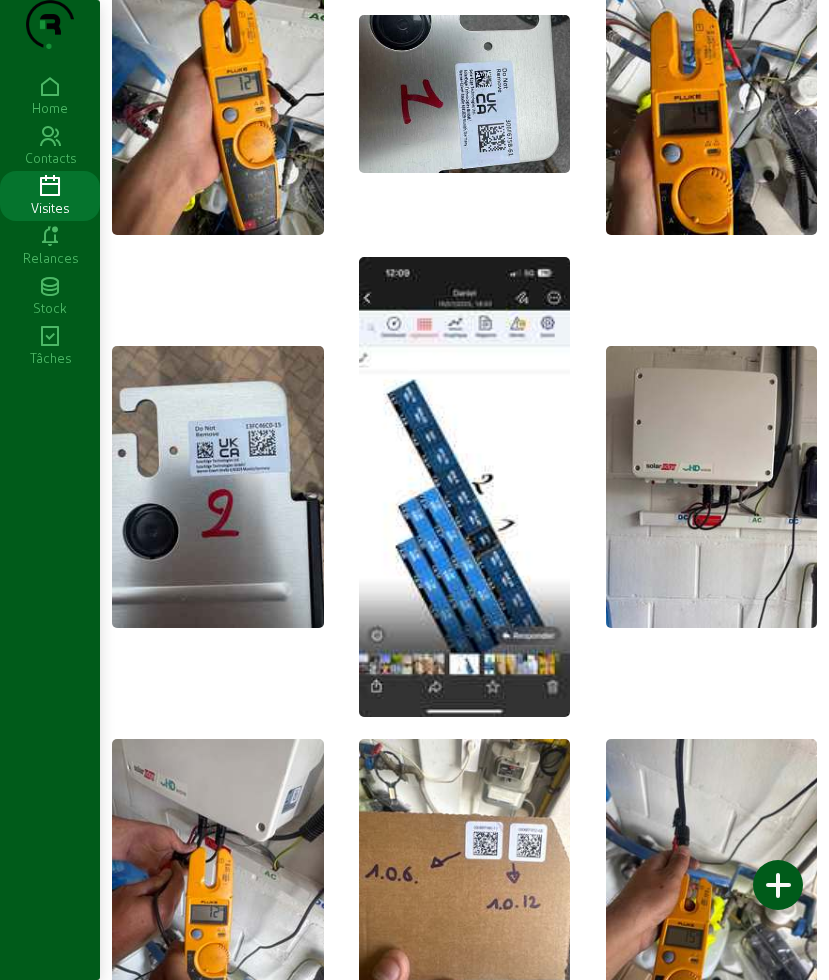 click 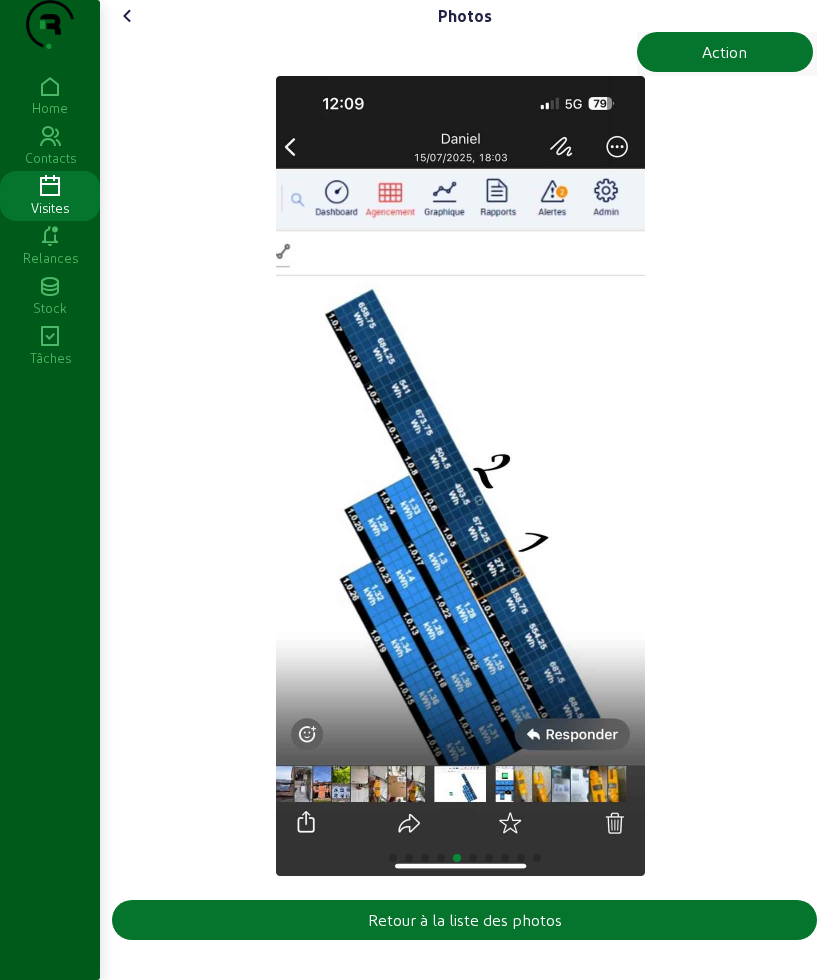 scroll, scrollTop: 8, scrollLeft: 0, axis: vertical 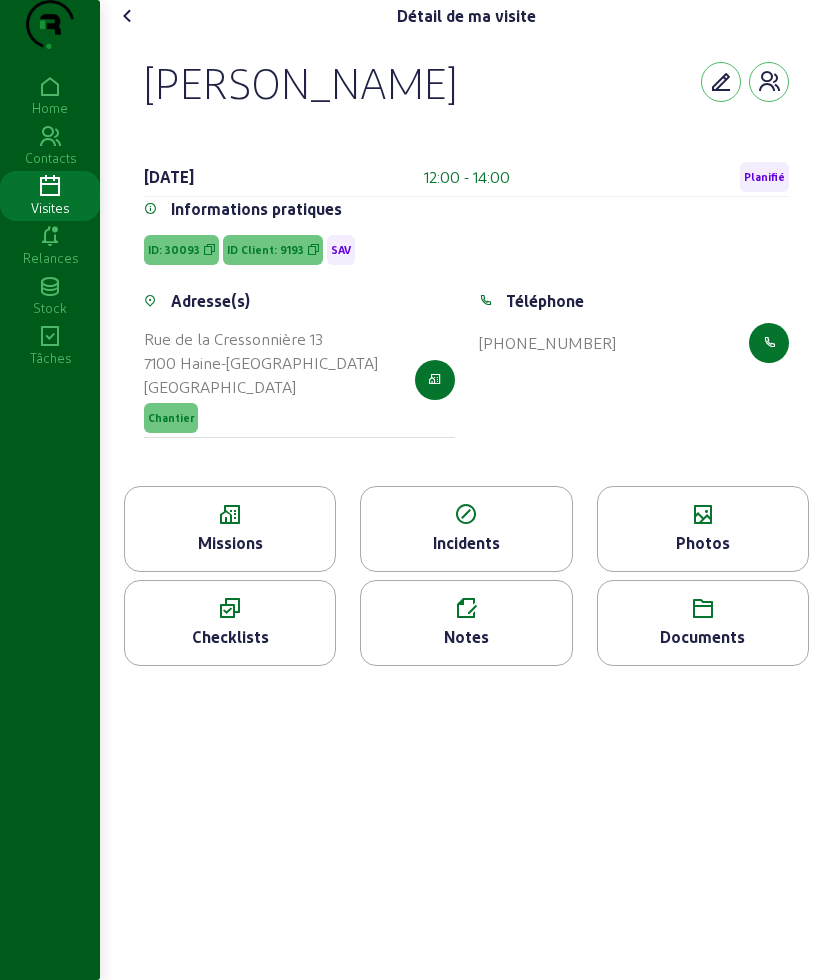 drag, startPoint x: 210, startPoint y: 122, endPoint x: 374, endPoint y: 129, distance: 164.14932 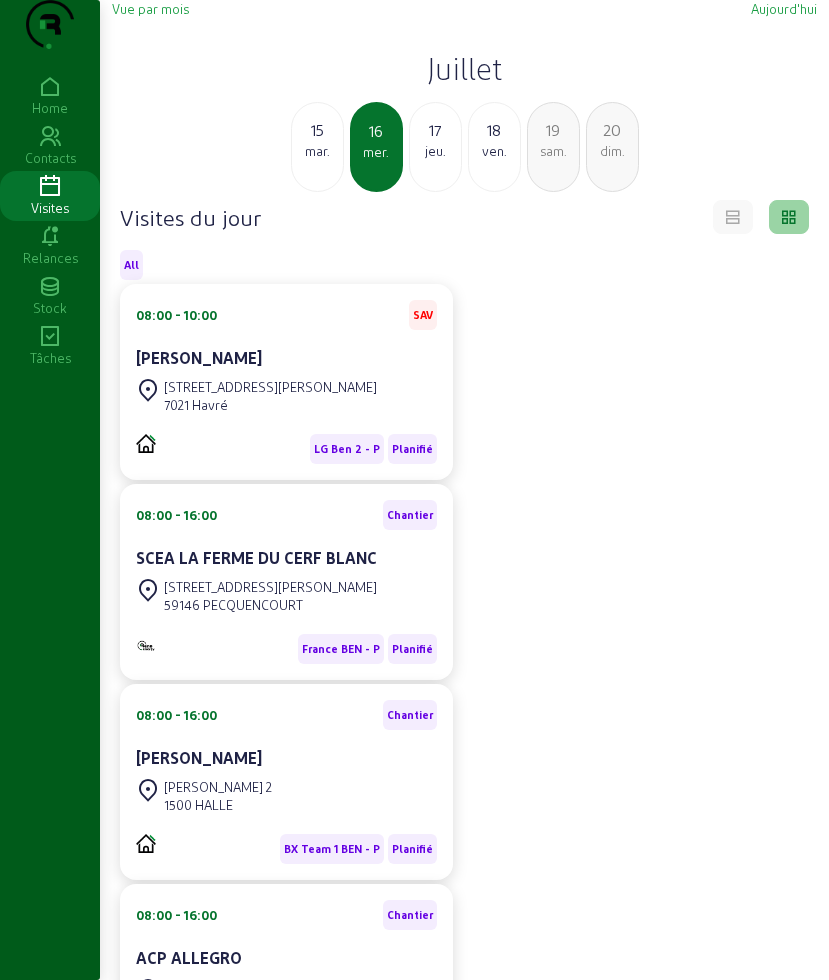 click on "Juillet" 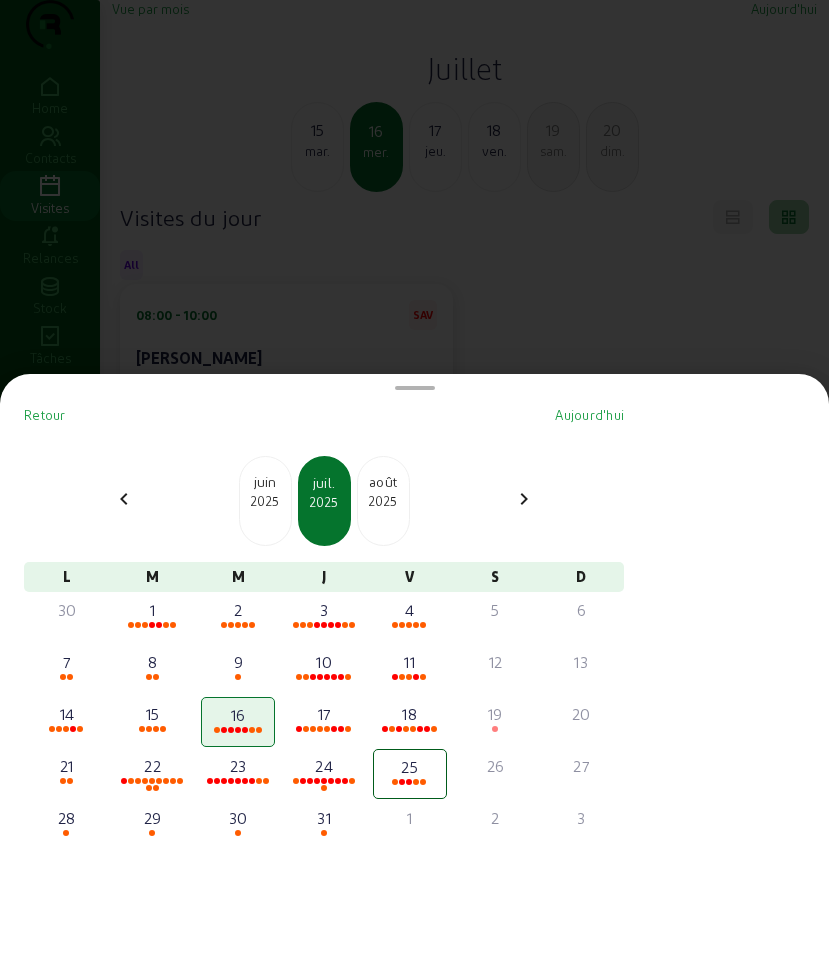 click on "juin 2025" at bounding box center [265, 501] 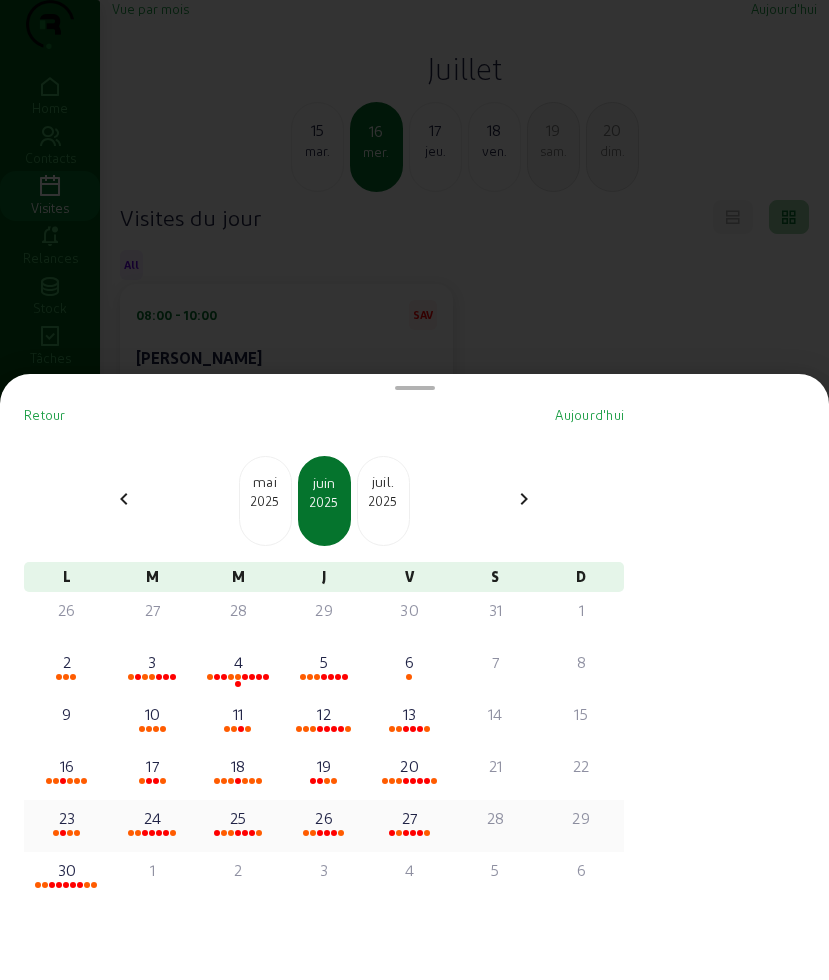 click at bounding box center [63, 833] 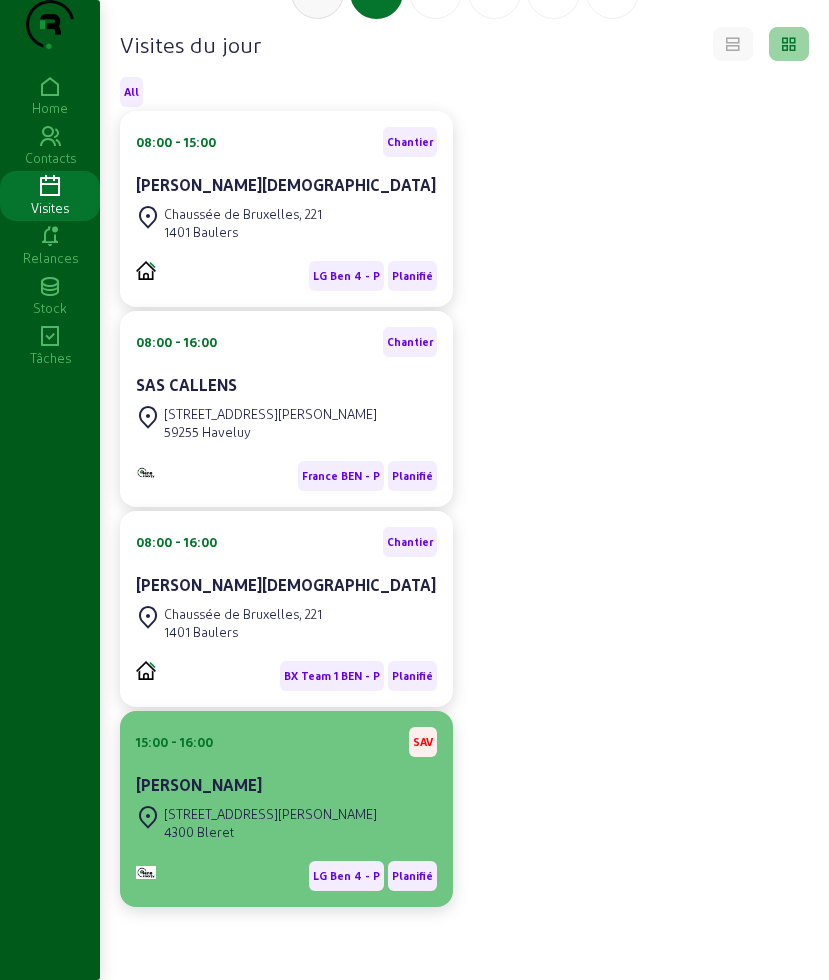 scroll, scrollTop: 88, scrollLeft: 0, axis: vertical 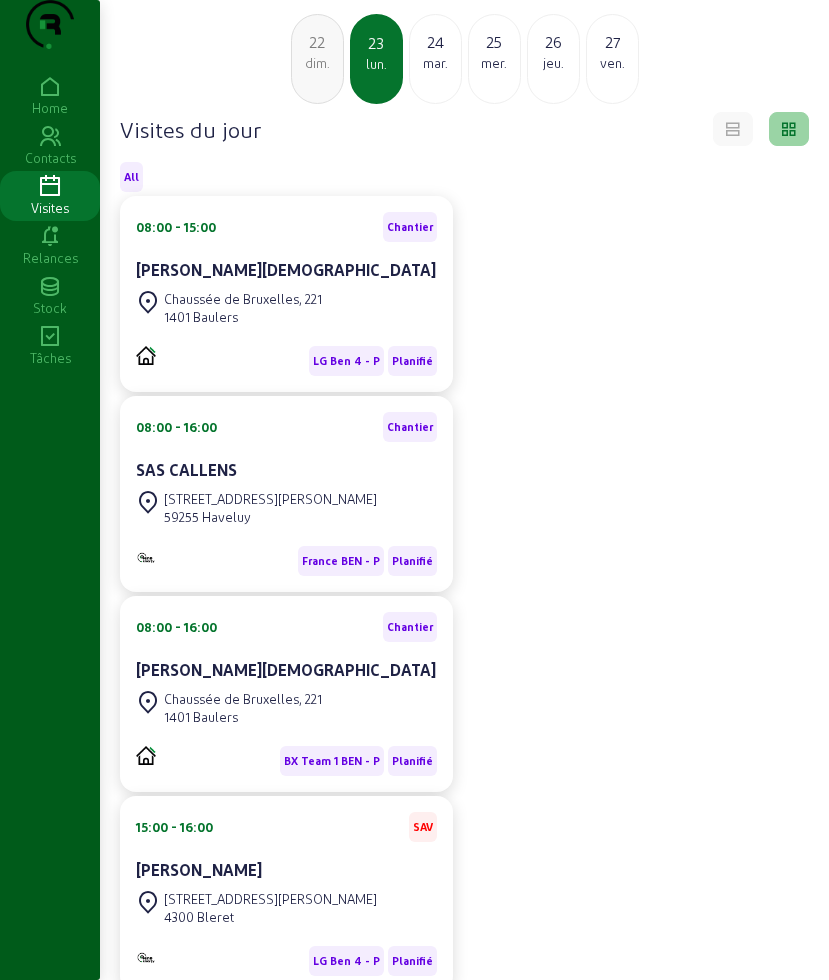 click on "24" 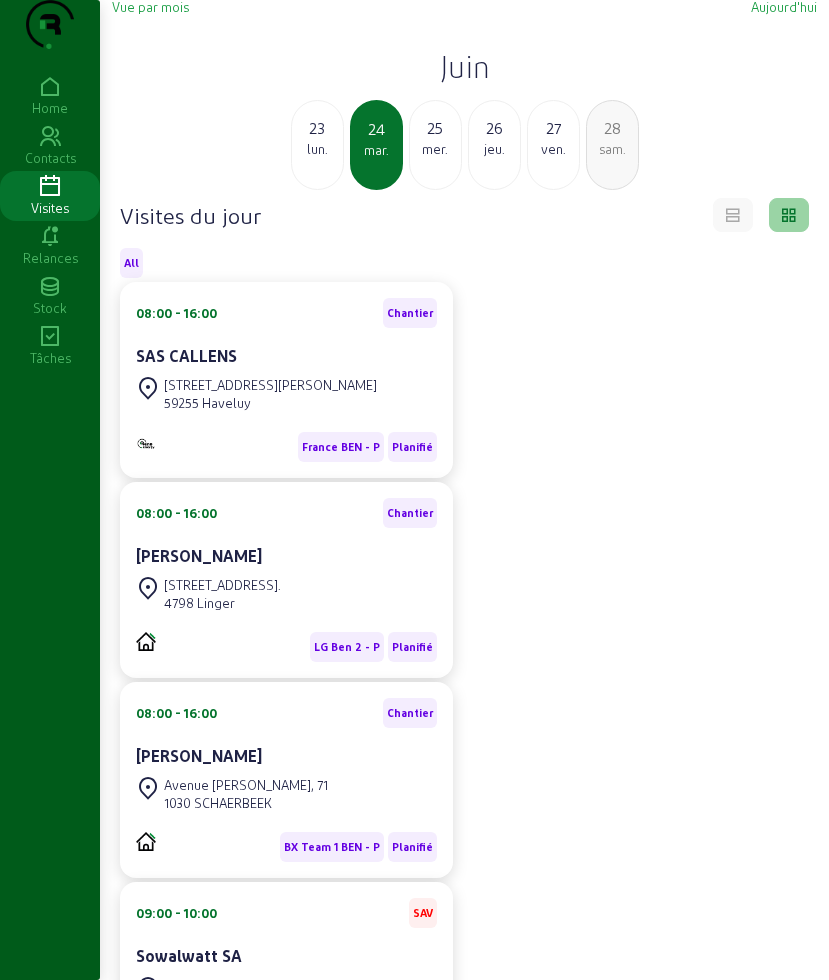 scroll, scrollTop: 0, scrollLeft: 0, axis: both 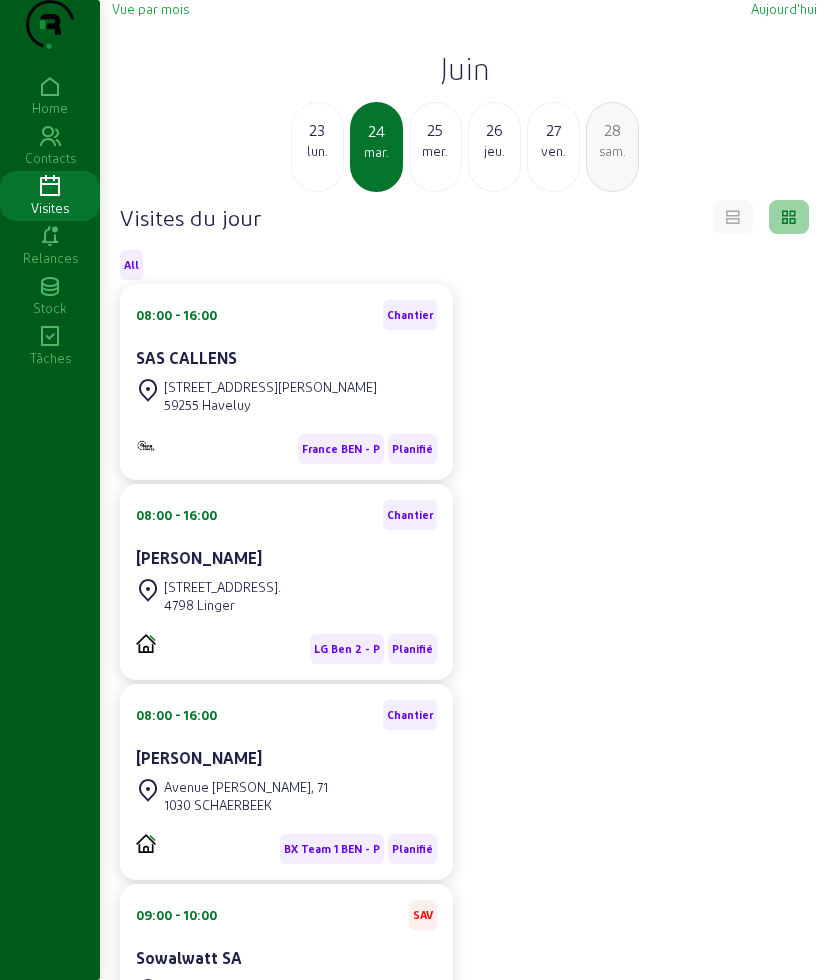 click on "mer." 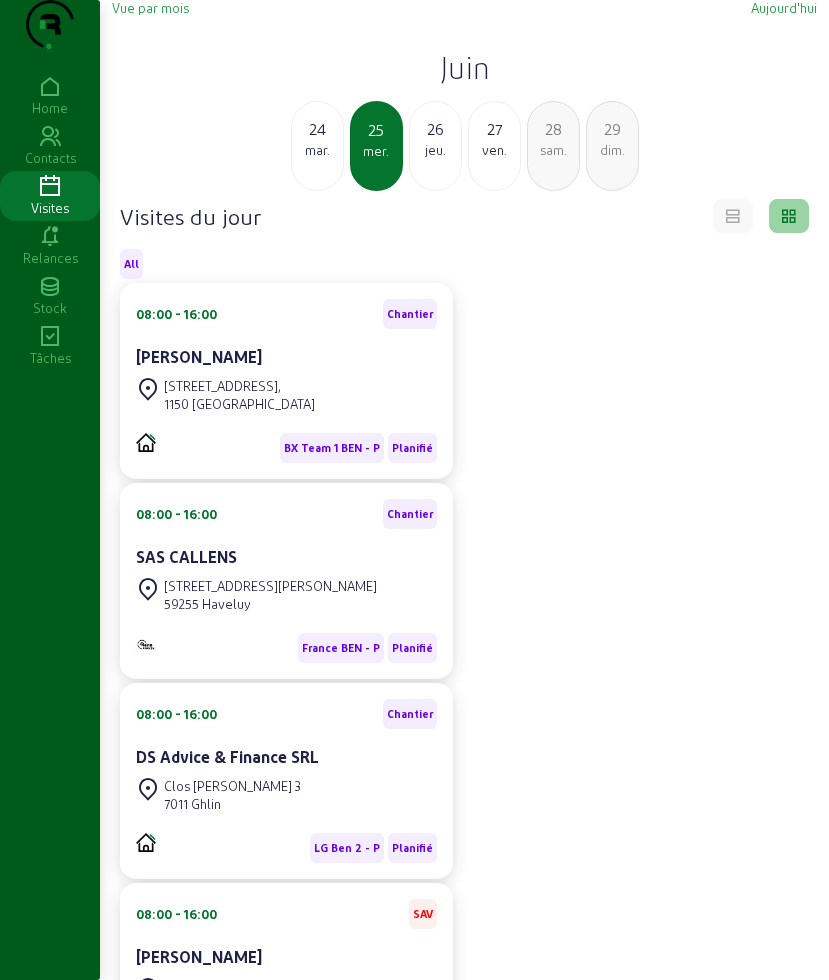 scroll, scrollTop: 0, scrollLeft: 0, axis: both 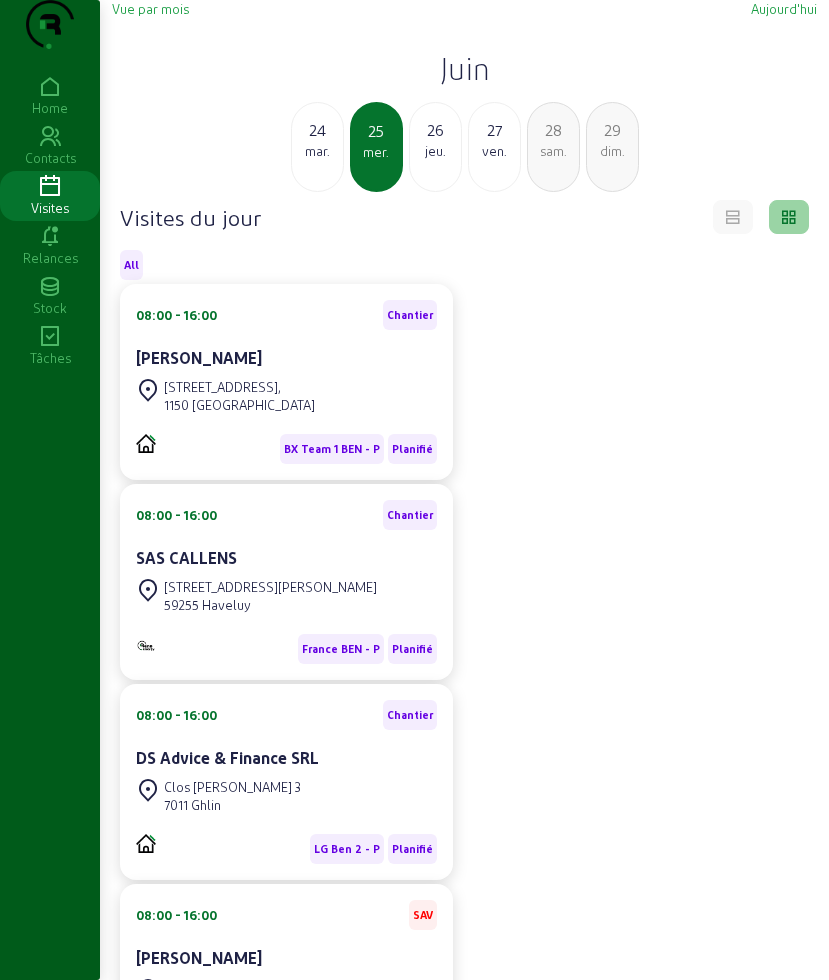 click on "Juin" 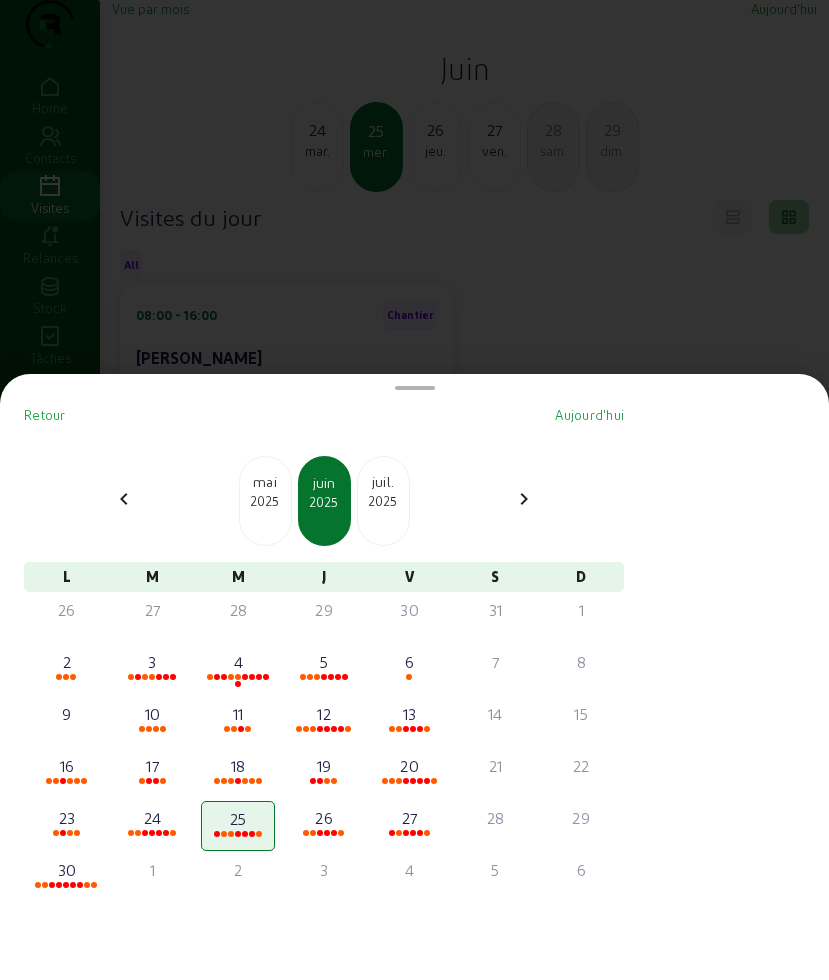 click on "2025" at bounding box center [383, 501] 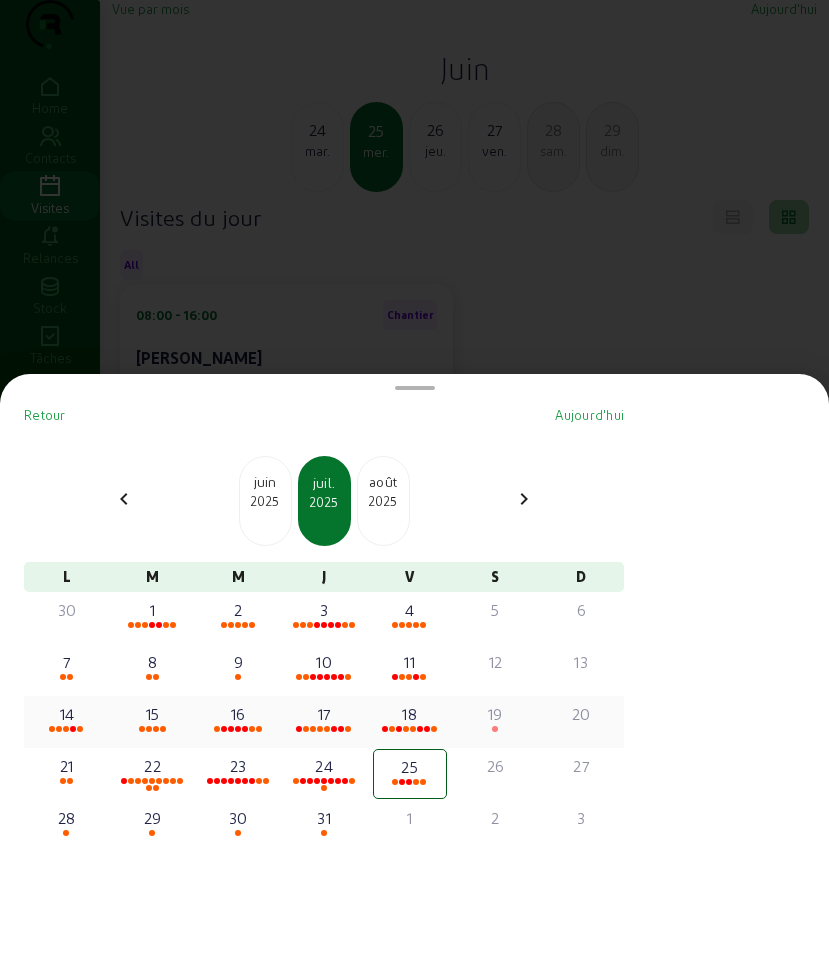 click on "16" at bounding box center (238, 714) 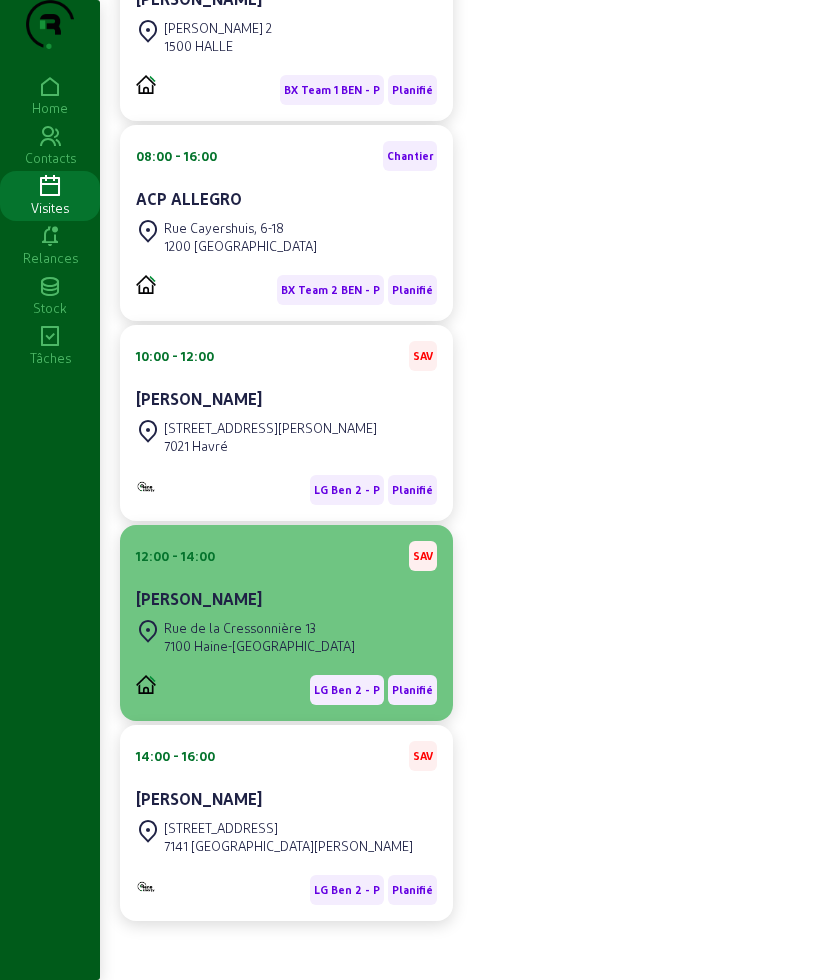 scroll, scrollTop: 813, scrollLeft: 0, axis: vertical 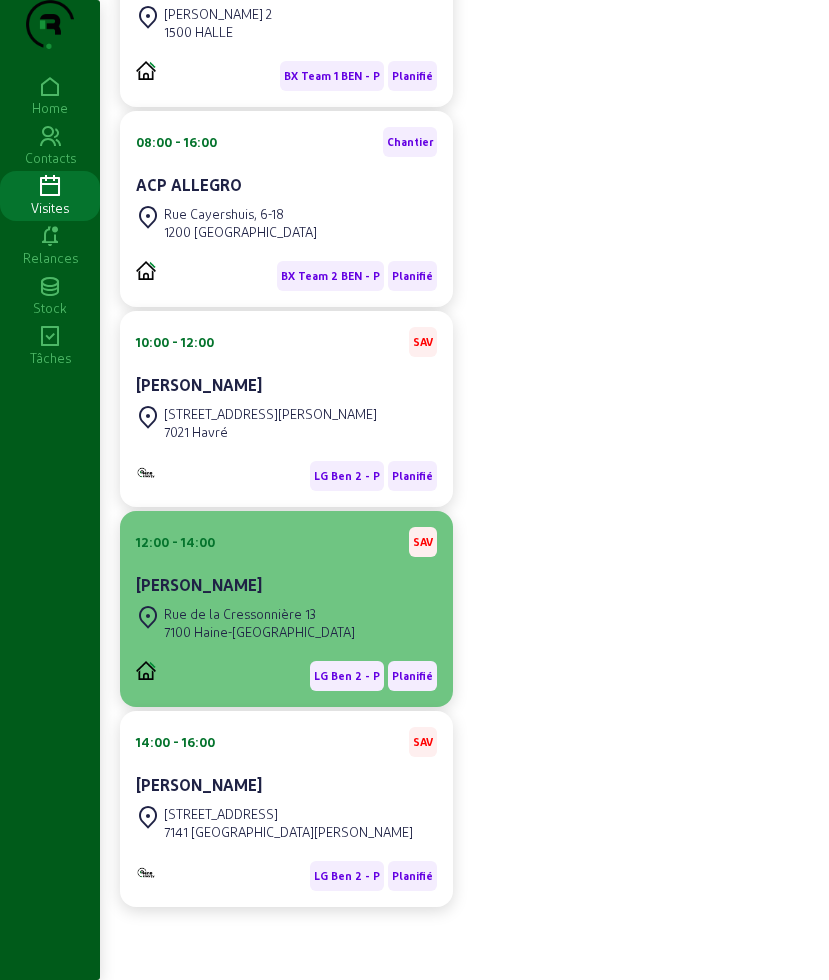 click on "7100 Haine-[GEOGRAPHIC_DATA]" 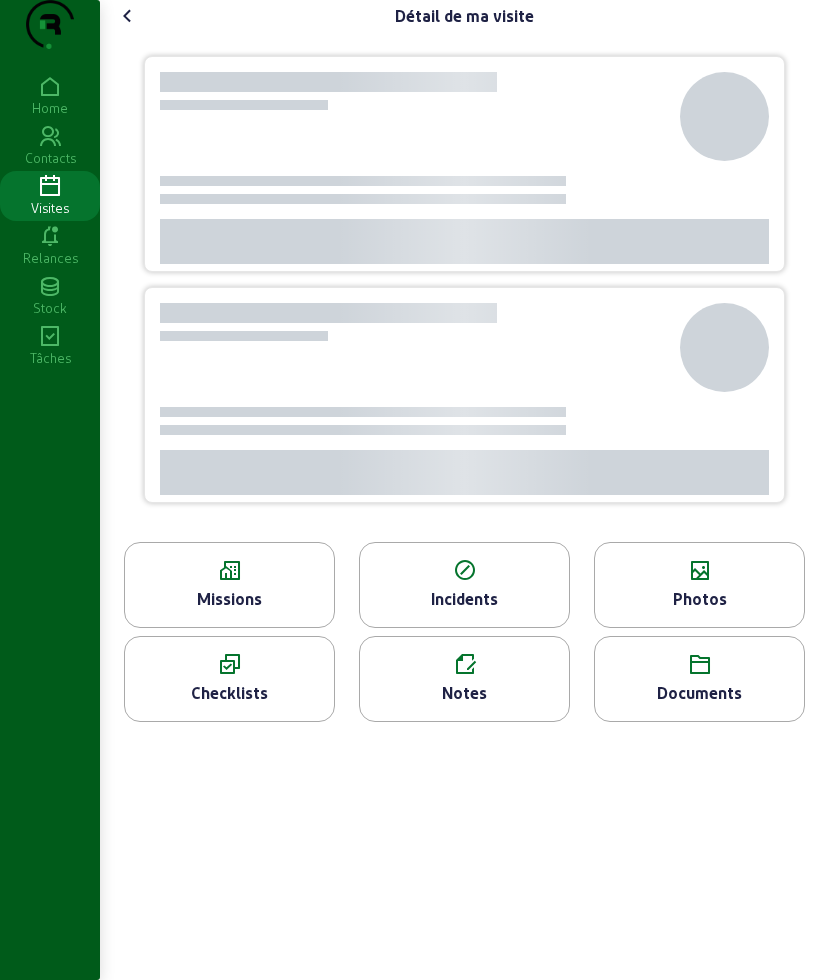 scroll, scrollTop: 0, scrollLeft: 0, axis: both 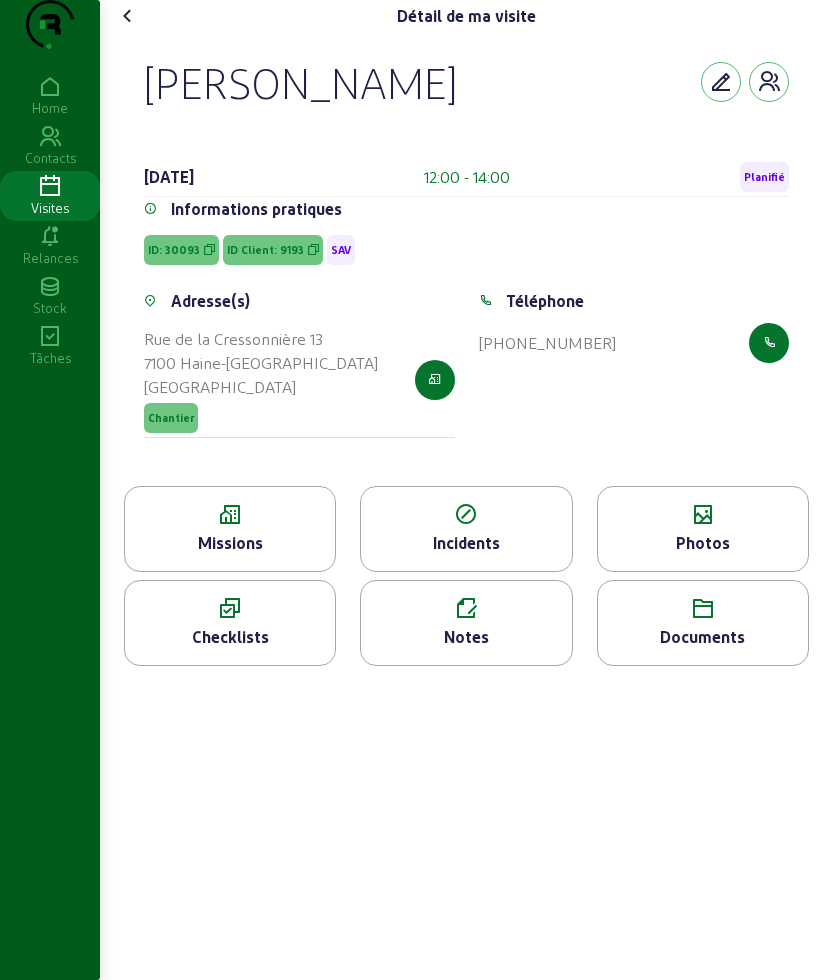 click on "Photos" 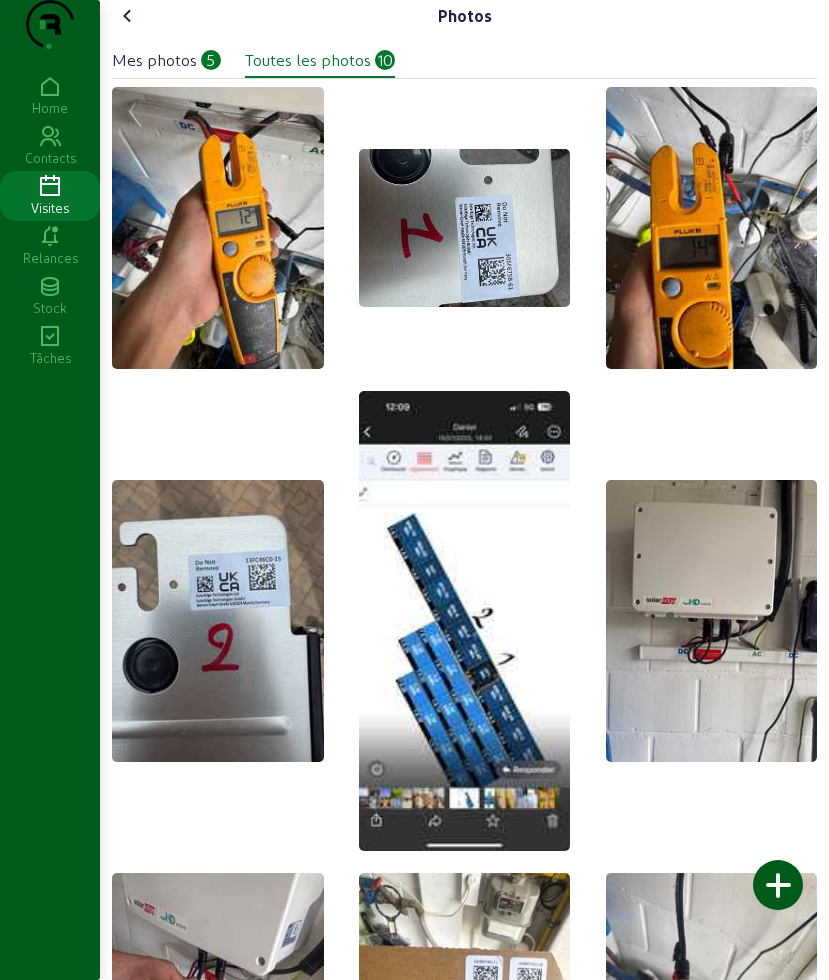 click 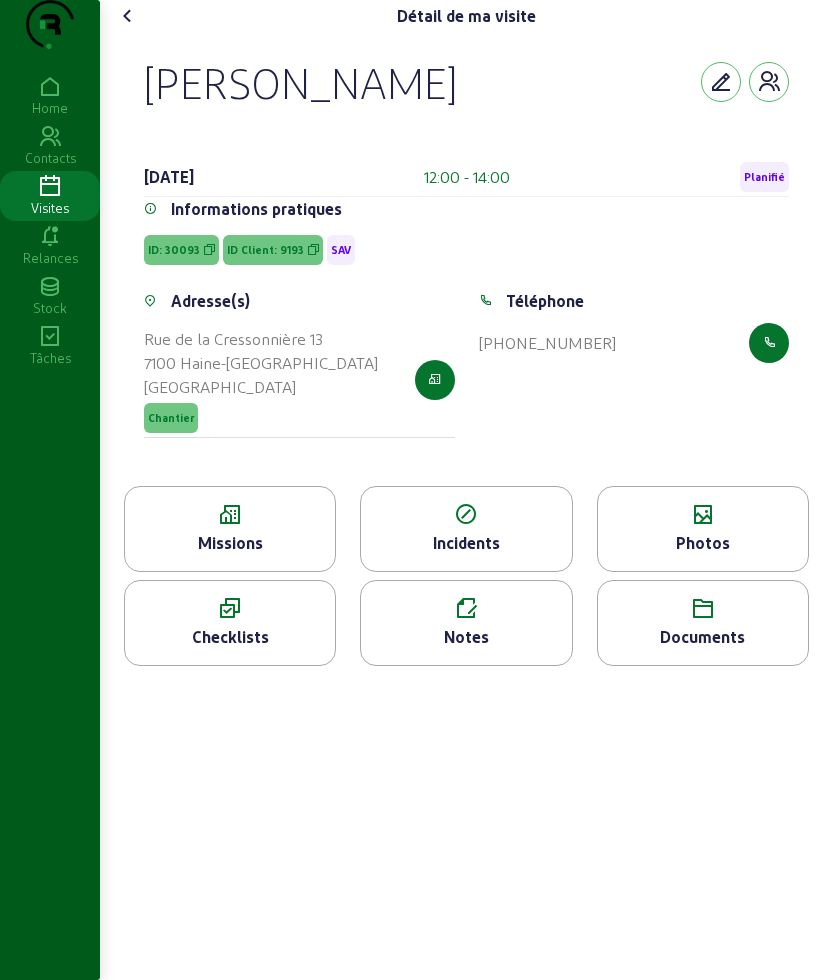 click 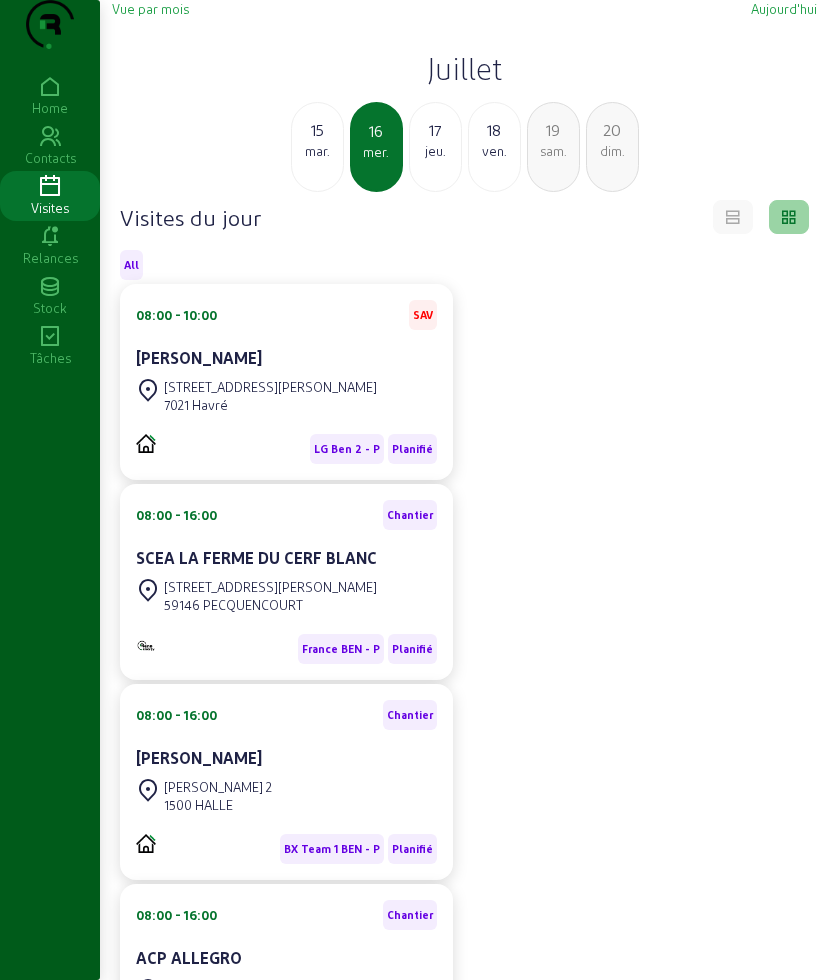 click on "Juillet" 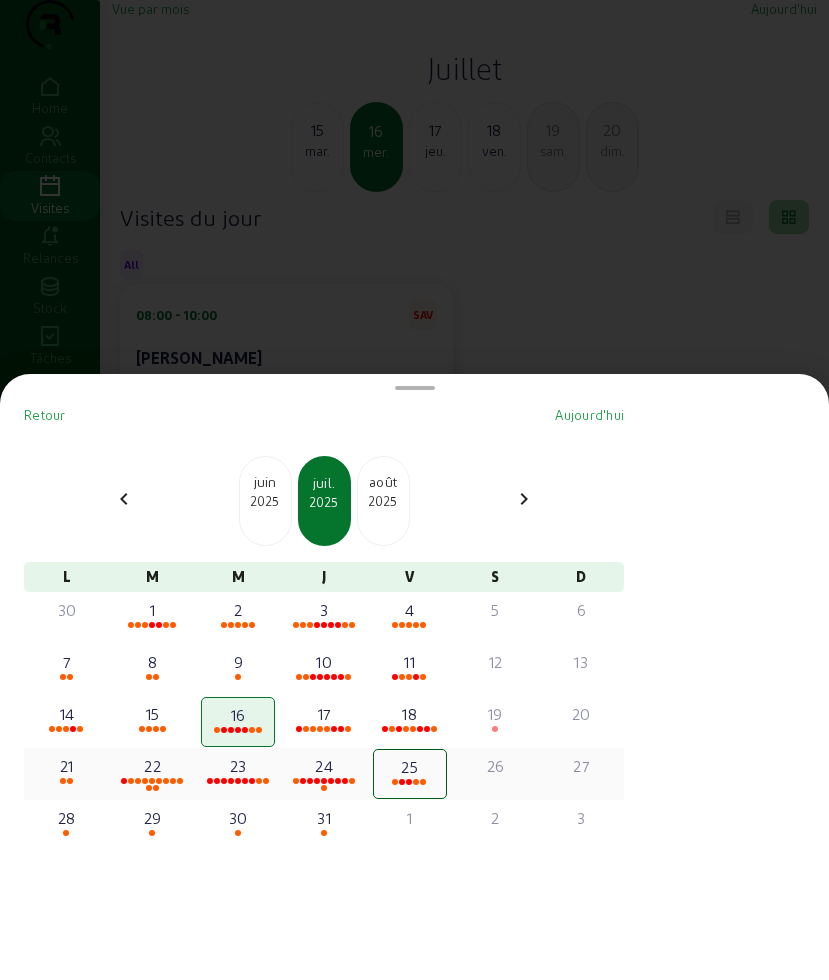 click on "22" at bounding box center (153, 766) 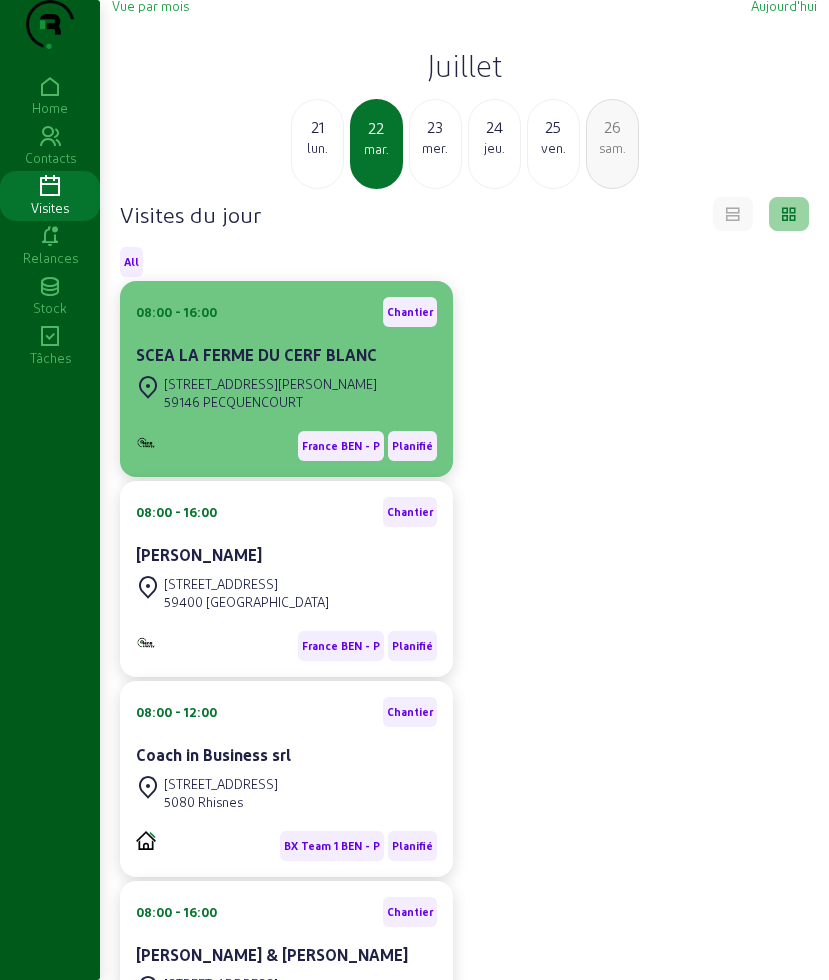 scroll, scrollTop: 0, scrollLeft: 0, axis: both 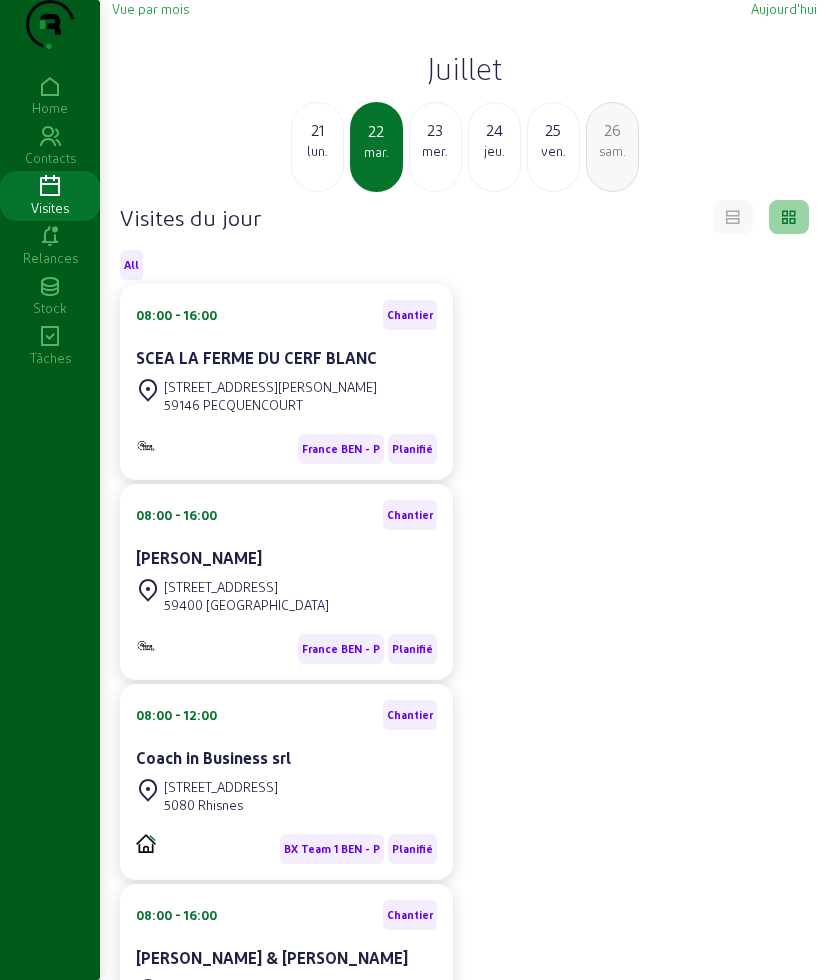 click on "24" 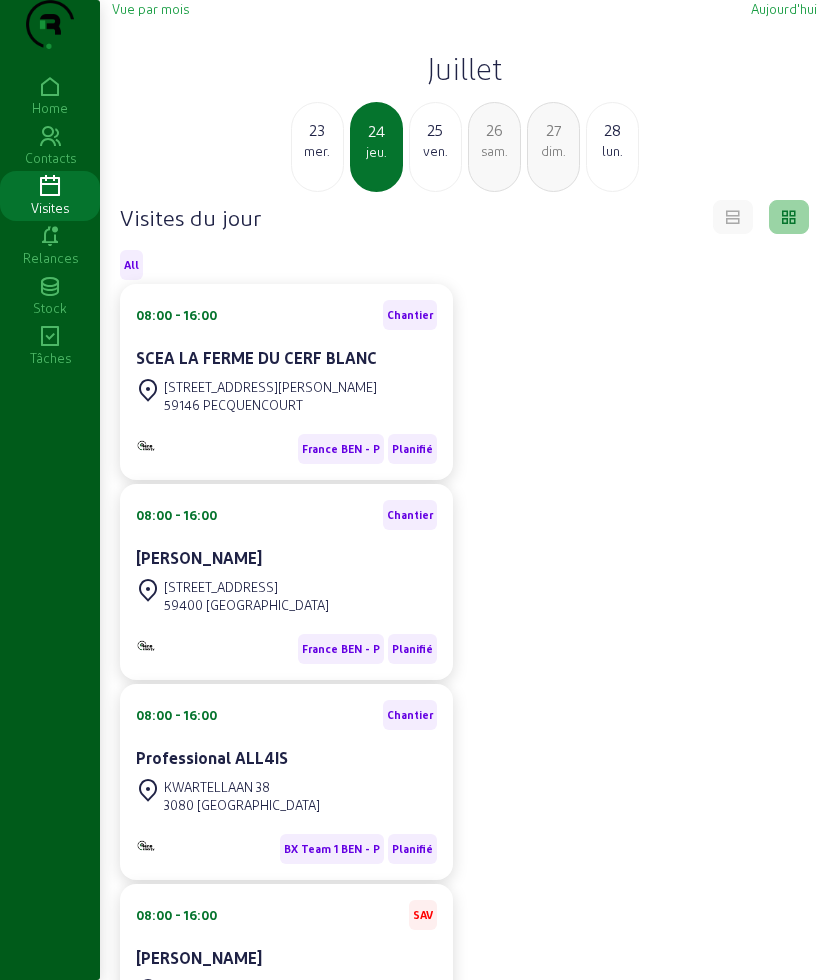 click on "mer." 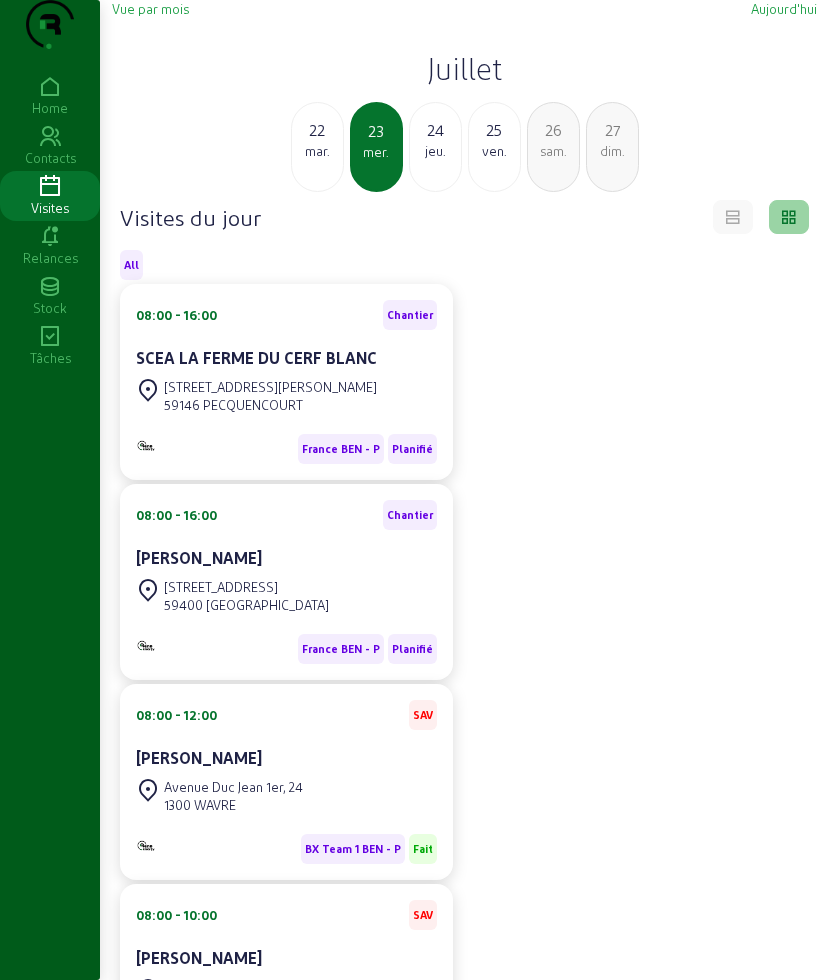 click on "22" 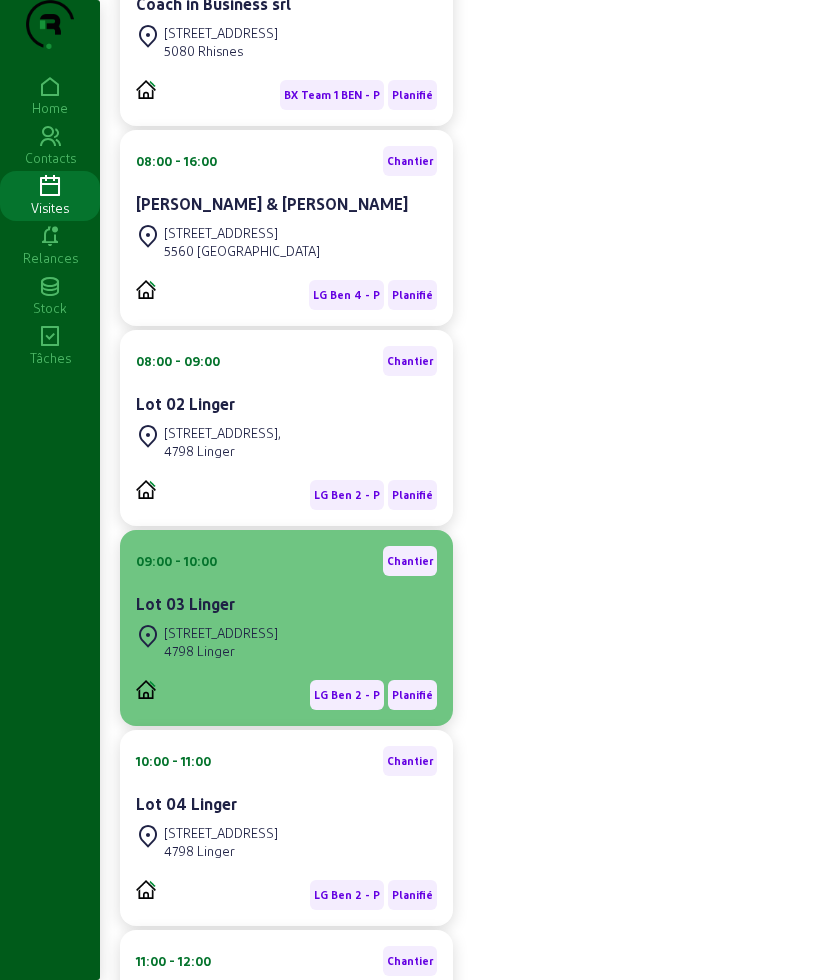 scroll, scrollTop: 0, scrollLeft: 0, axis: both 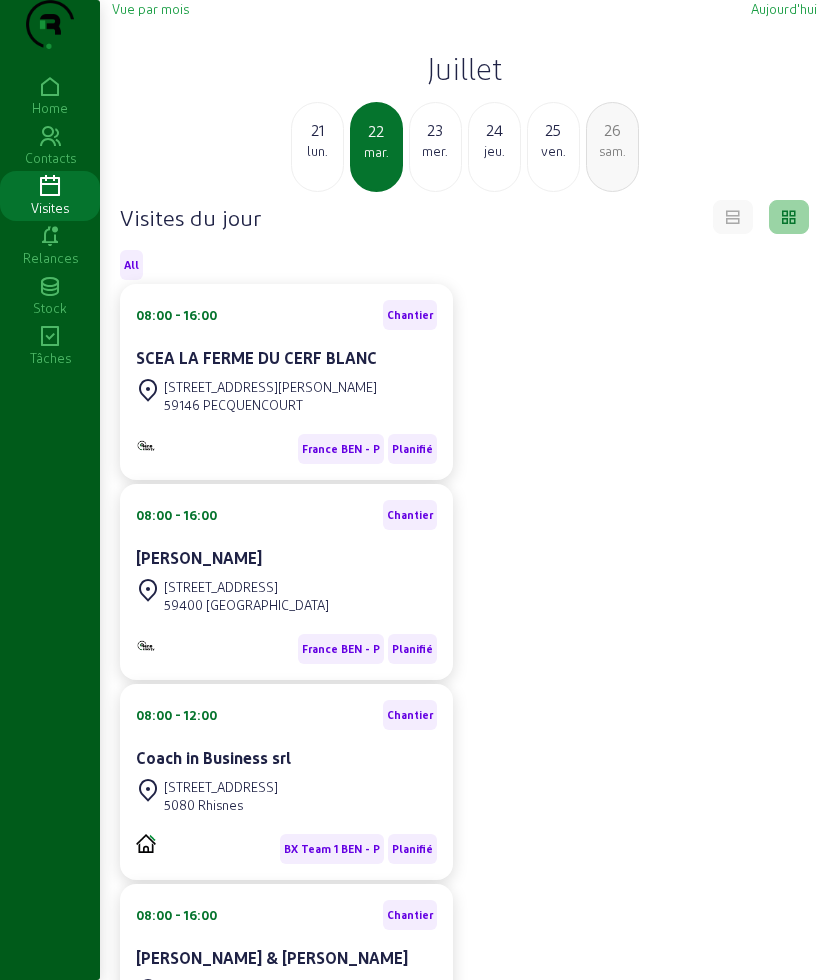 click on "21" 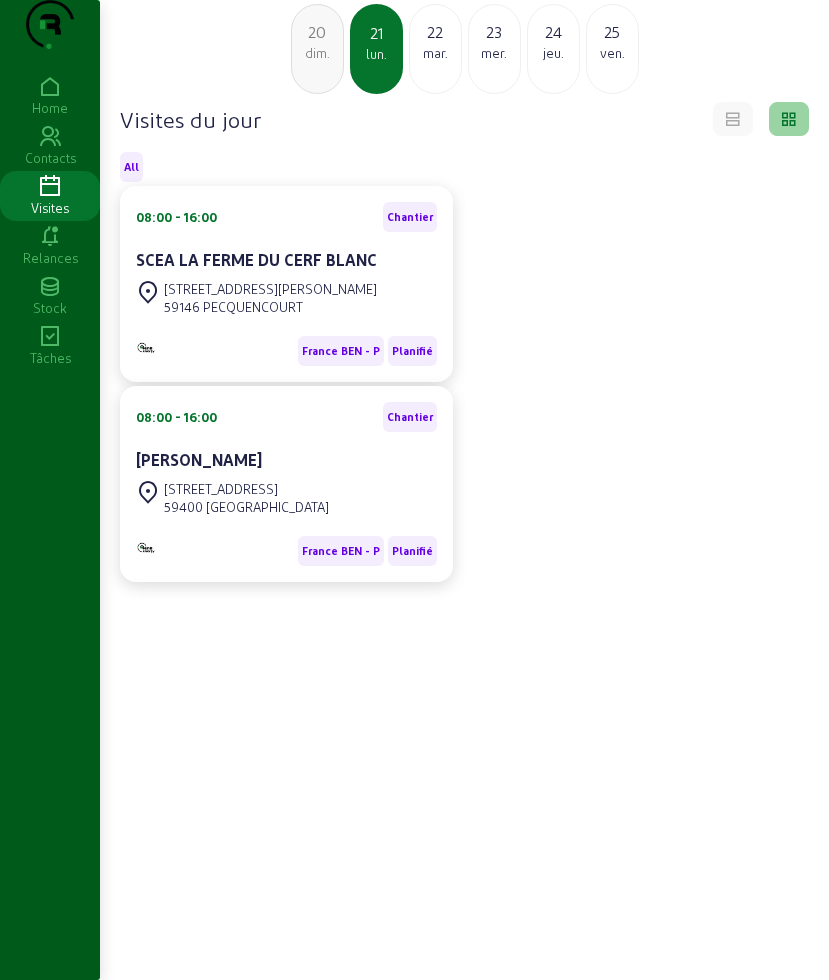 scroll, scrollTop: 0, scrollLeft: 0, axis: both 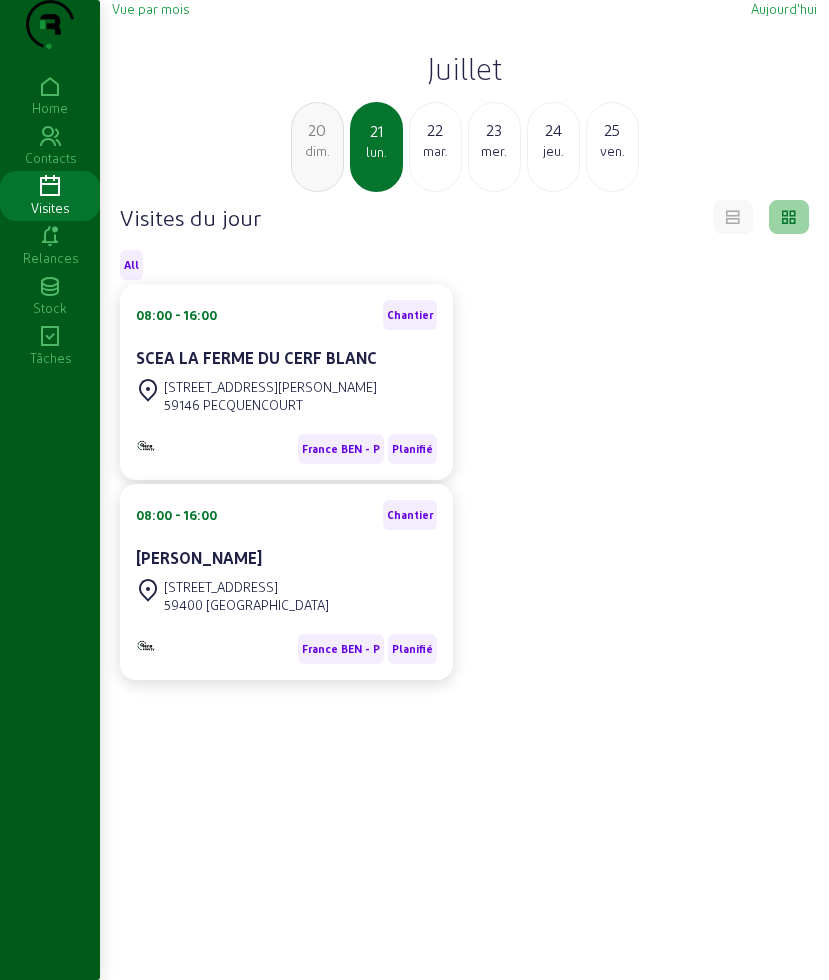 click on "Juillet" 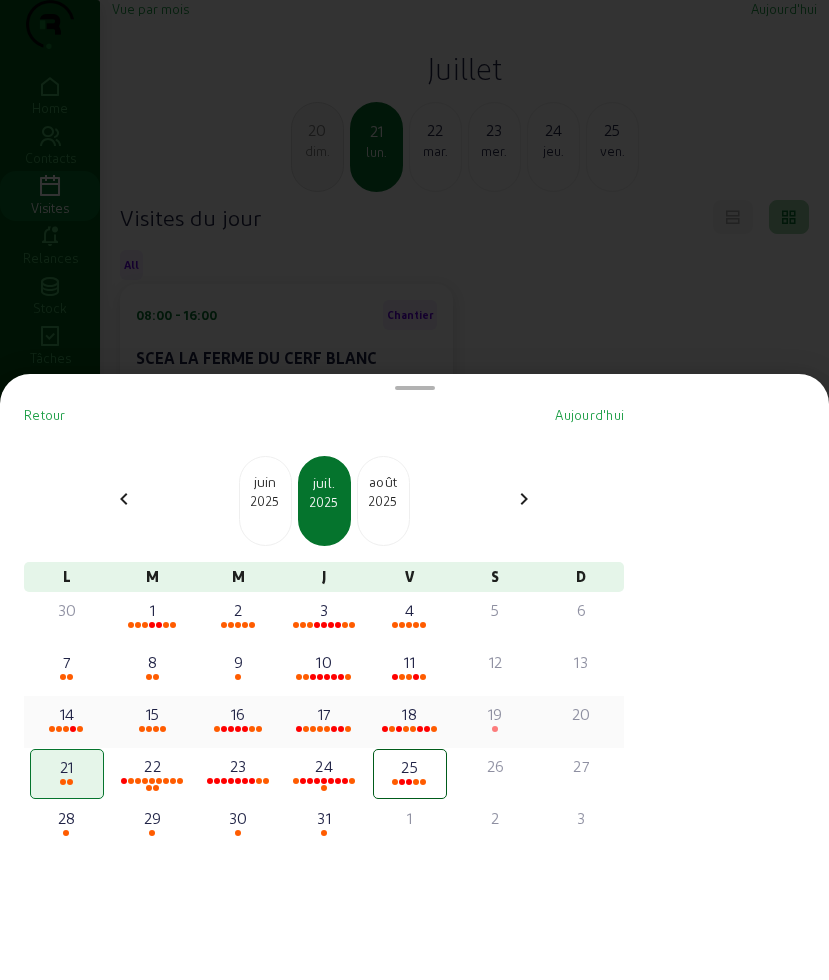 click on "16" at bounding box center [238, 714] 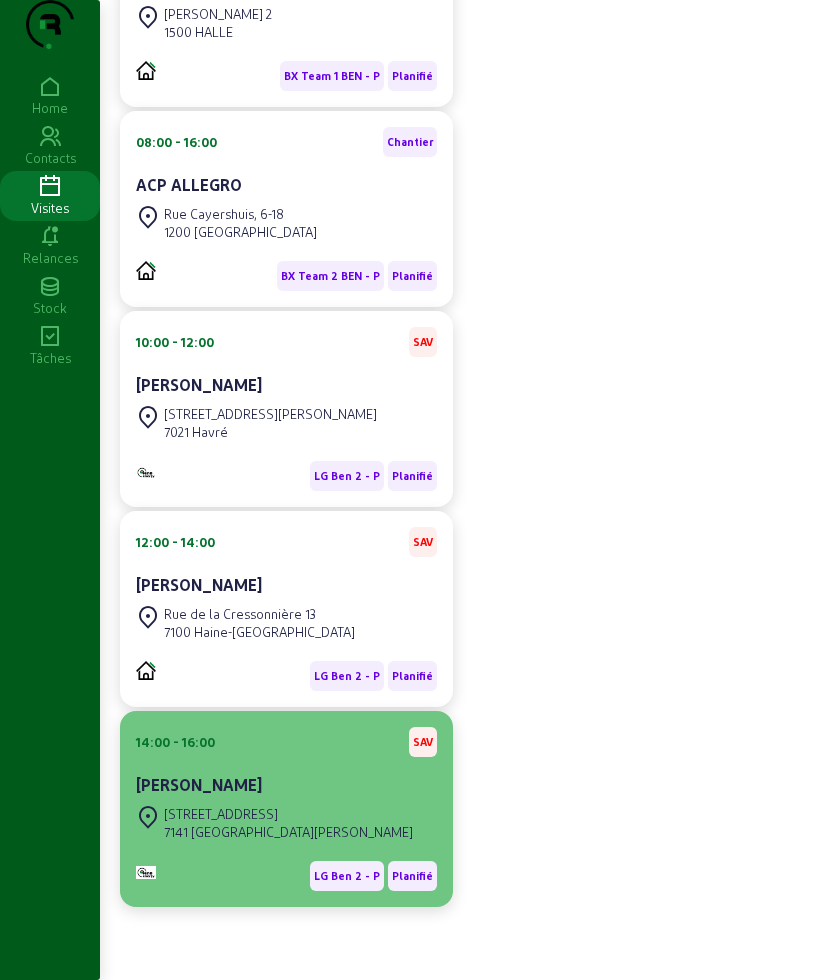 scroll, scrollTop: 813, scrollLeft: 0, axis: vertical 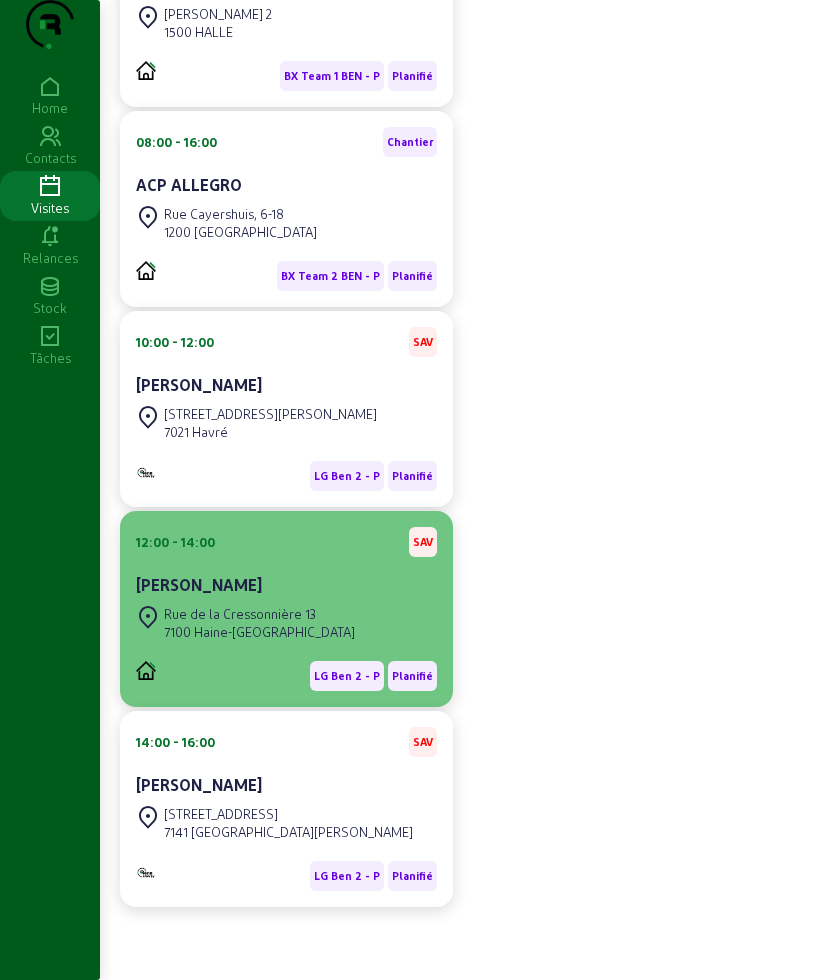 click on "7100 Haine-[GEOGRAPHIC_DATA]" 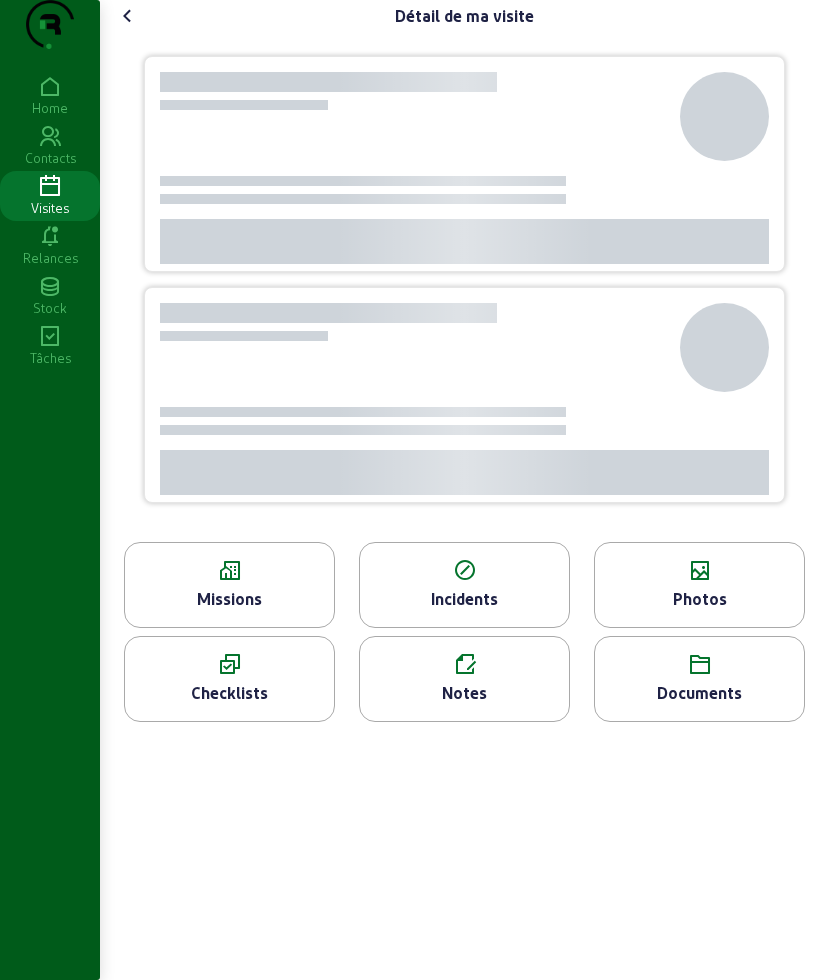 scroll, scrollTop: 0, scrollLeft: 0, axis: both 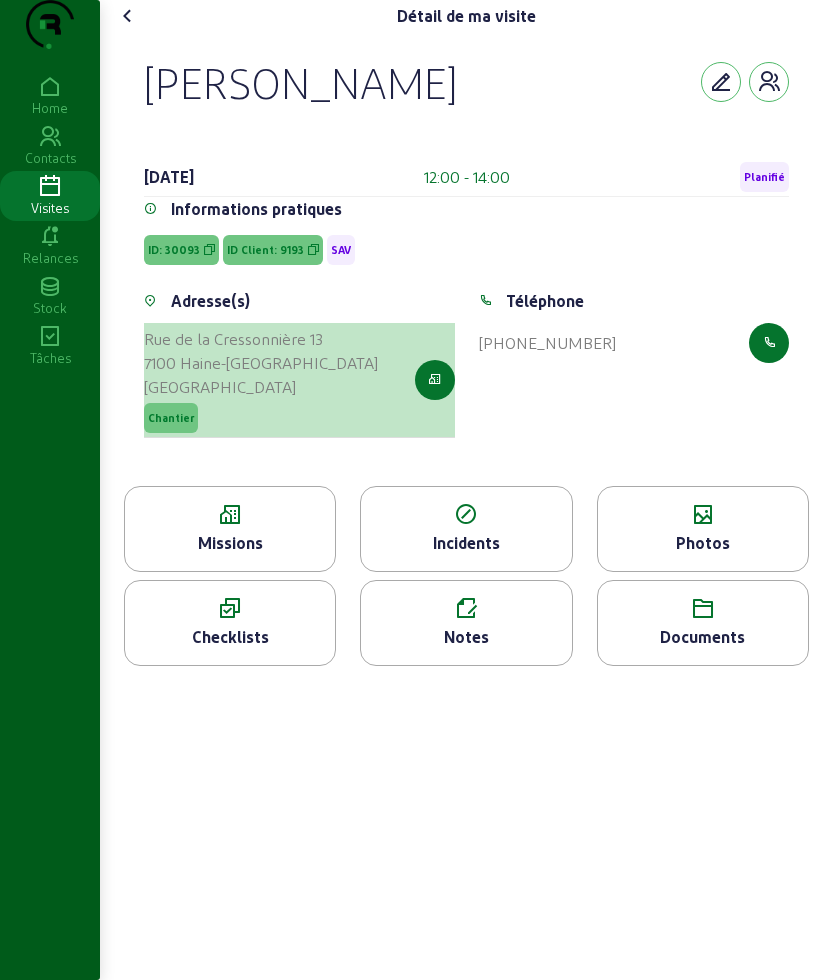 drag, startPoint x: 153, startPoint y: 370, endPoint x: 251, endPoint y: 414, distance: 107.42439 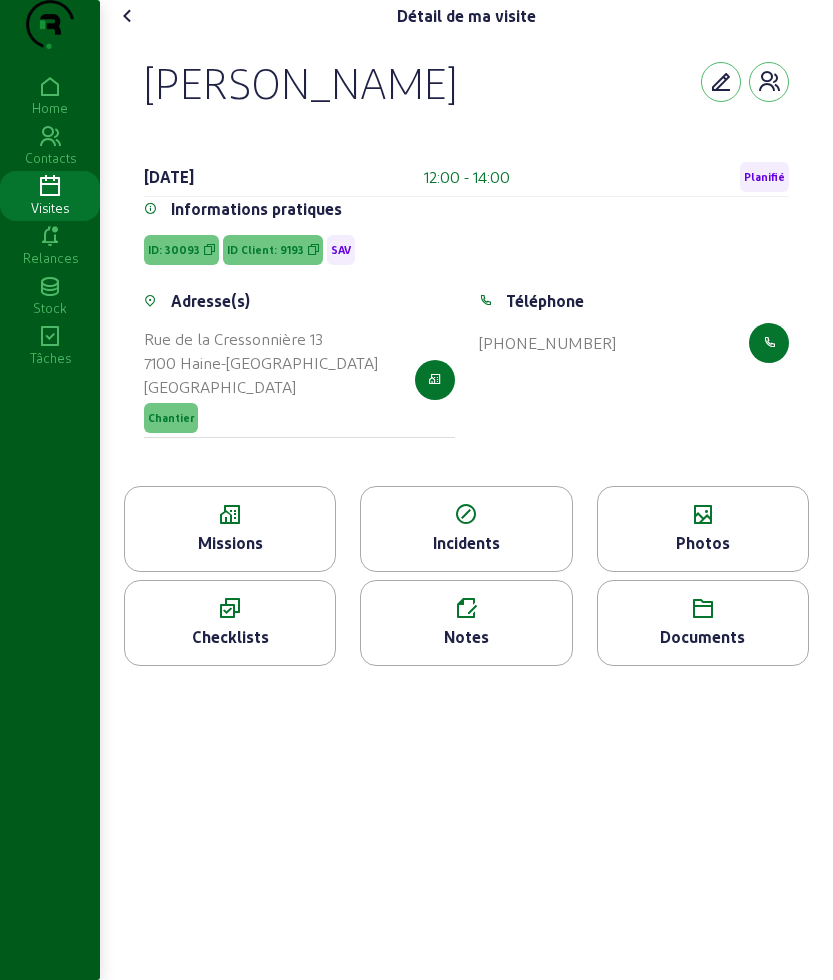 click on "Adresse(s) [STREET_ADDRESS] Chantier" 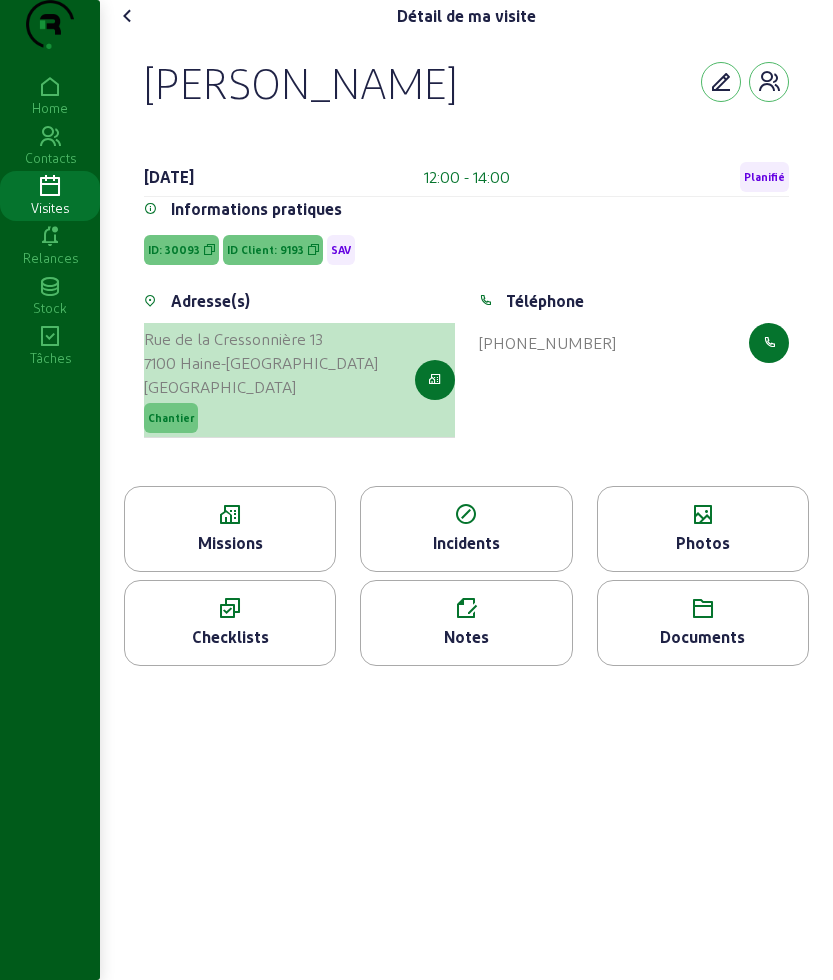 drag, startPoint x: 138, startPoint y: 368, endPoint x: 269, endPoint y: 423, distance: 142.07744 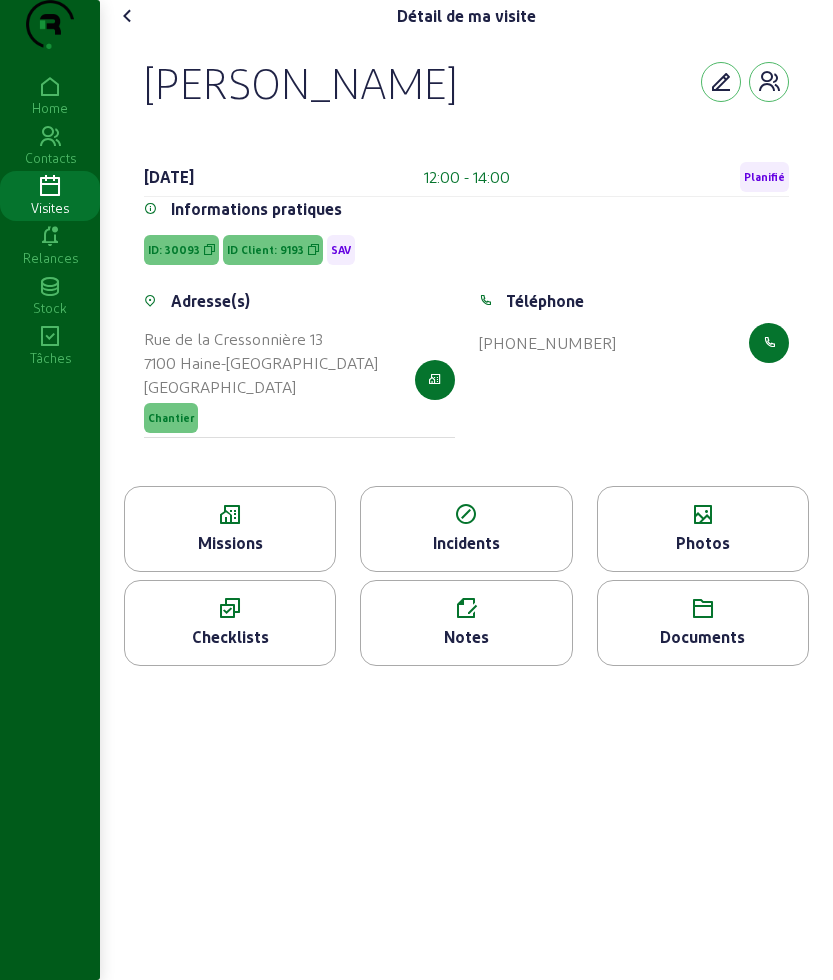 copy on "[STREET_ADDRESS]" 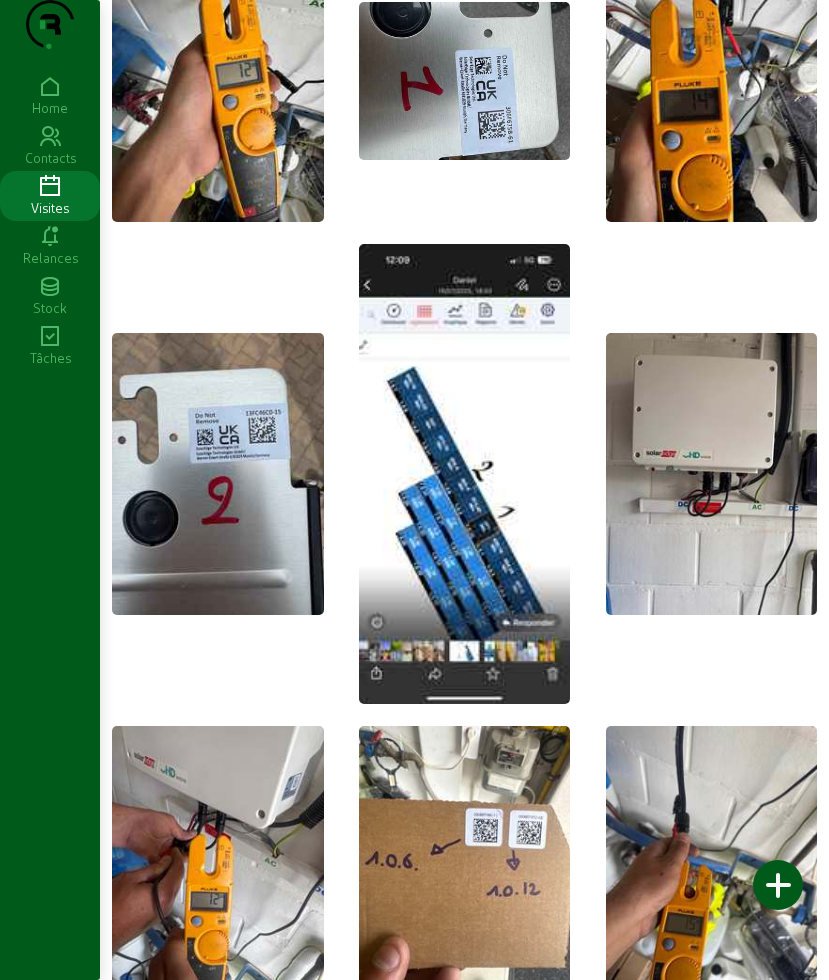 scroll, scrollTop: 0, scrollLeft: 0, axis: both 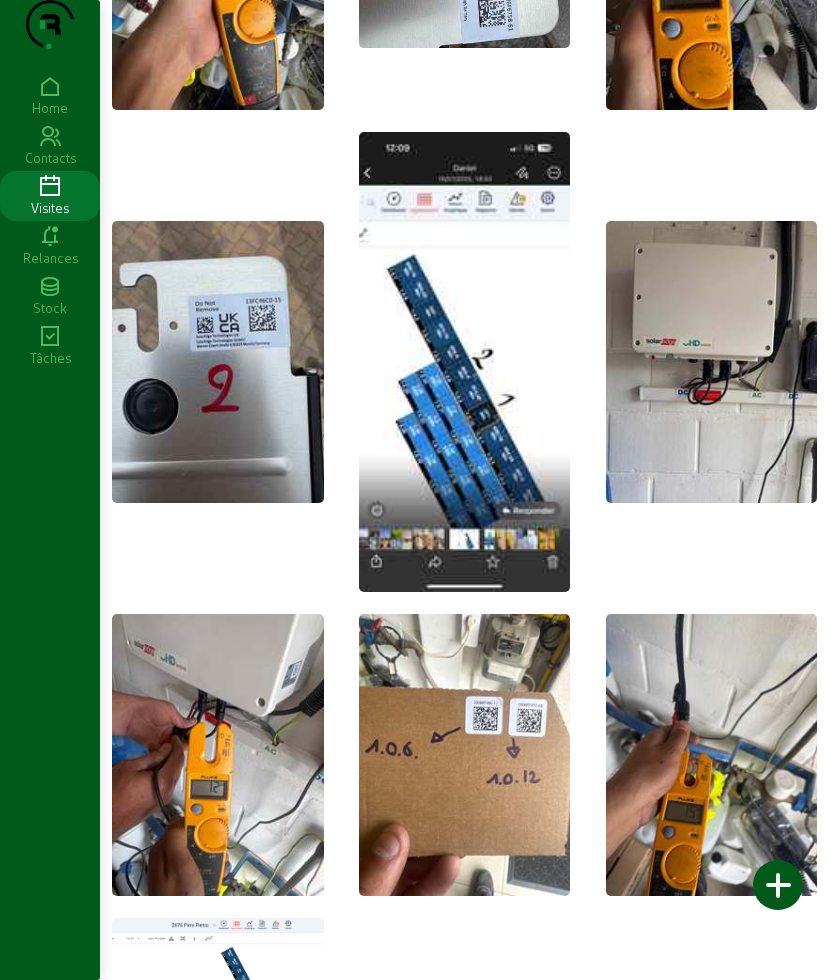 click 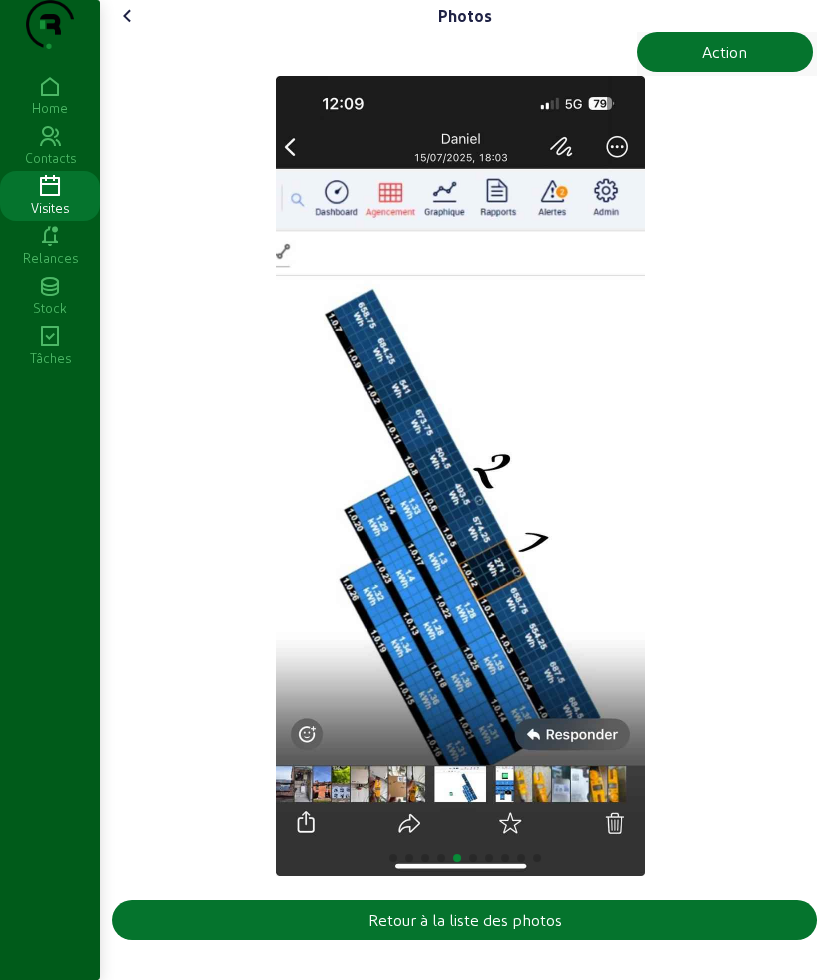 scroll, scrollTop: 7, scrollLeft: 0, axis: vertical 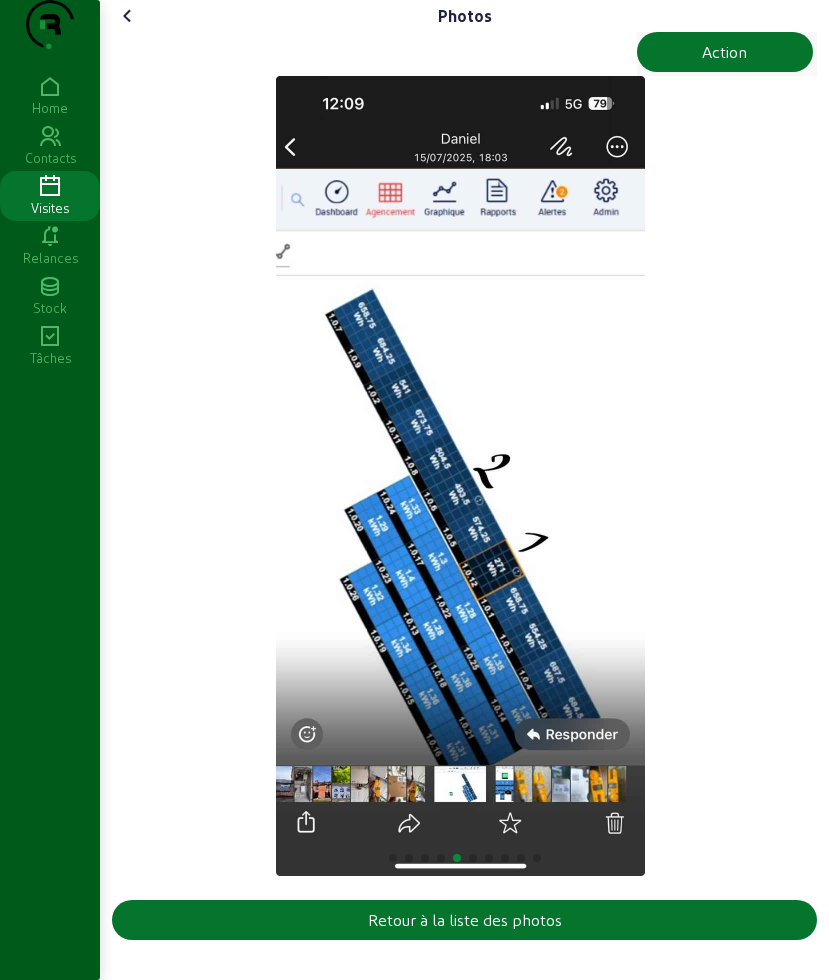 click 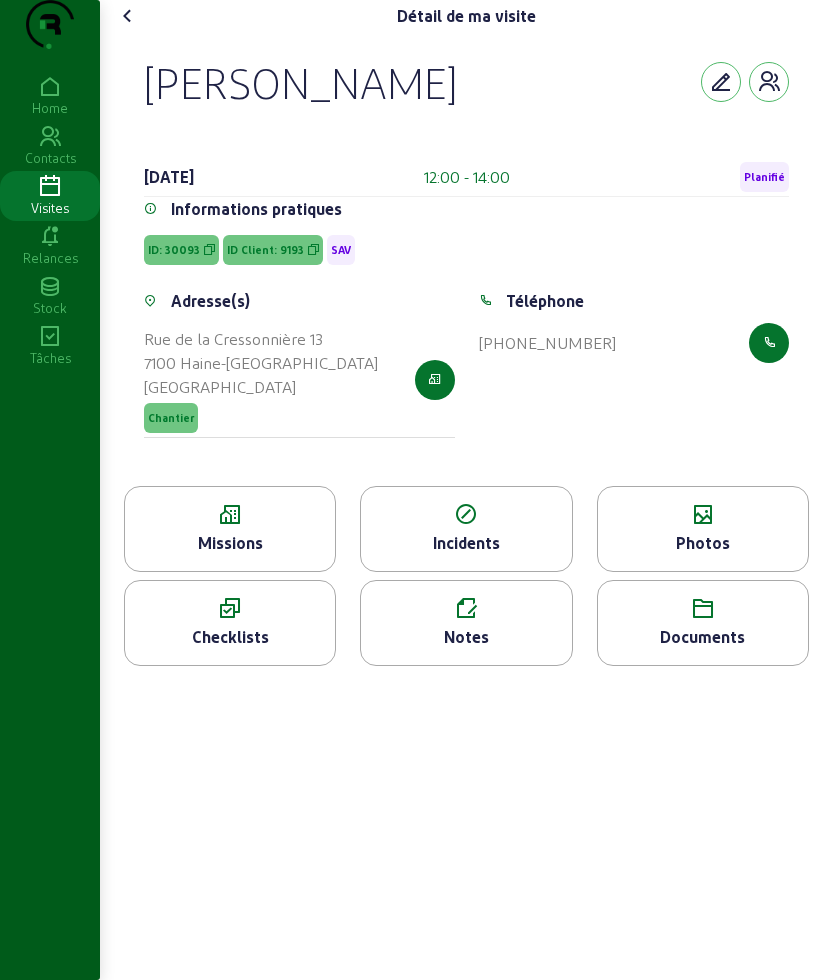 click 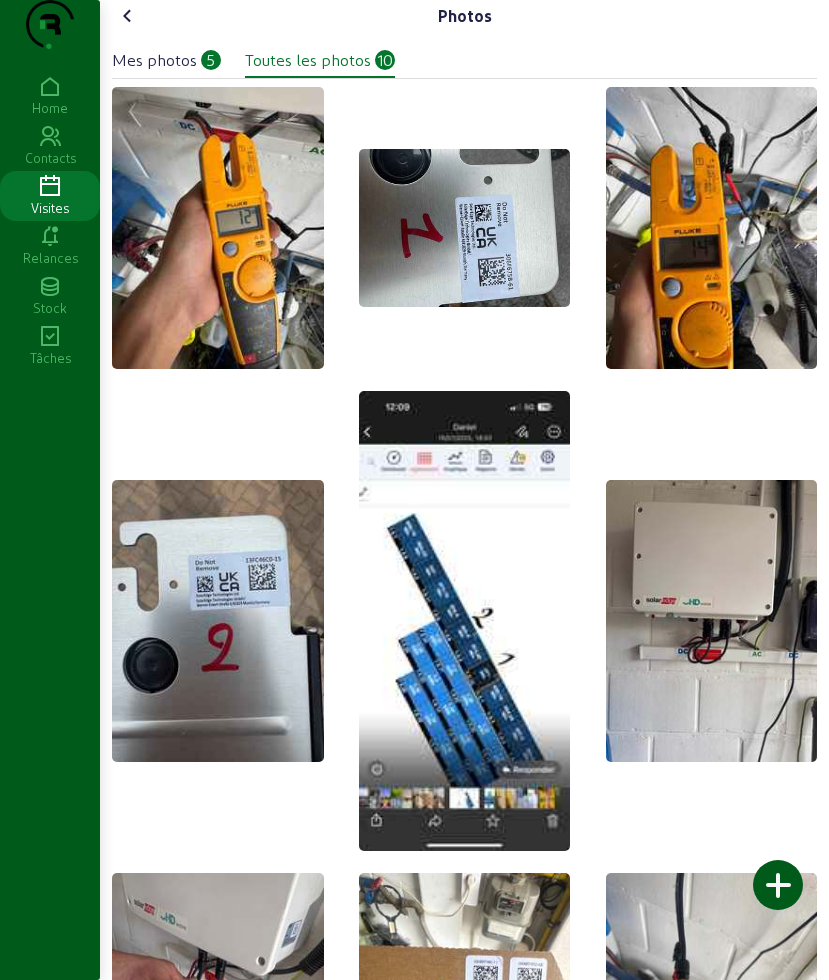 click 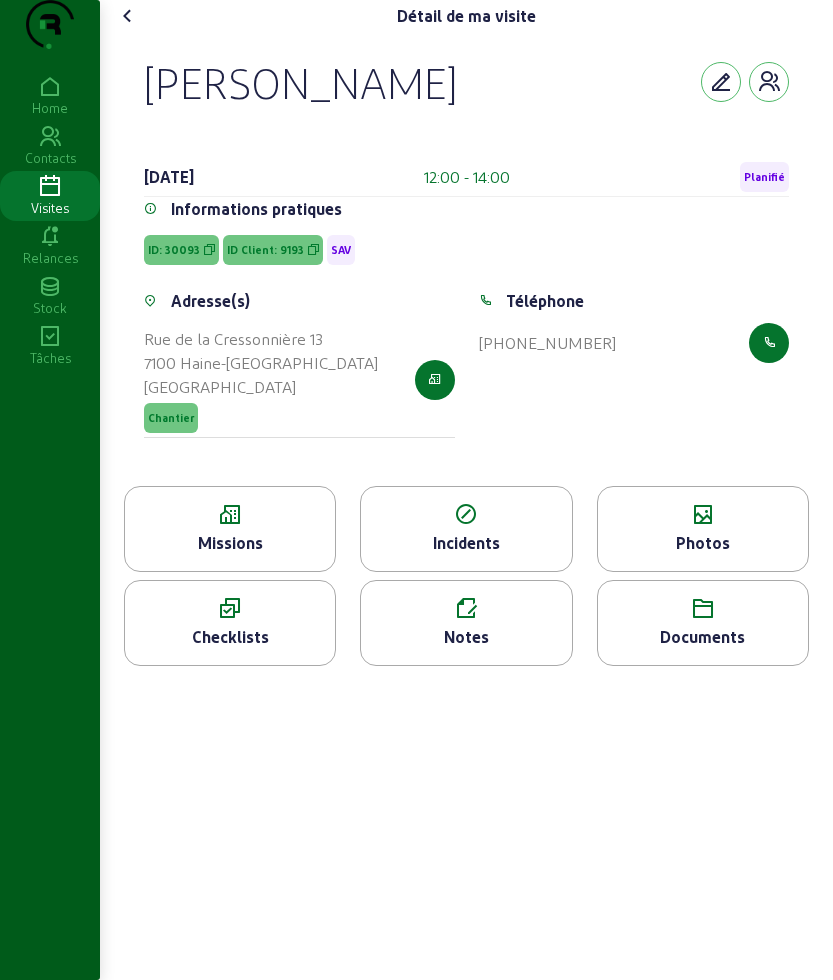 drag, startPoint x: 137, startPoint y: 119, endPoint x: 519, endPoint y: 138, distance: 382.47223 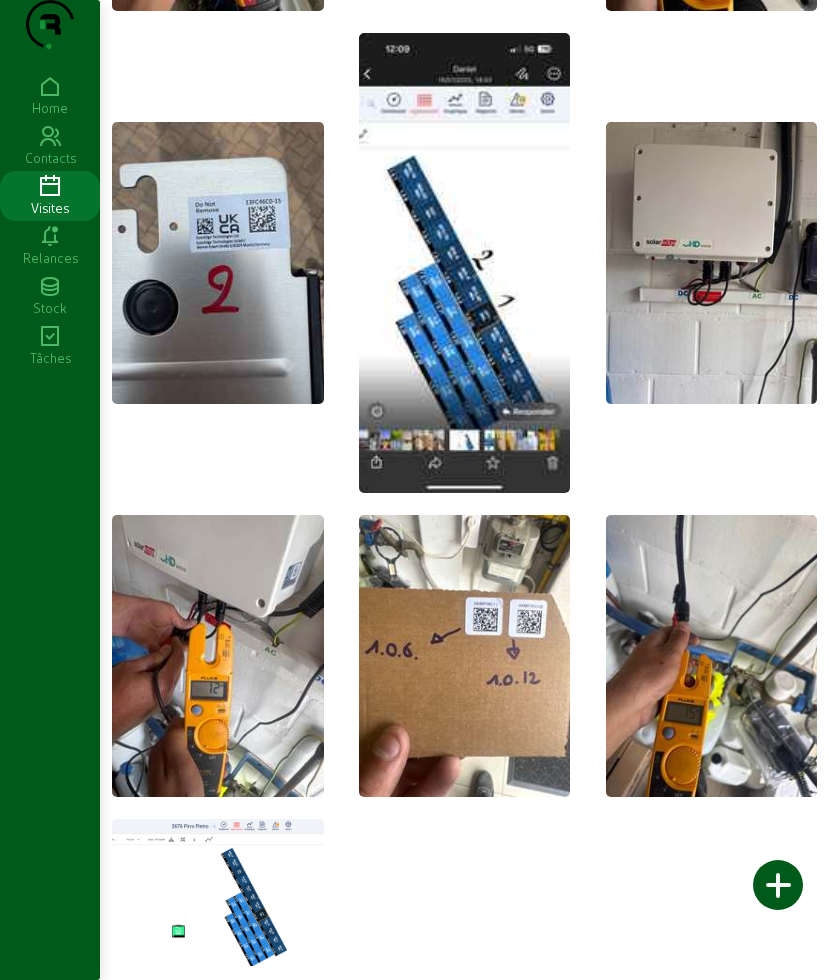 scroll, scrollTop: 384, scrollLeft: 0, axis: vertical 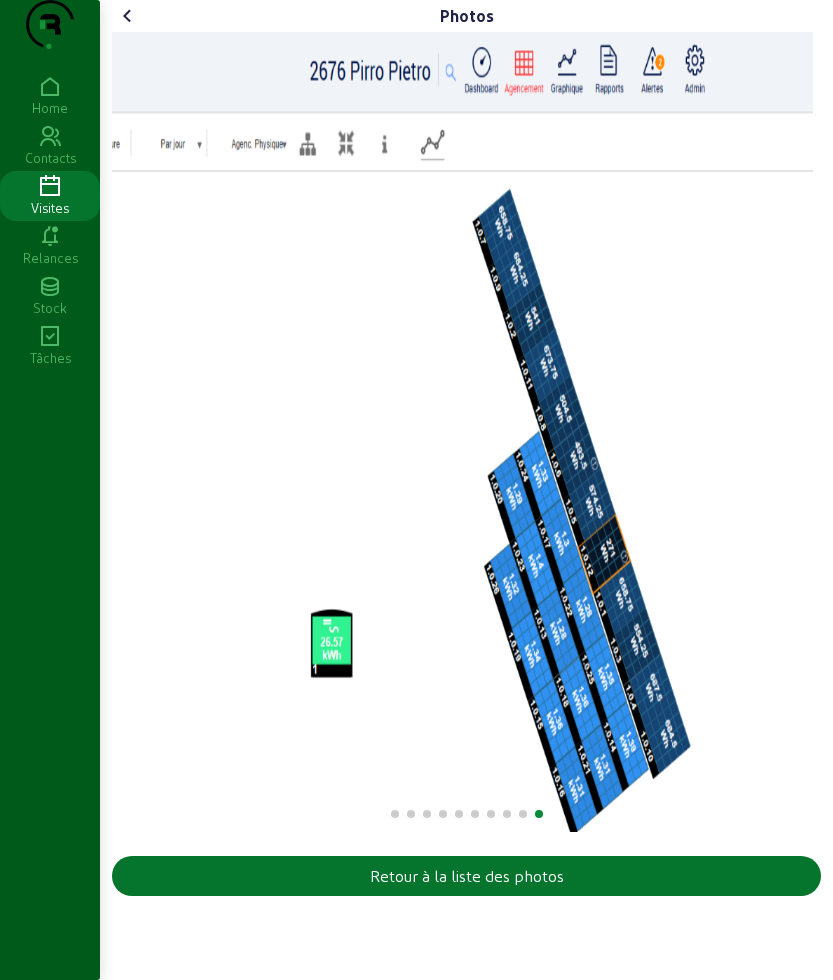 click on "Home Contacts Visites Relances Stock Tâches" 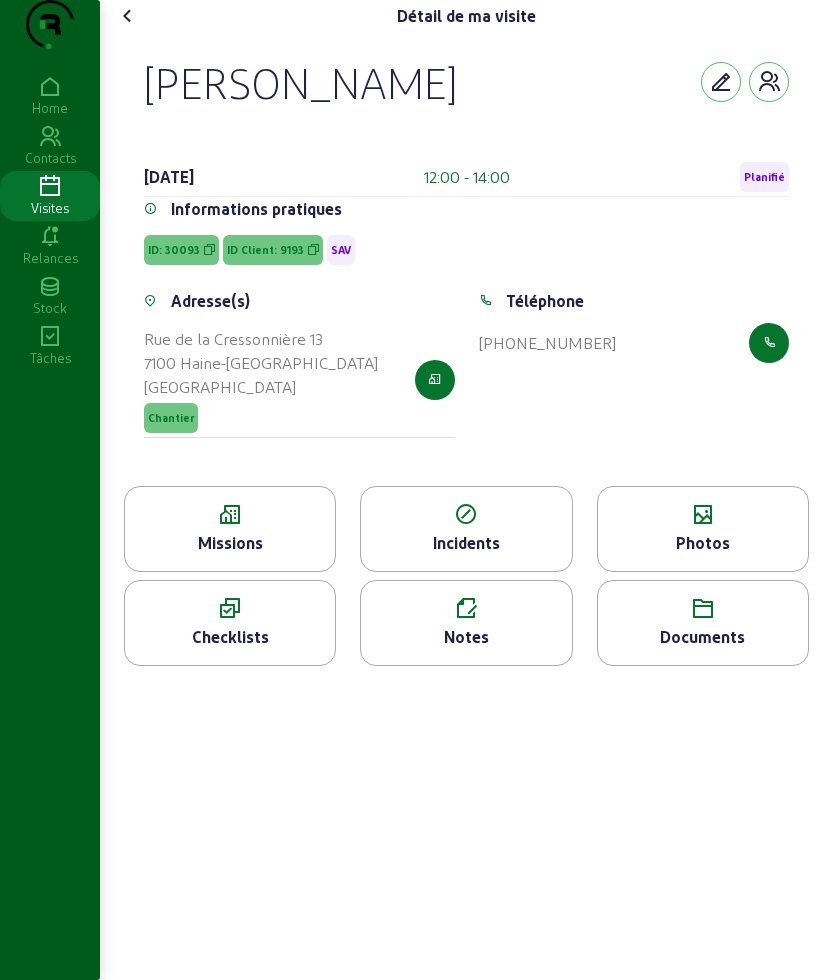 click on "Missions" 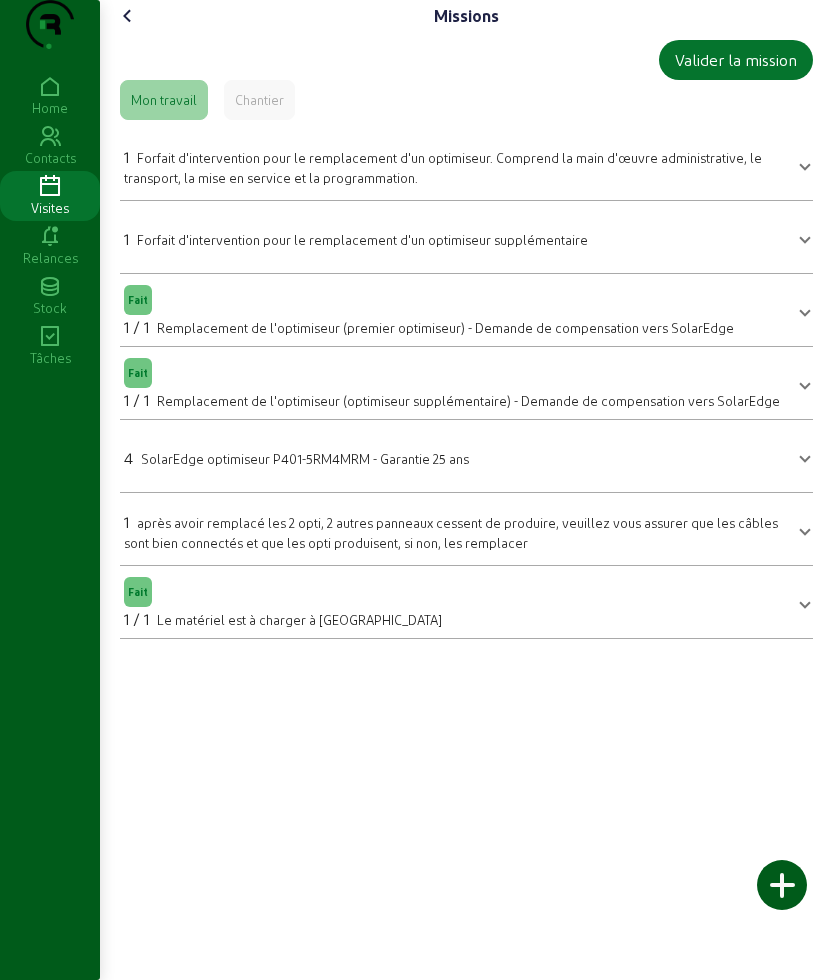 click on "après avoir remplacé les 2 opti, 2 autres panneaux cessent de produire, veuillez vous assurer que les câbles sont bien connectés et que les opti produisent, si non, les remplacer" at bounding box center [451, 532] 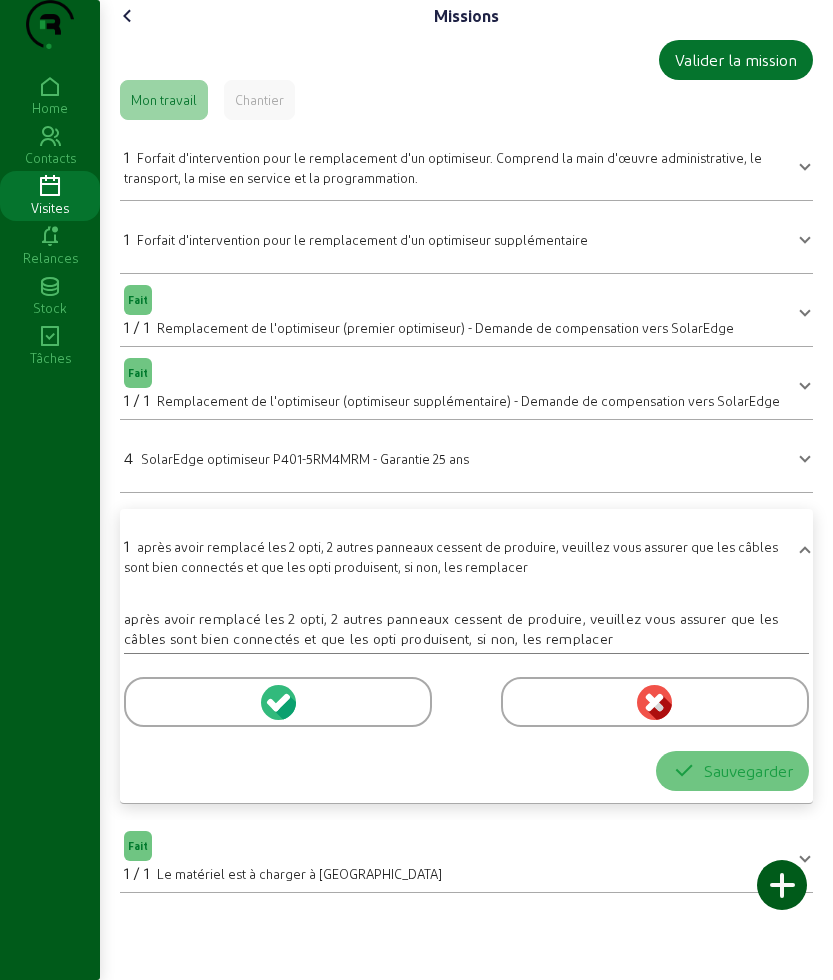 click on "après avoir remplacé les 2 opti, 2 autres panneaux cessent de produire, veuillez vous assurer que les câbles sont bien connectés et que les opti produisent, si non, les remplacer" at bounding box center [451, 556] 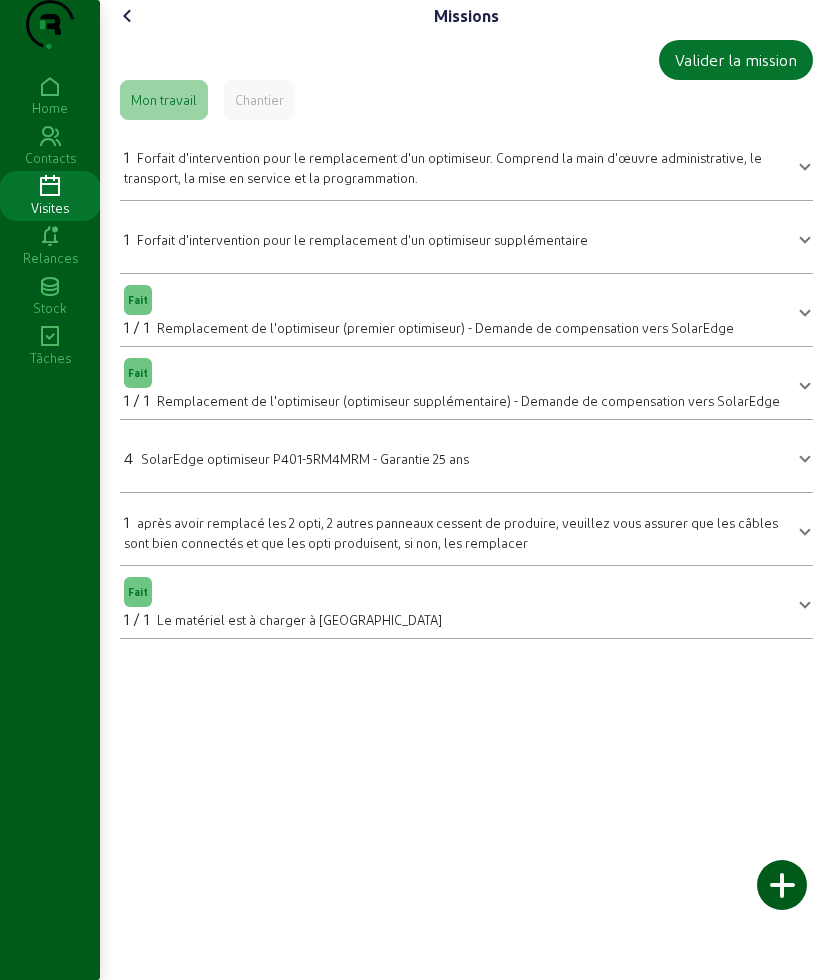 click 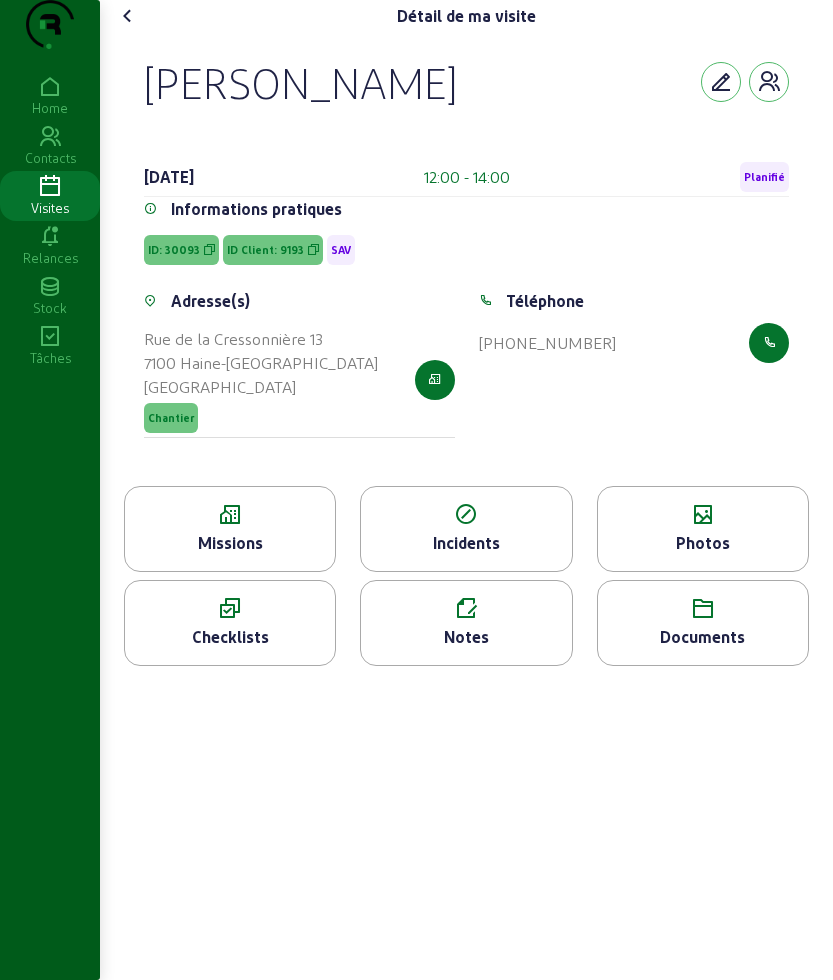 click on "Photos" 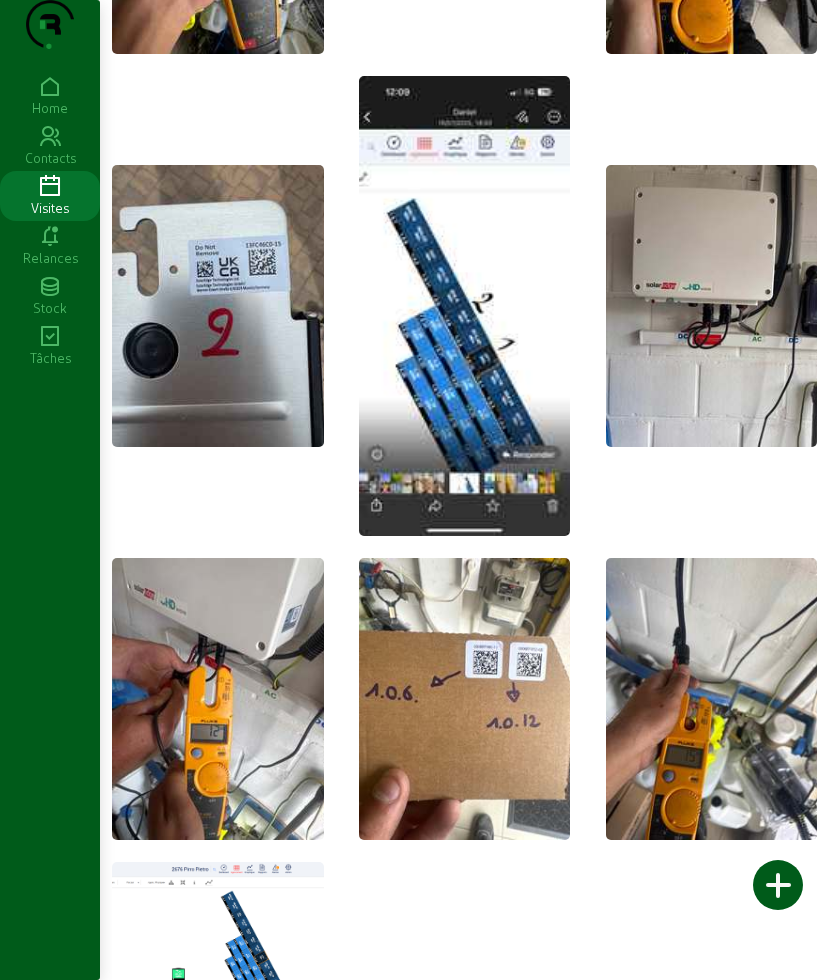 scroll, scrollTop: 384, scrollLeft: 0, axis: vertical 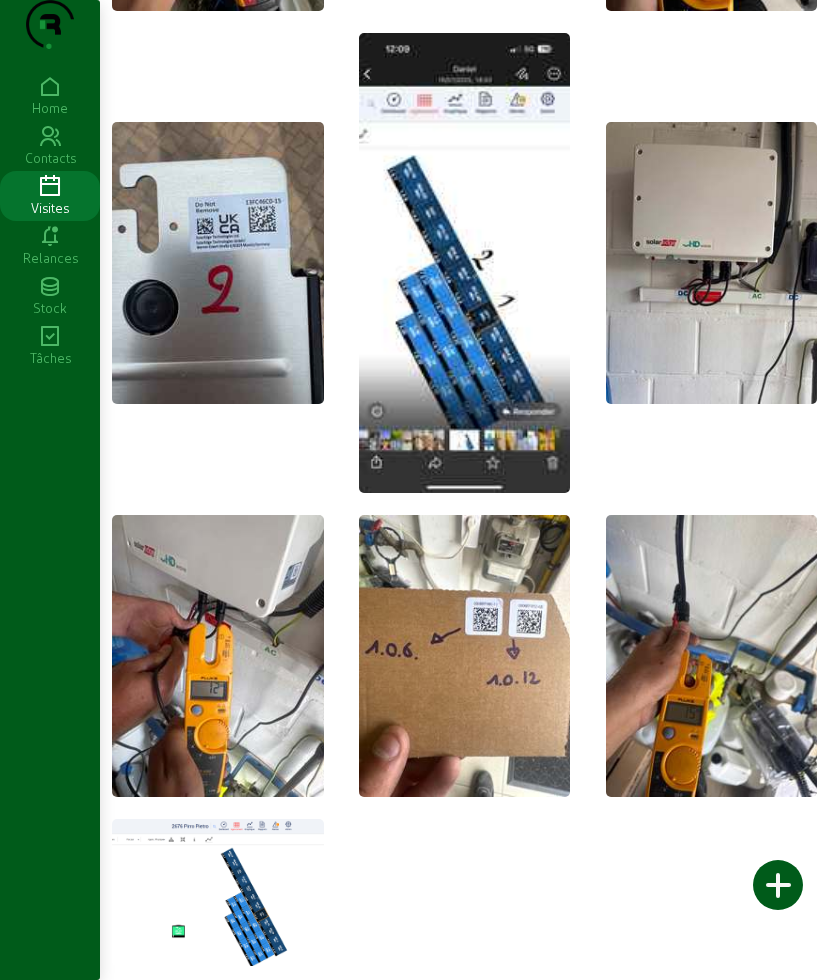 click 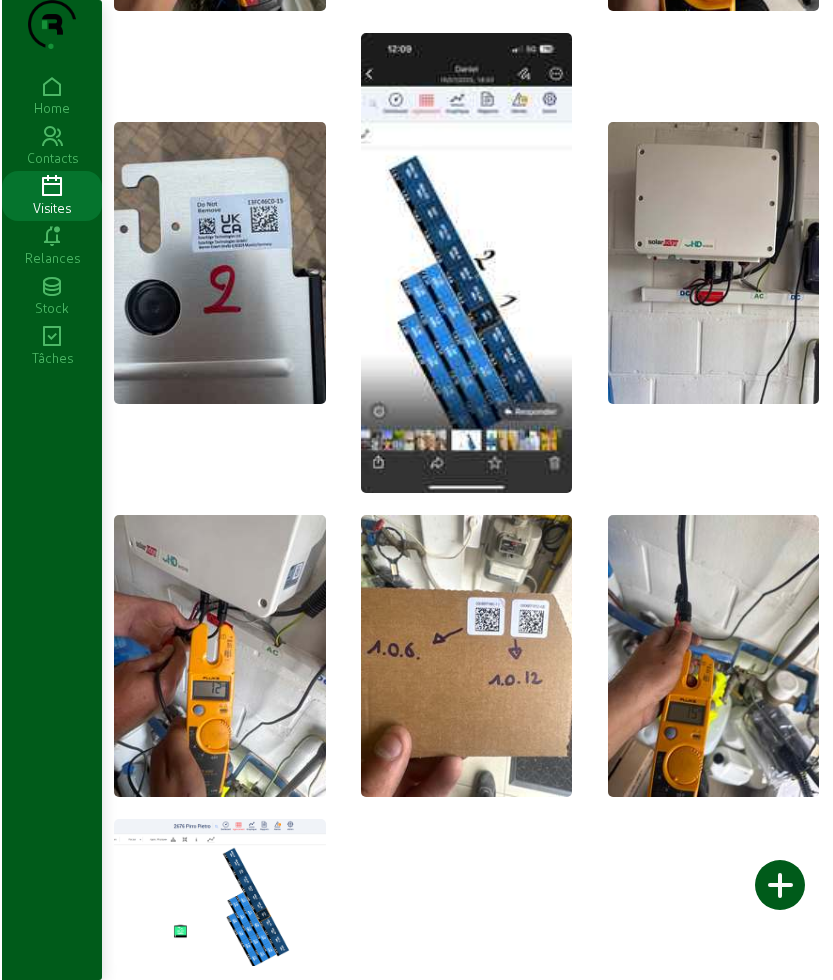 scroll, scrollTop: 0, scrollLeft: 0, axis: both 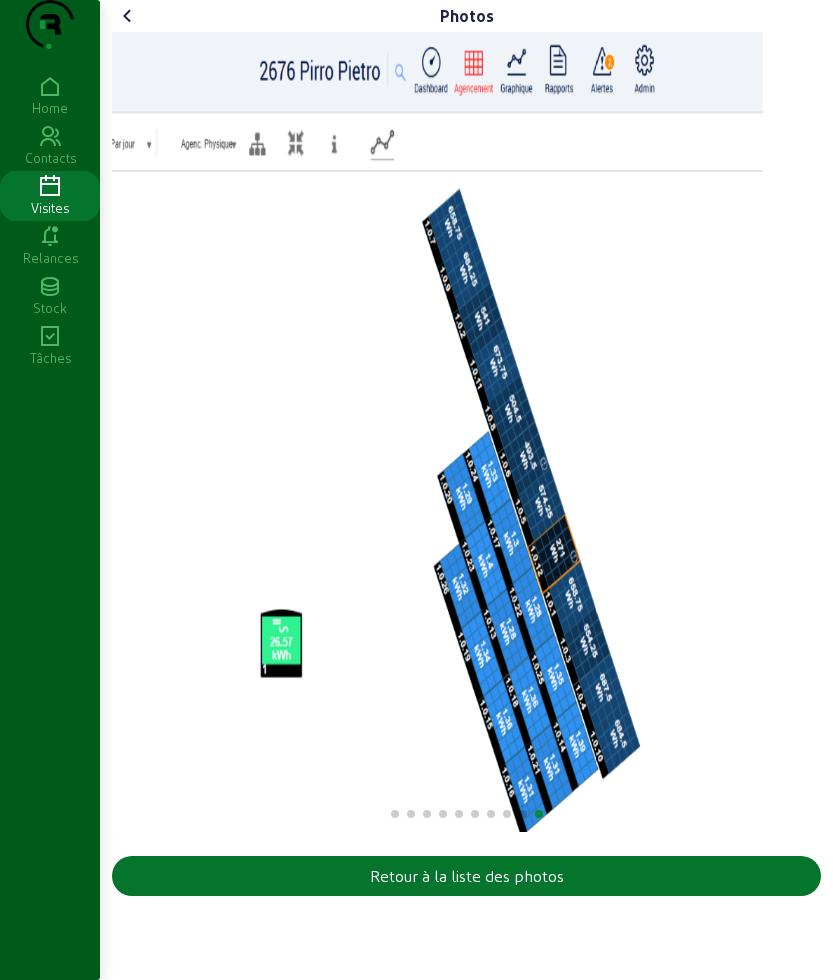 click 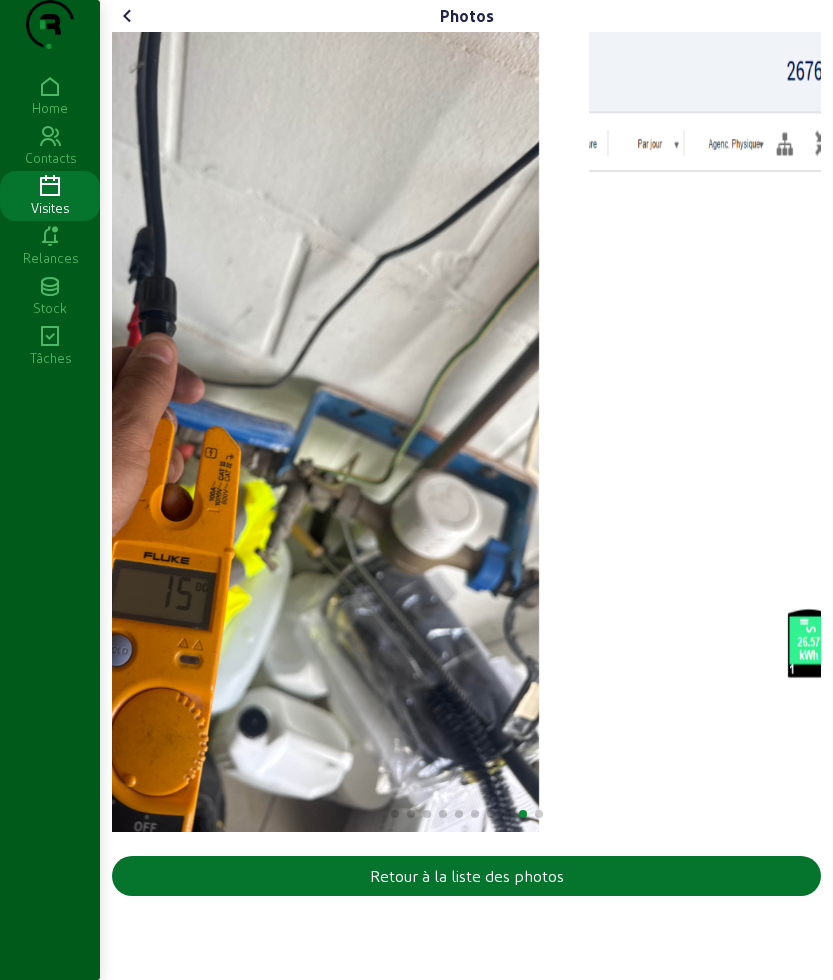 click on "Photos  Retour à la liste des photos" 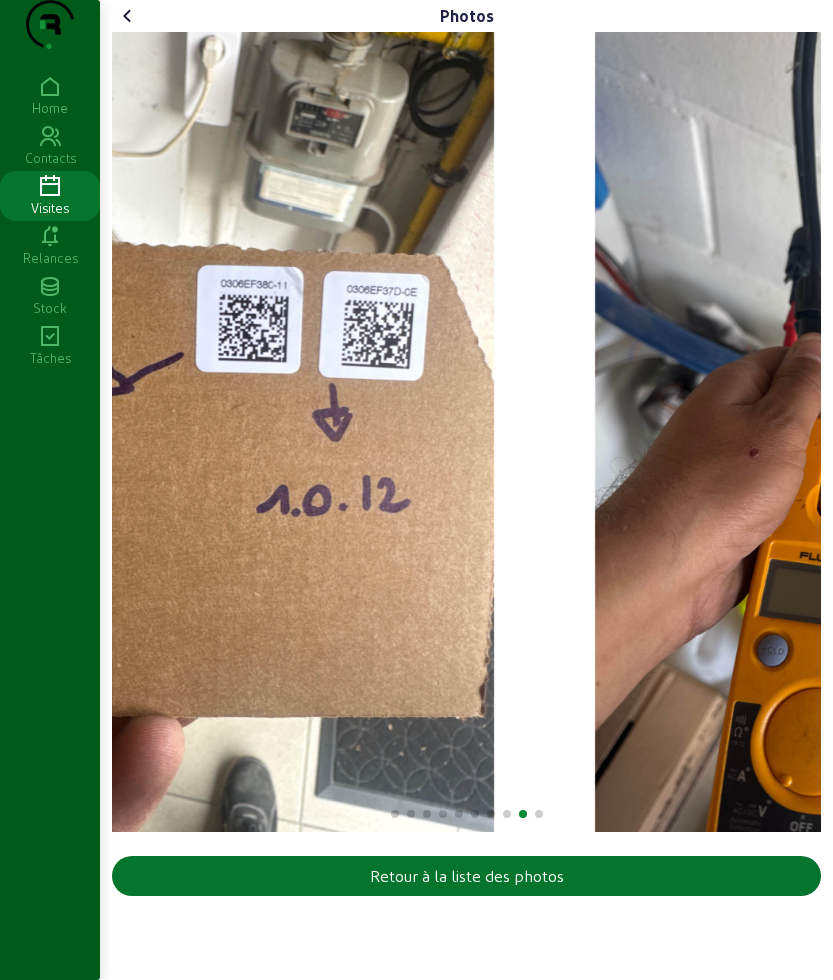 click on "Photos  Retour à la liste des photos" 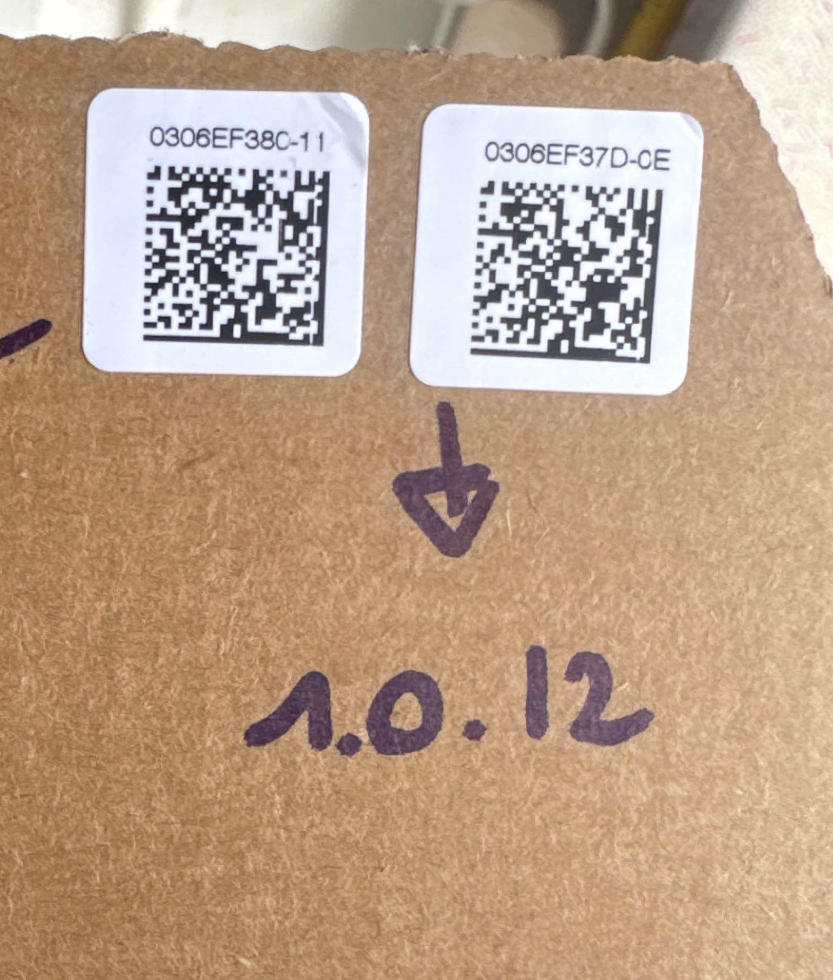 click 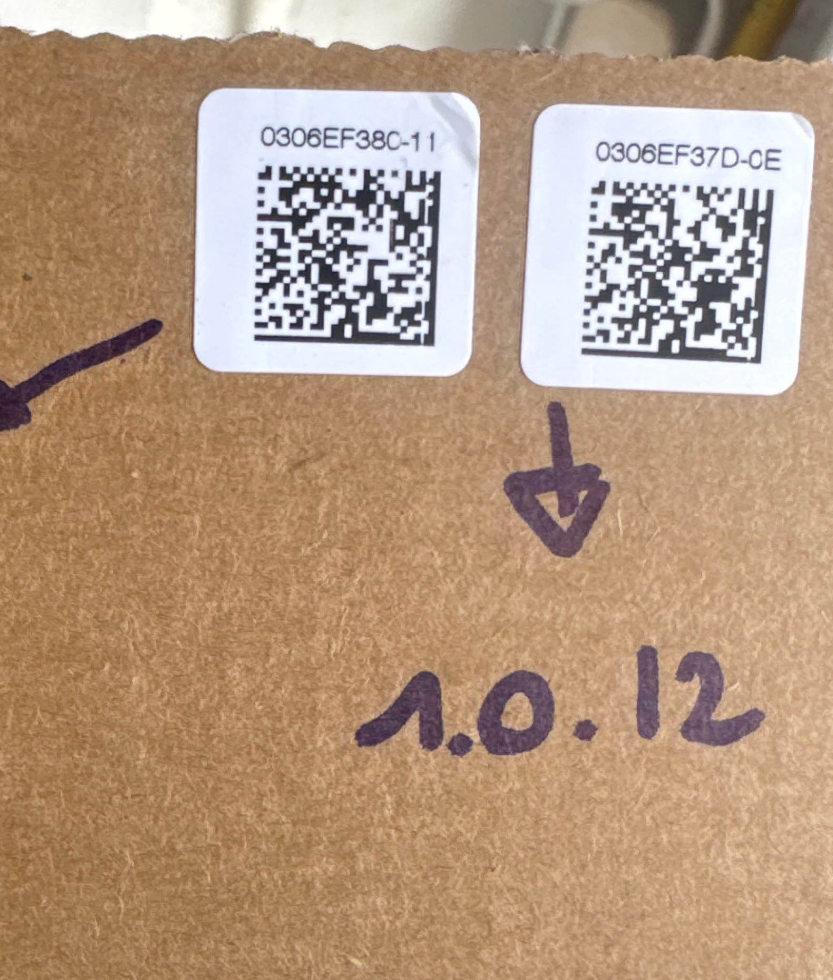 click 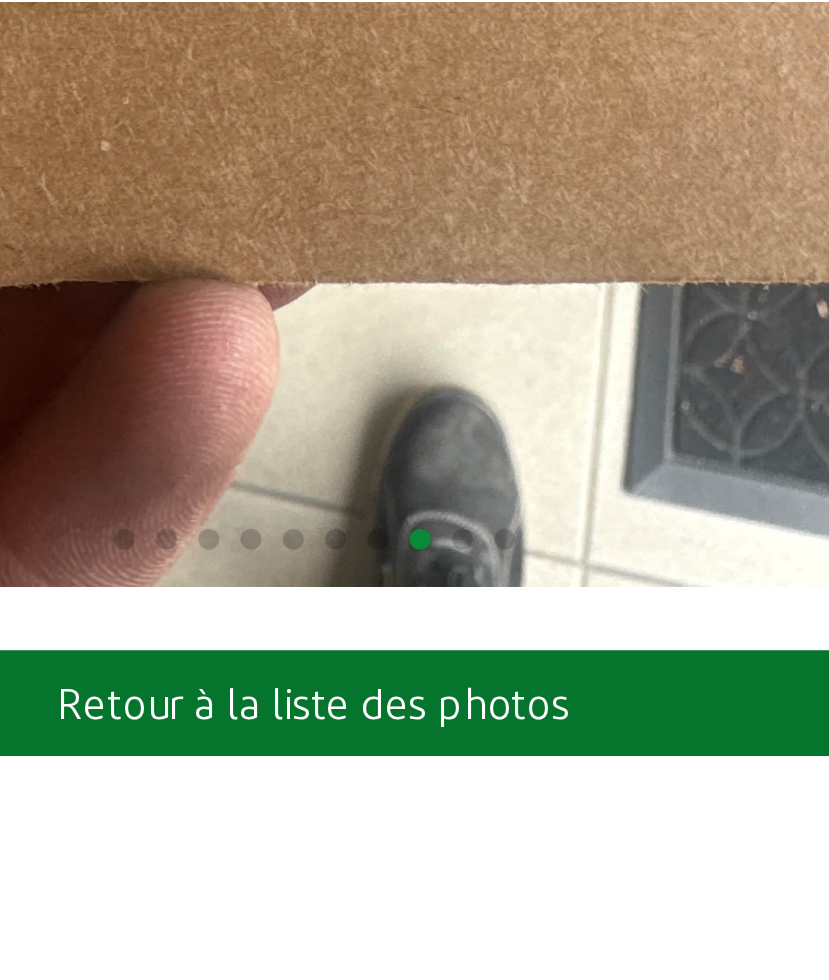 scroll, scrollTop: 0, scrollLeft: 0, axis: both 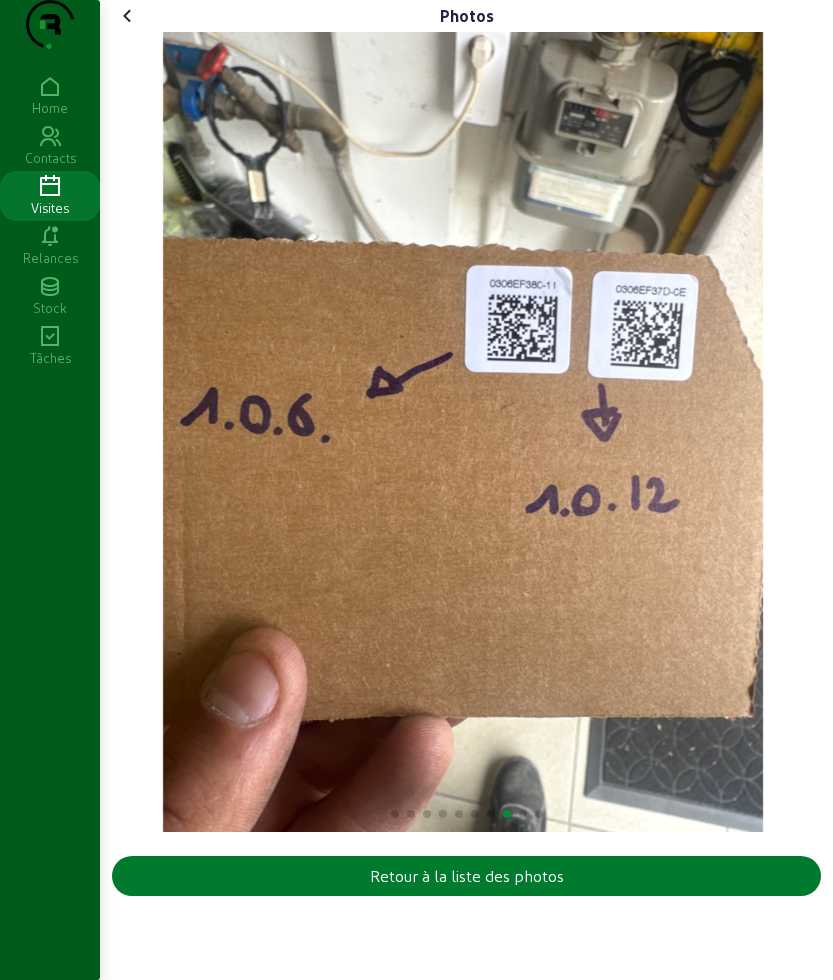 click on "Retour à la liste des photos" 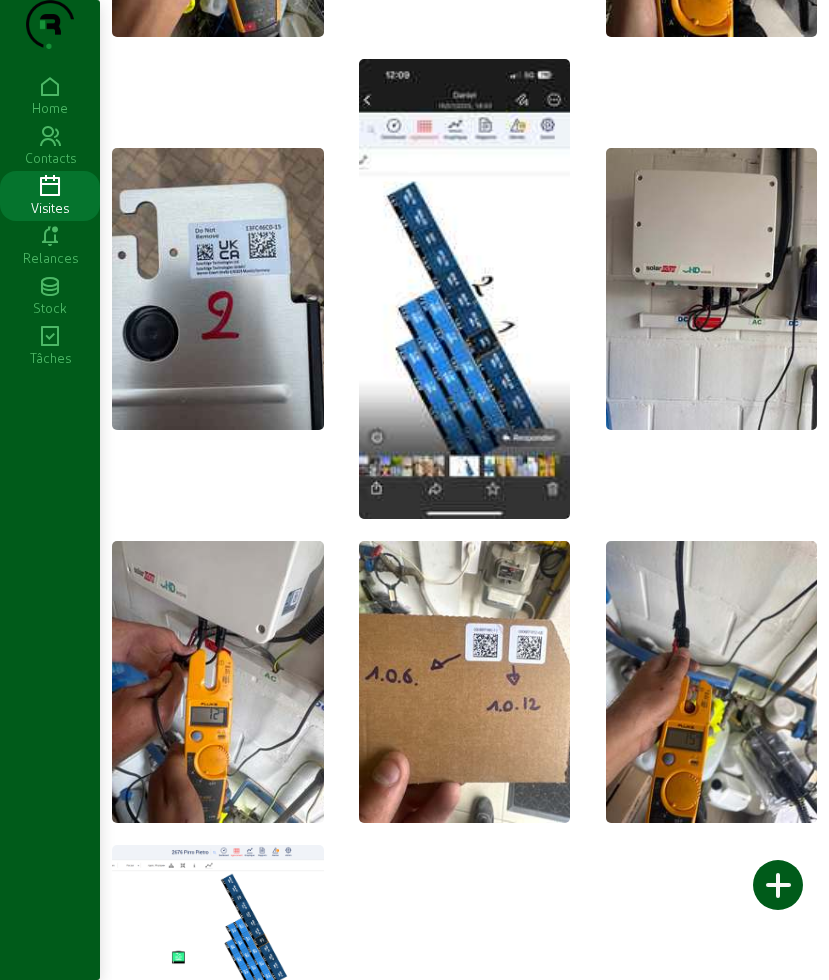 scroll, scrollTop: 384, scrollLeft: 0, axis: vertical 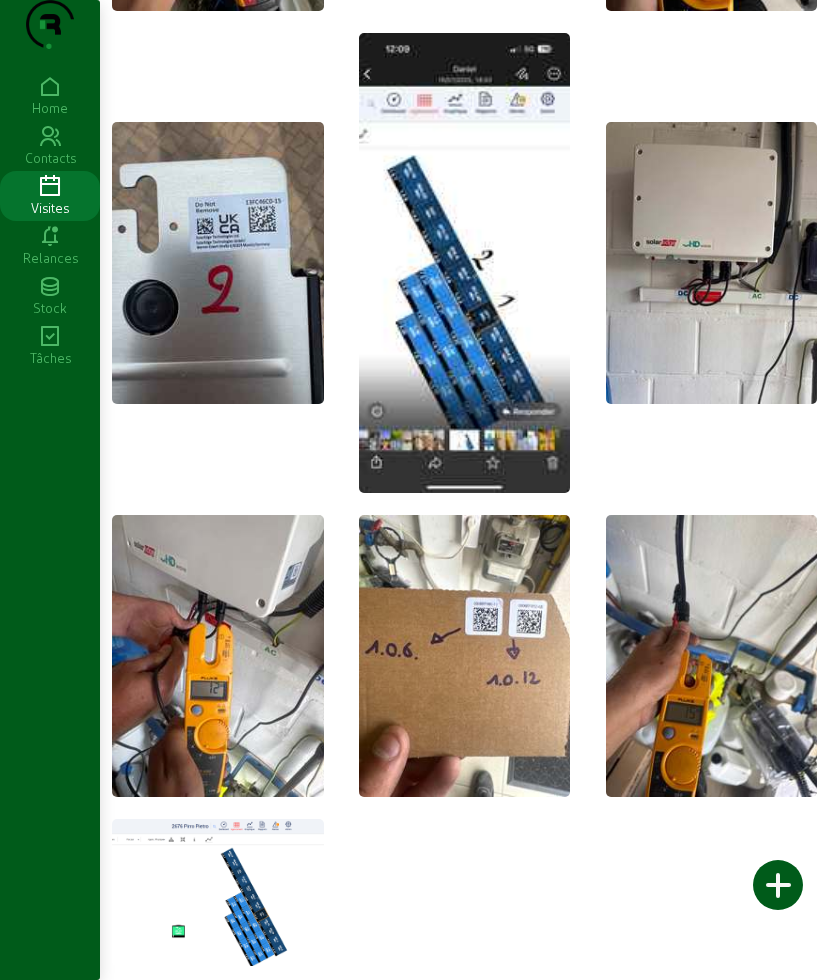 click 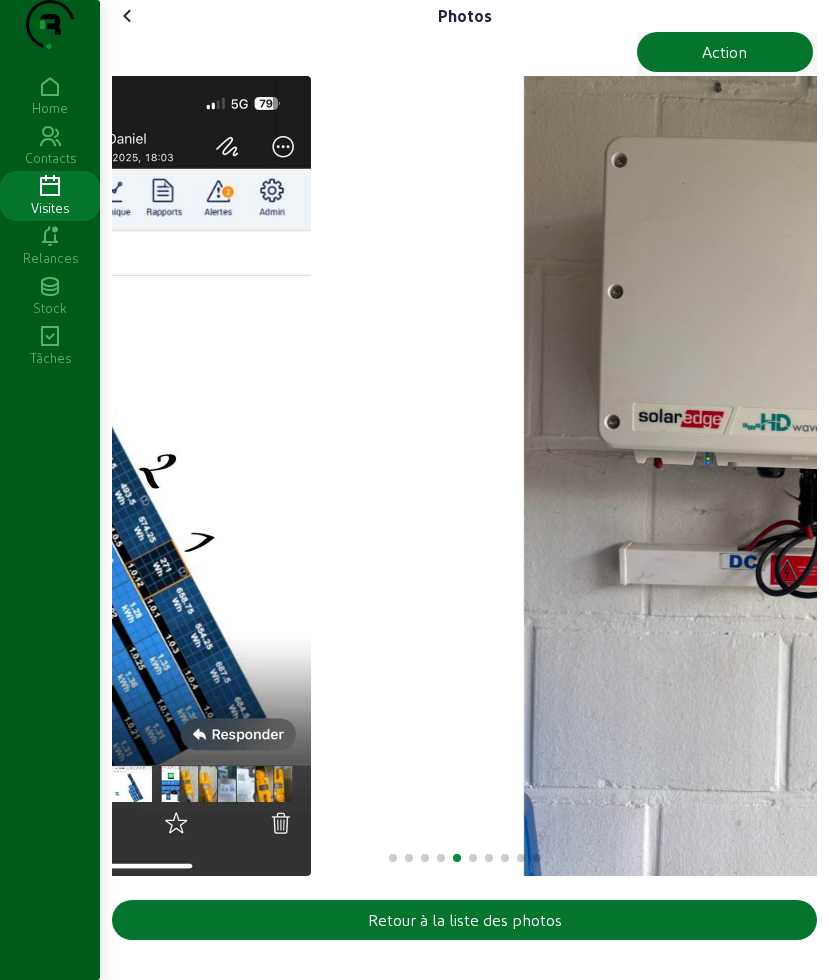 click 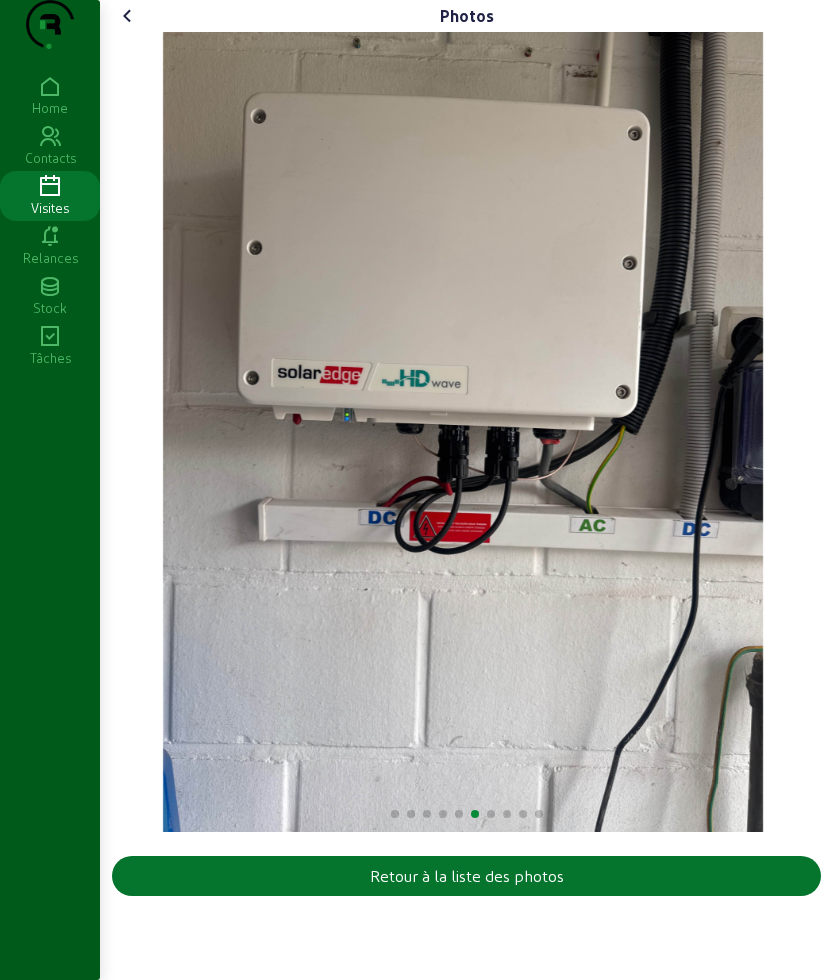 click on "Photos  Retour à la liste des photos Home Contacts Visites Relances Stock Tâches" at bounding box center [416, 490] 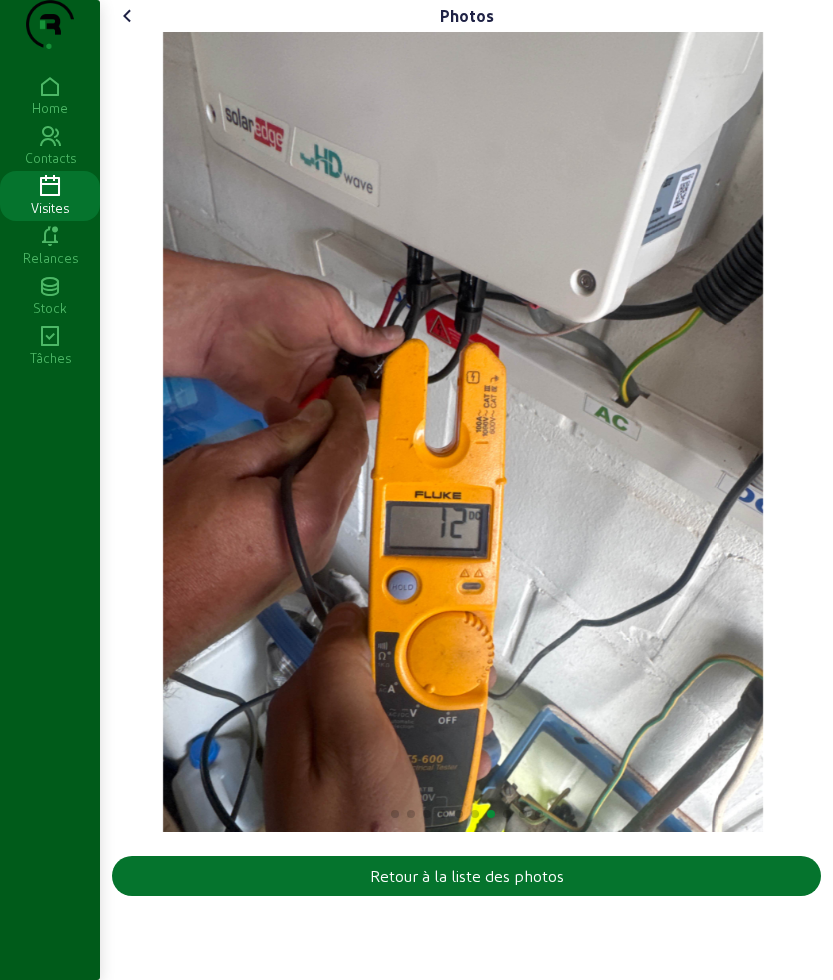 click 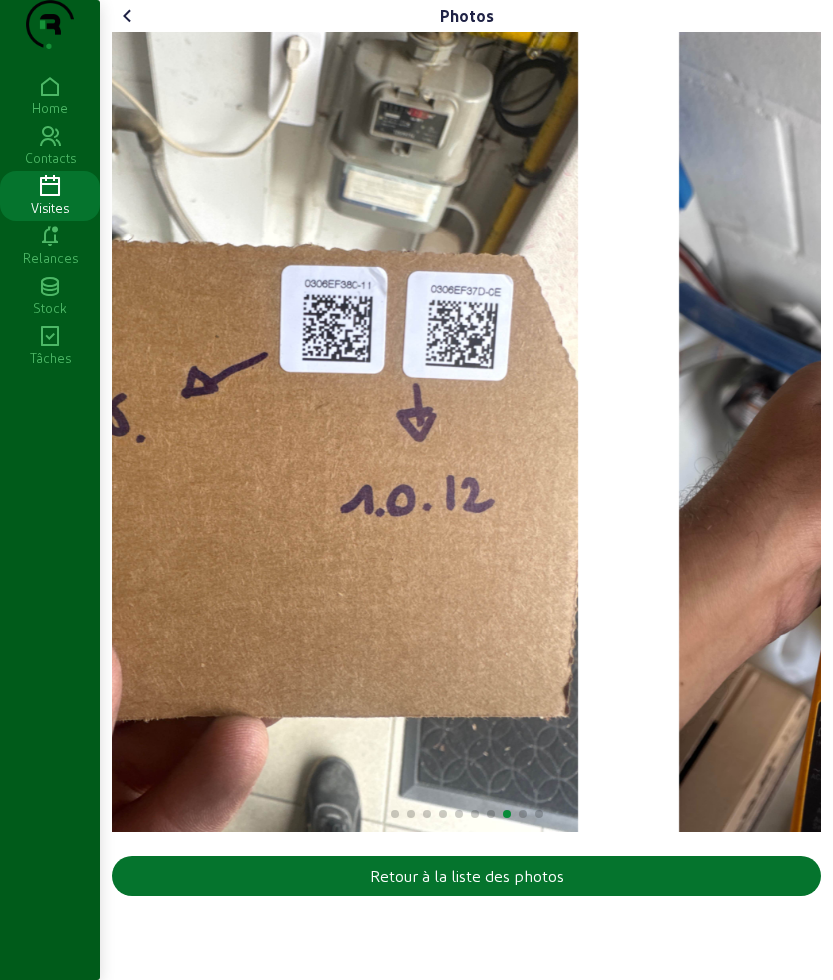 click 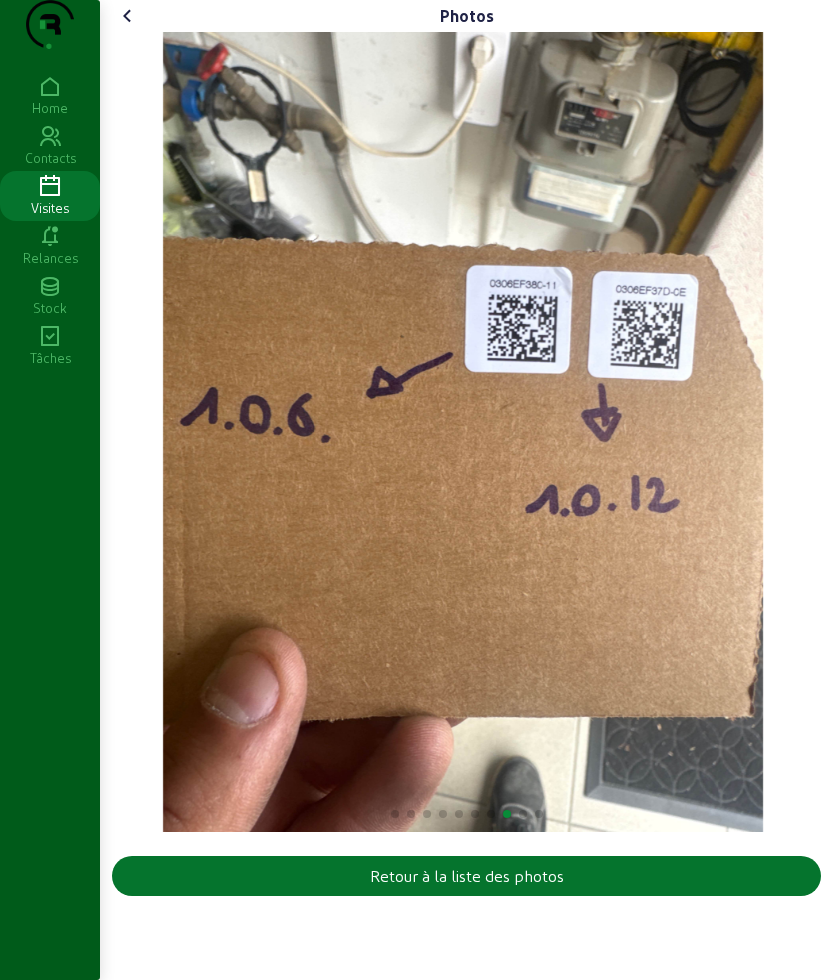 click 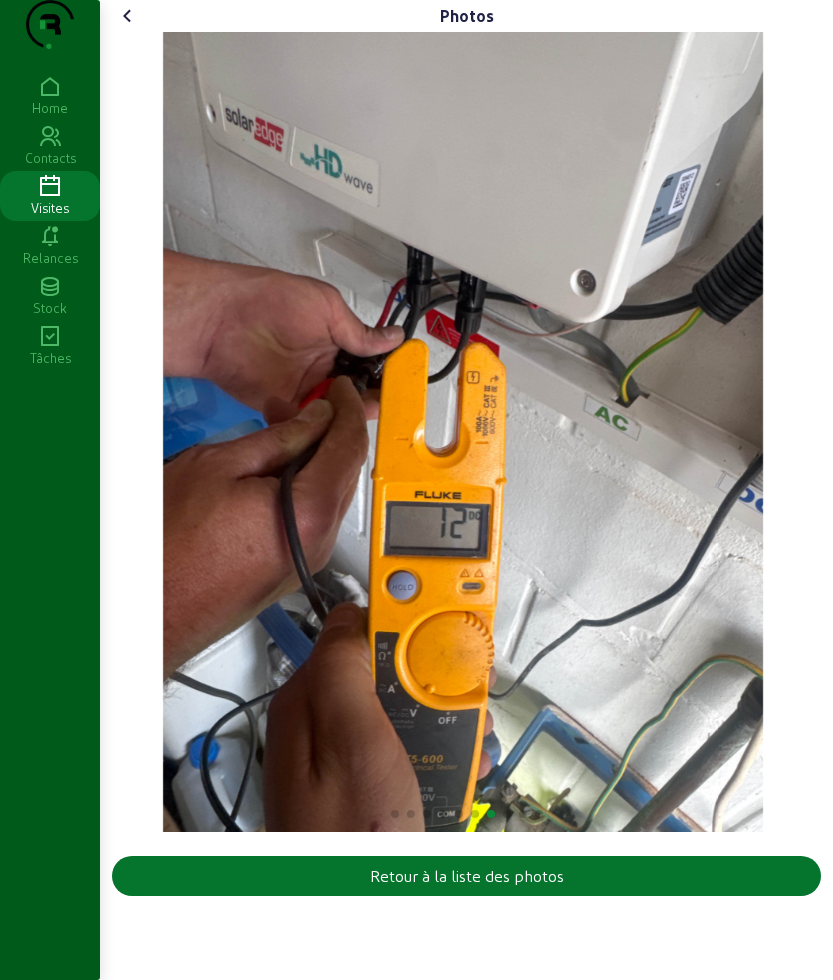 click on "Photos  Retour à la liste des photos" 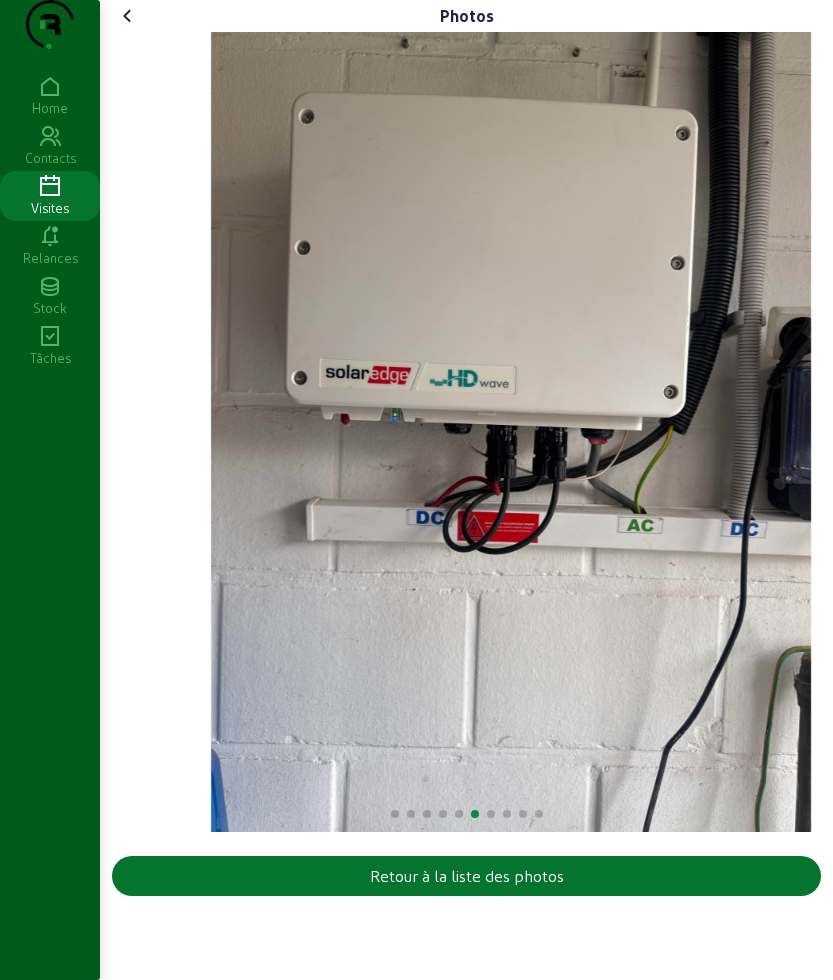 click 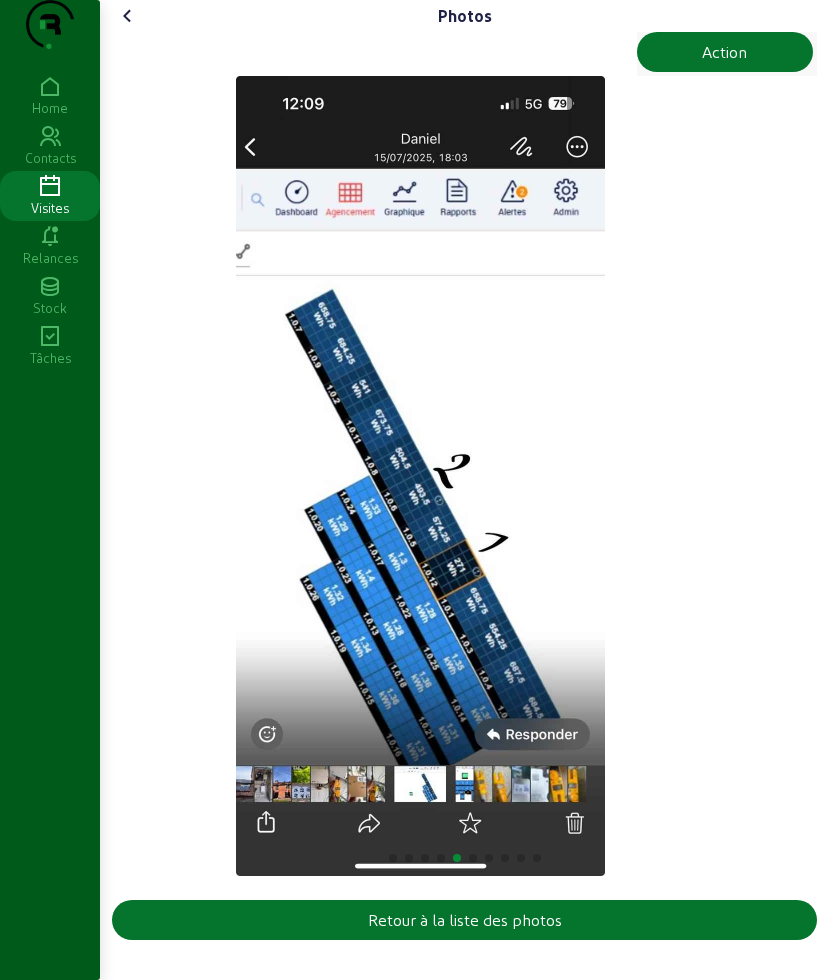 click 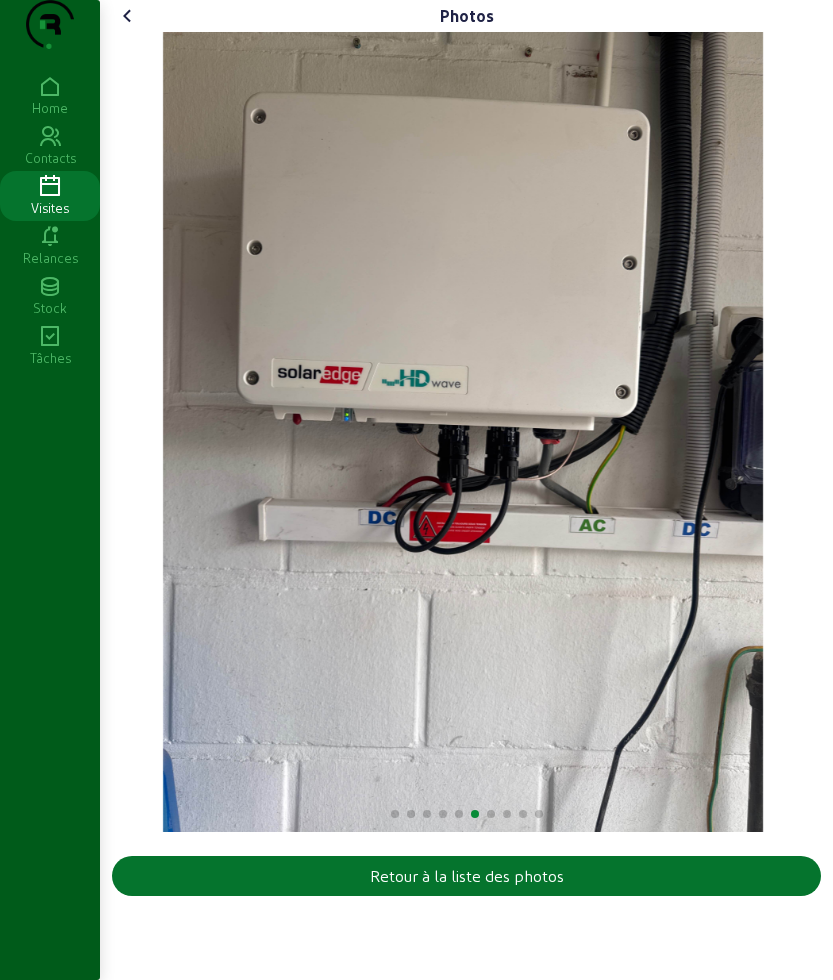 click 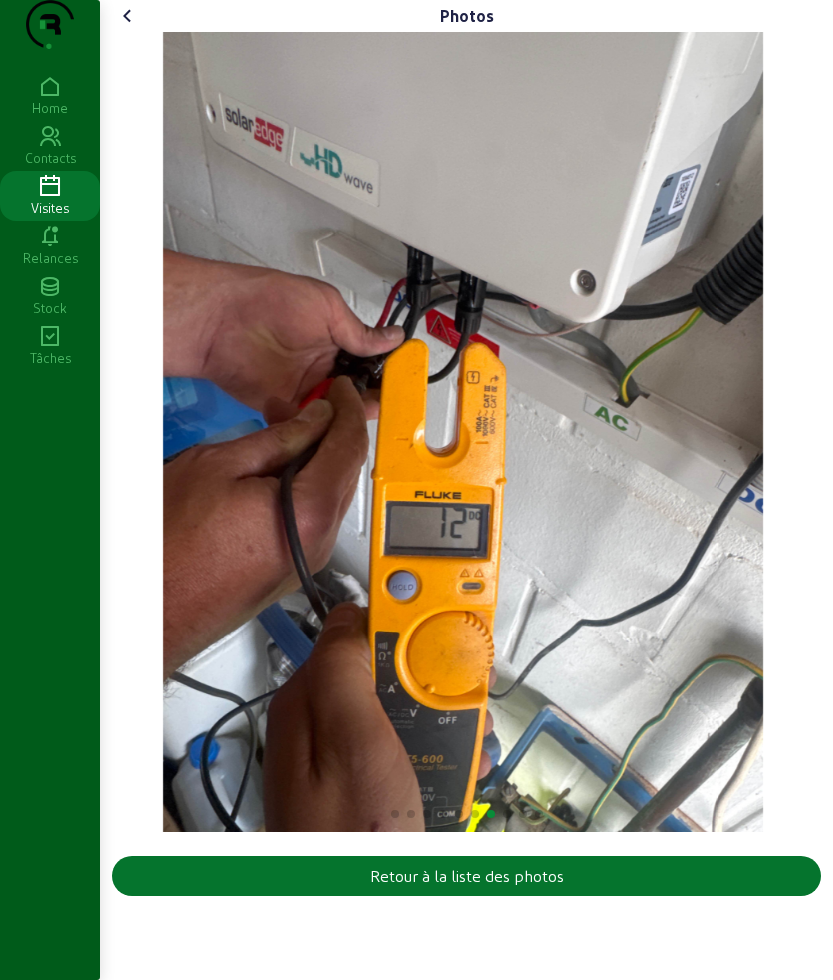 click 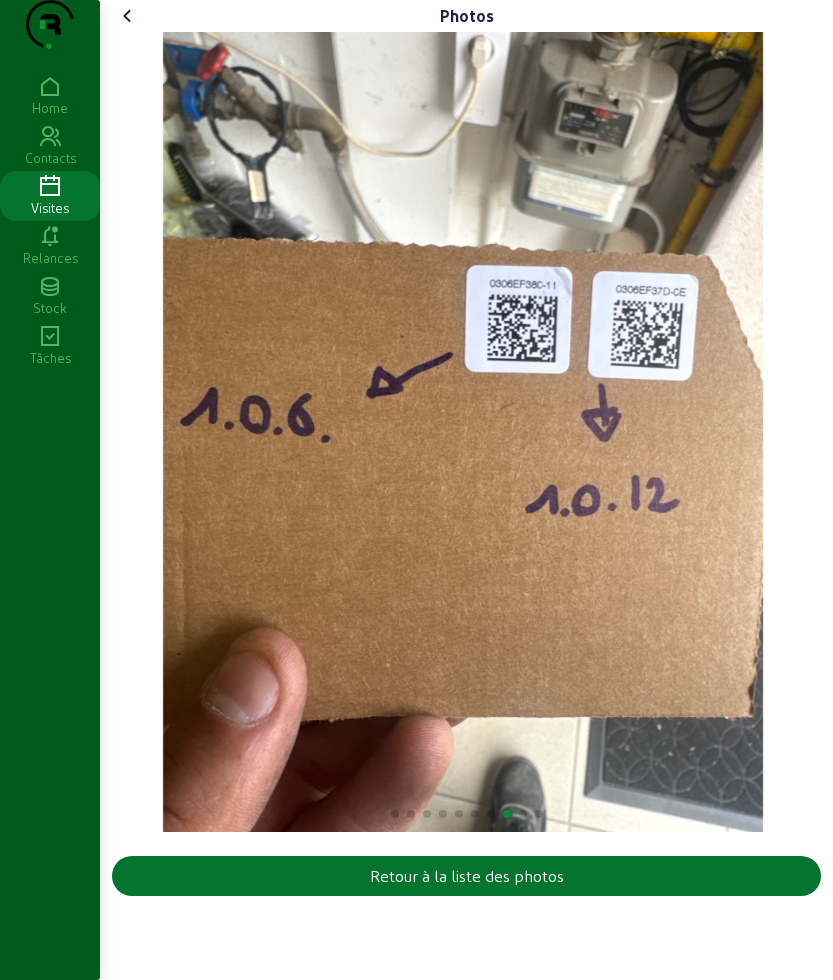 click 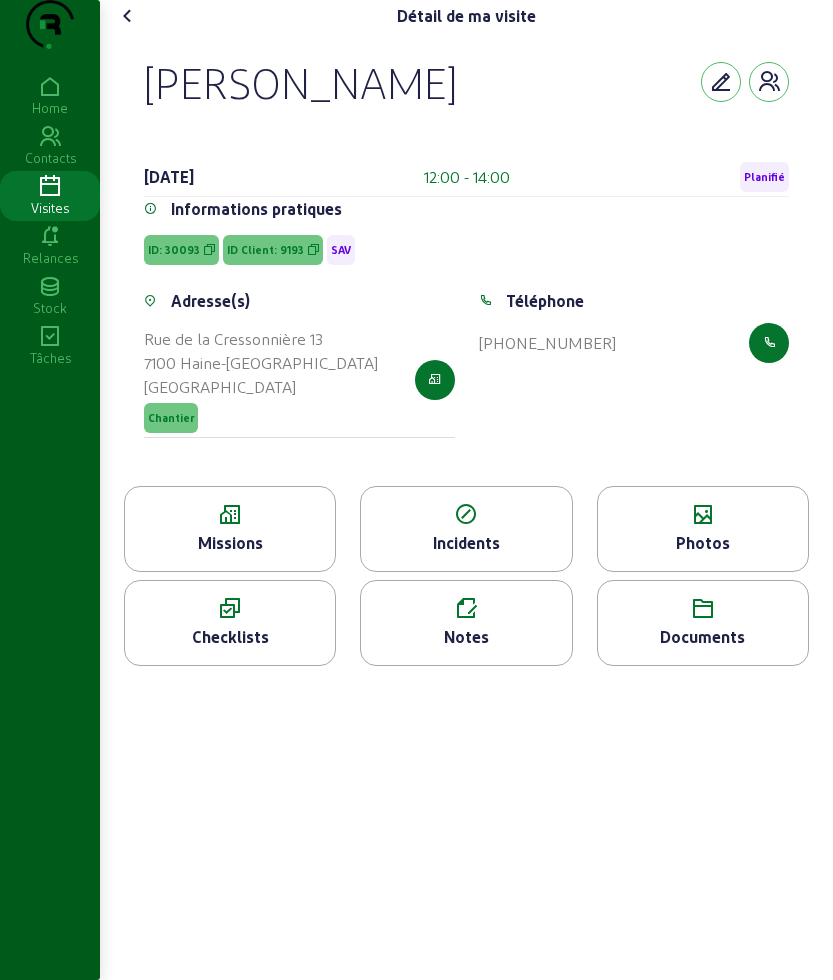 click on "Photos" 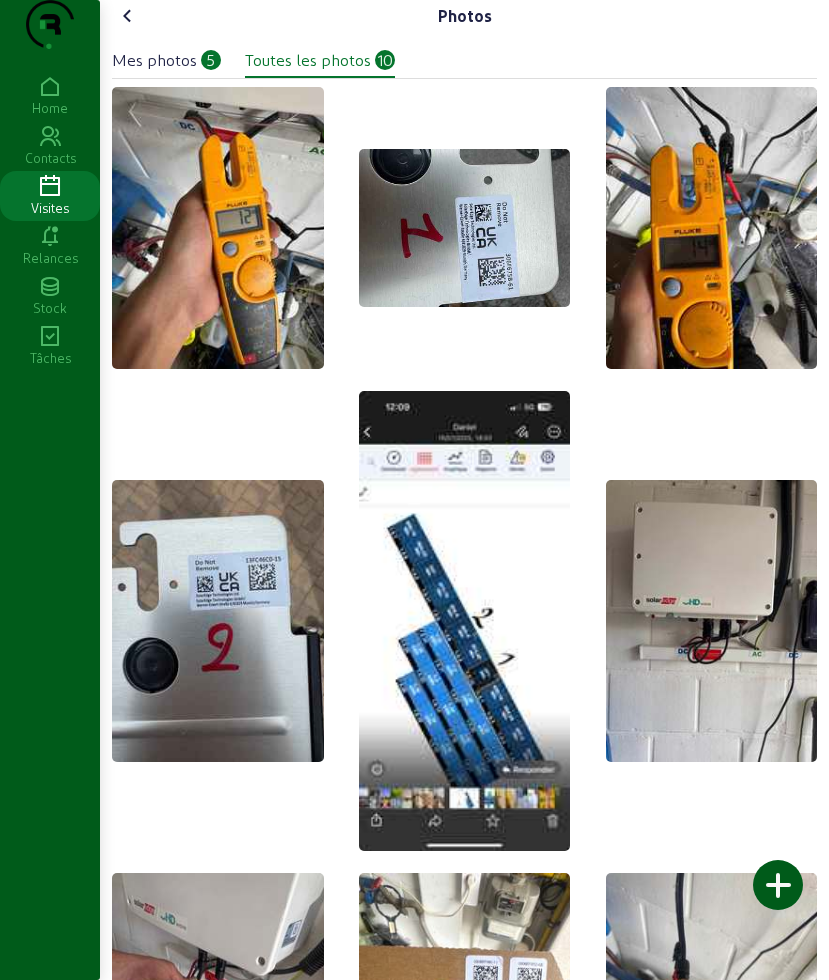 scroll, scrollTop: 384, scrollLeft: 0, axis: vertical 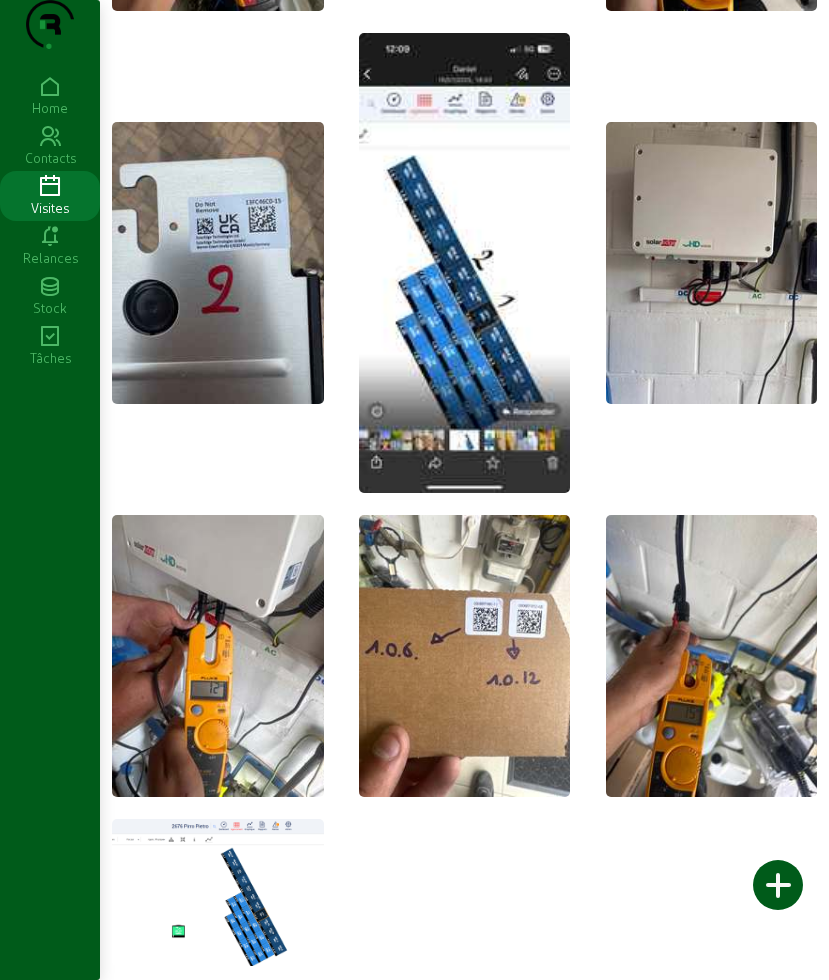 click 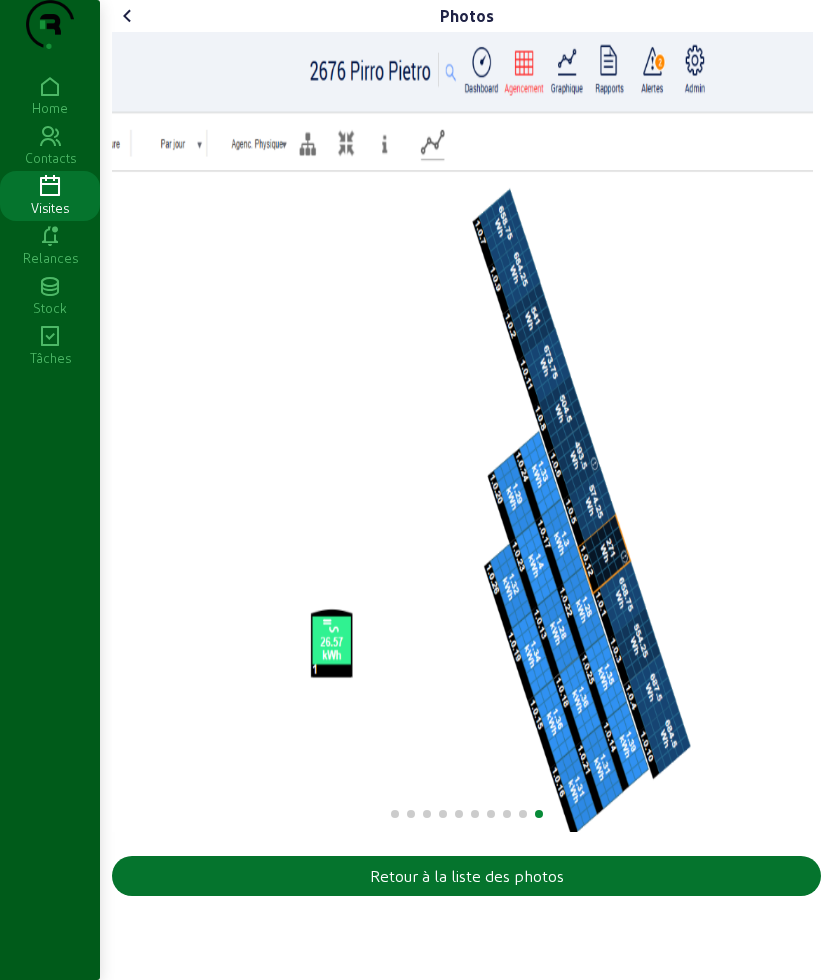 click 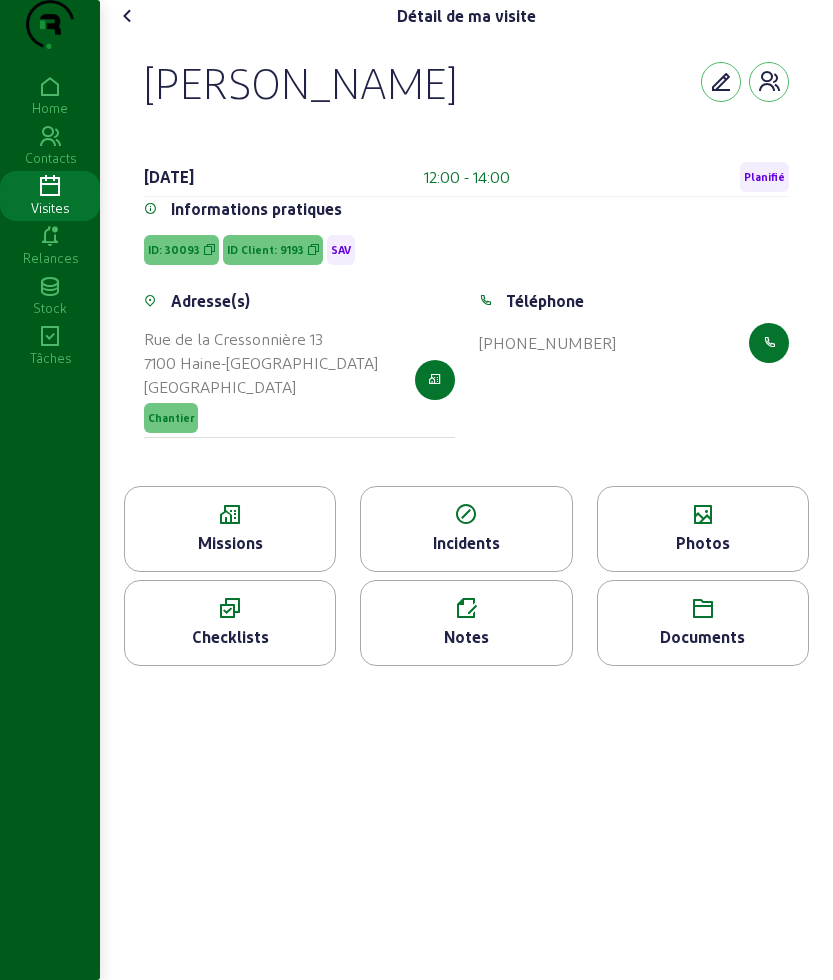 click 